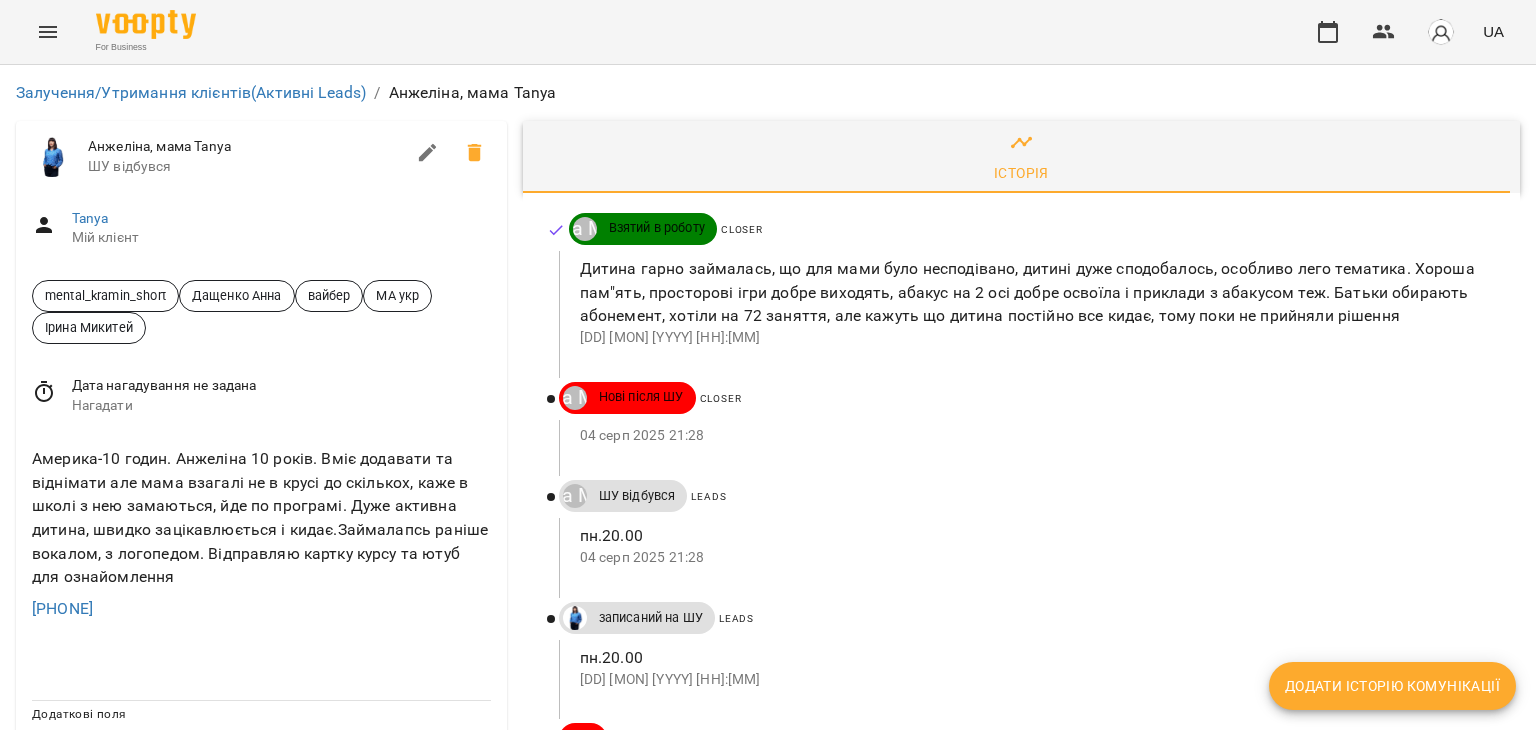 scroll, scrollTop: 0, scrollLeft: 0, axis: both 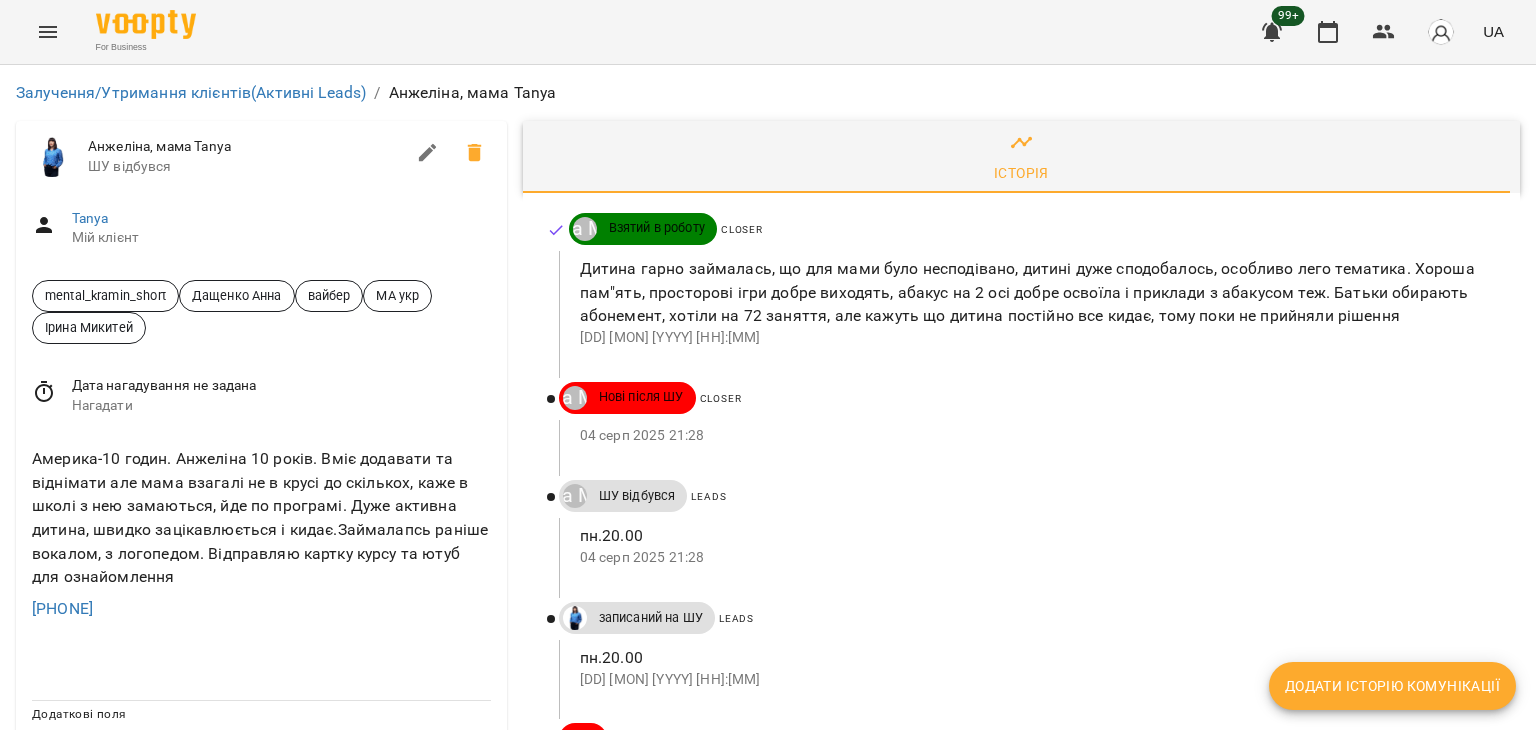 click on "Додати історію комунікації" at bounding box center (1392, 686) 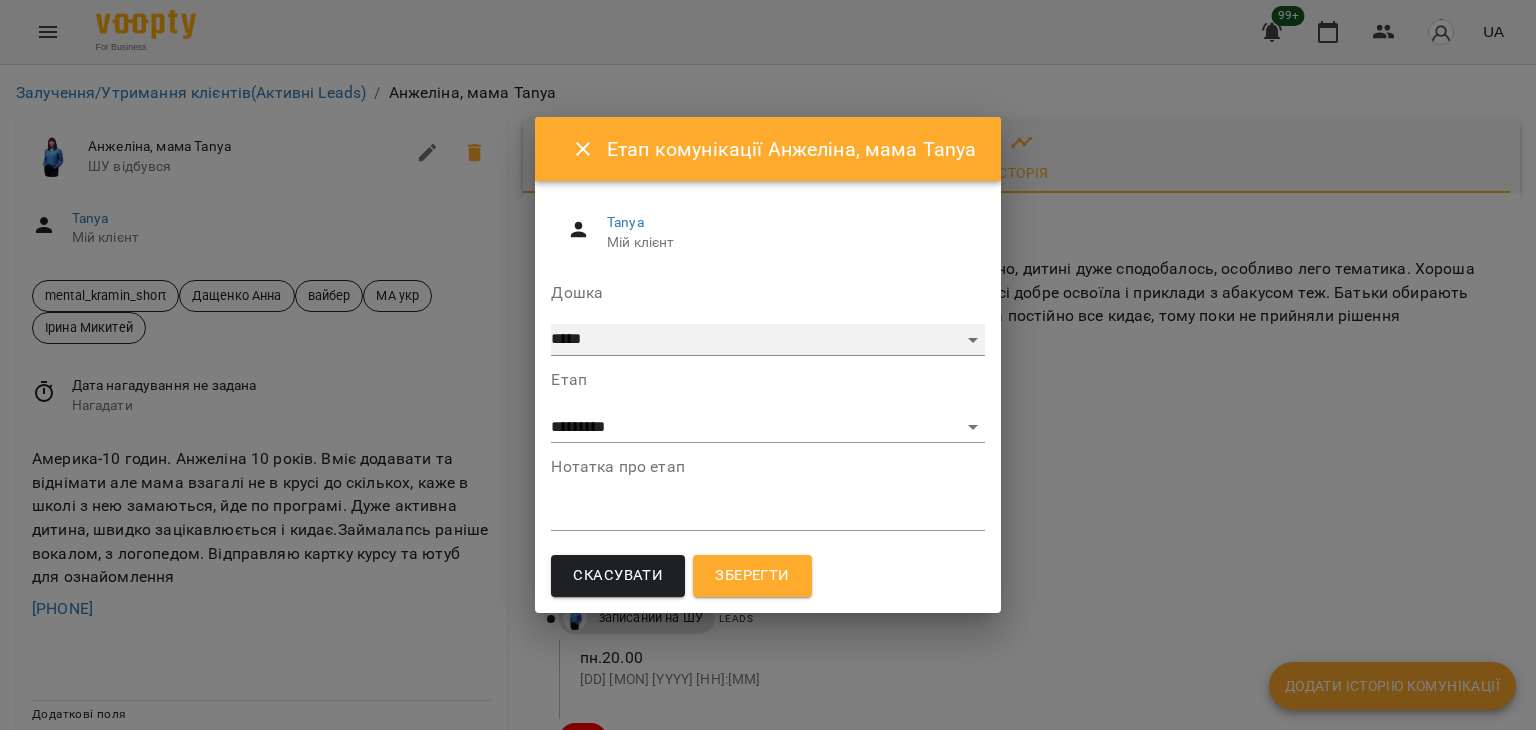 click on "***** ******** ****** ********" at bounding box center (767, 340) 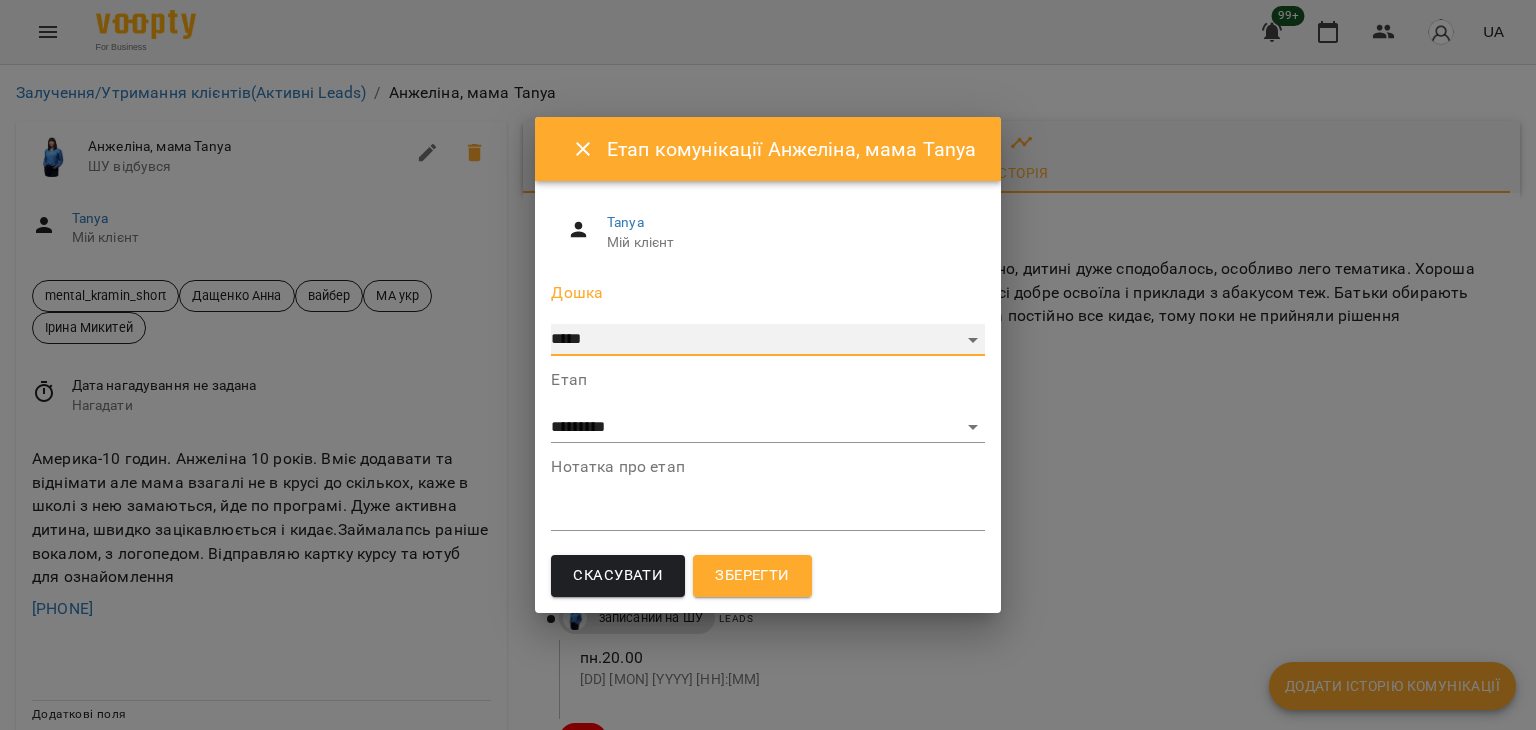 select on "**********" 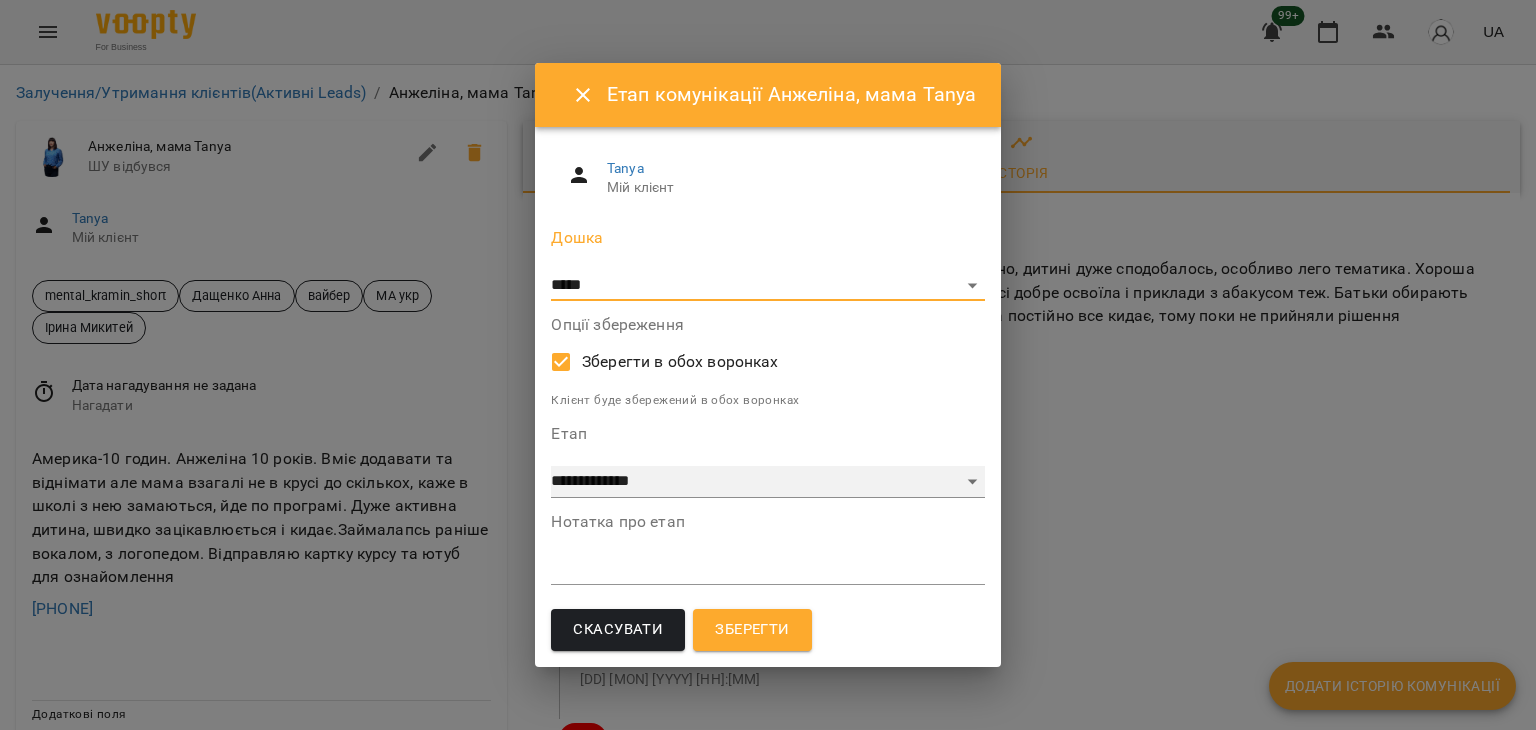 click on "**********" at bounding box center (767, 482) 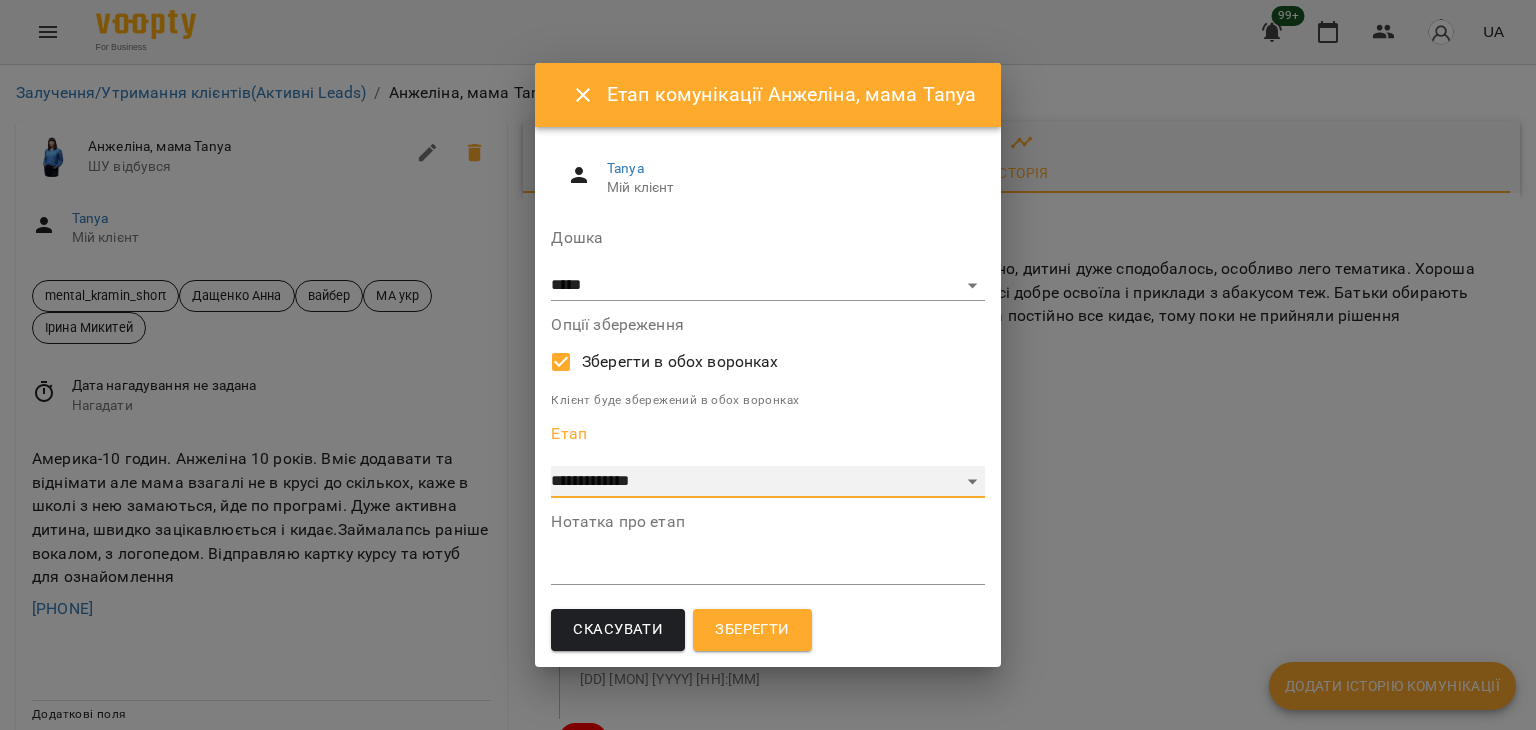 select on "*" 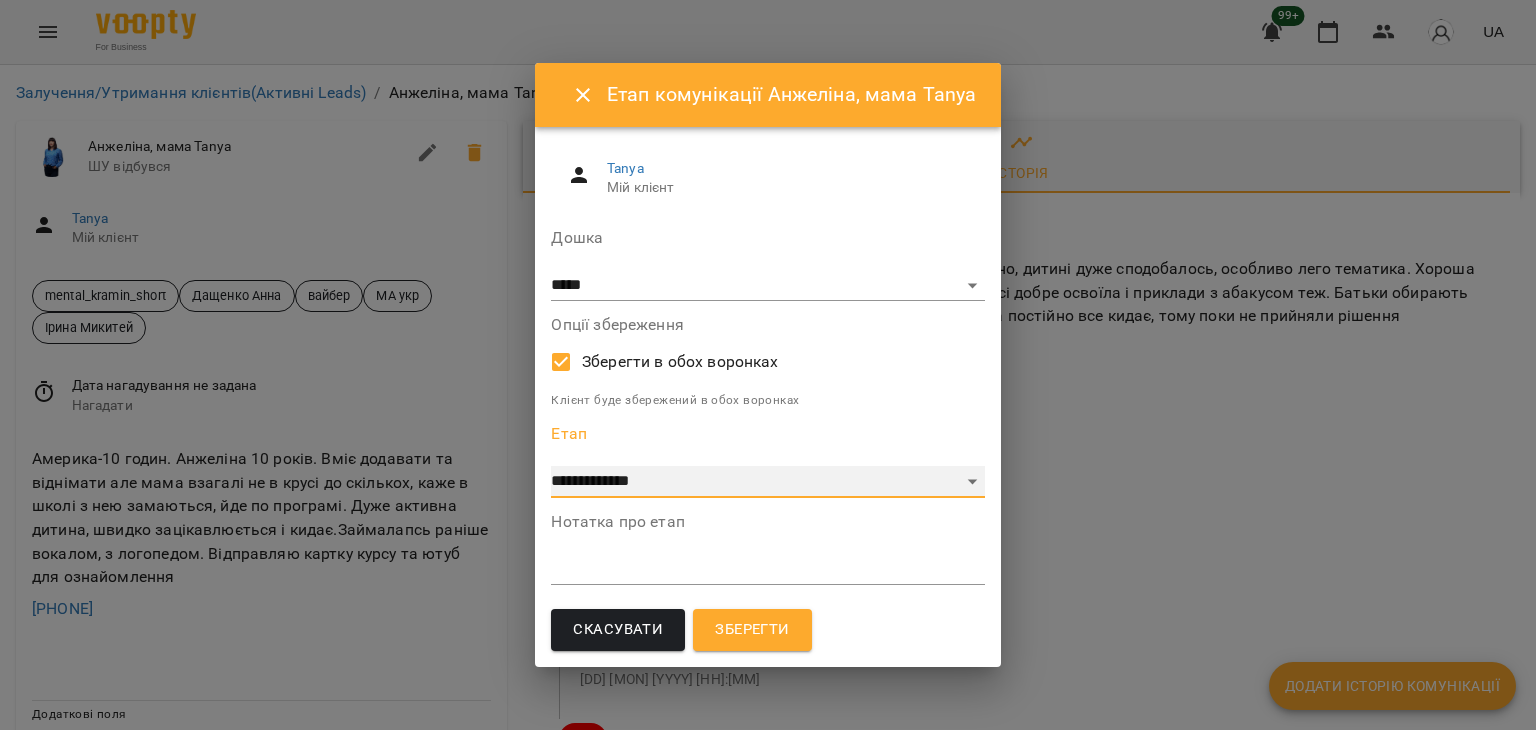click on "**********" at bounding box center (767, 482) 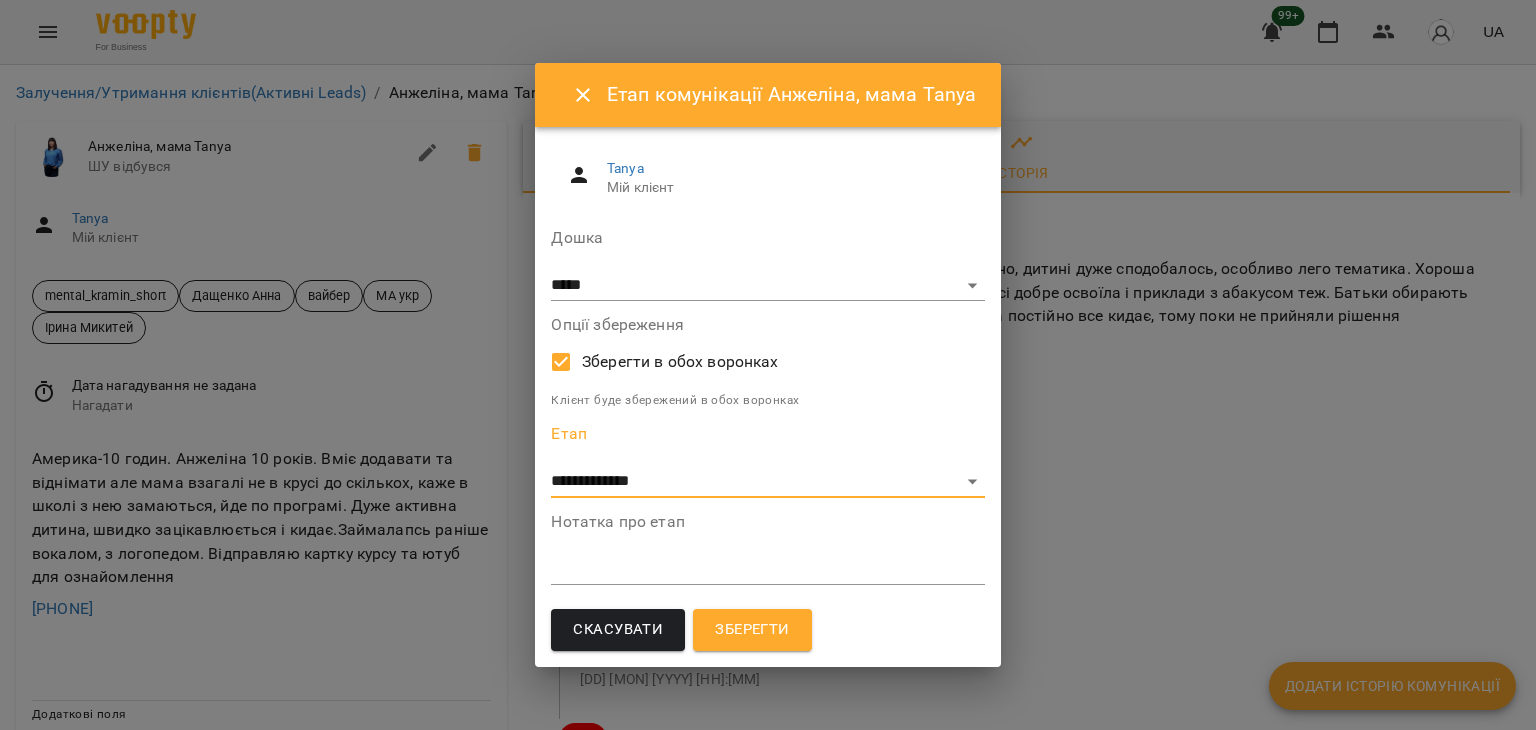 click at bounding box center (767, 568) 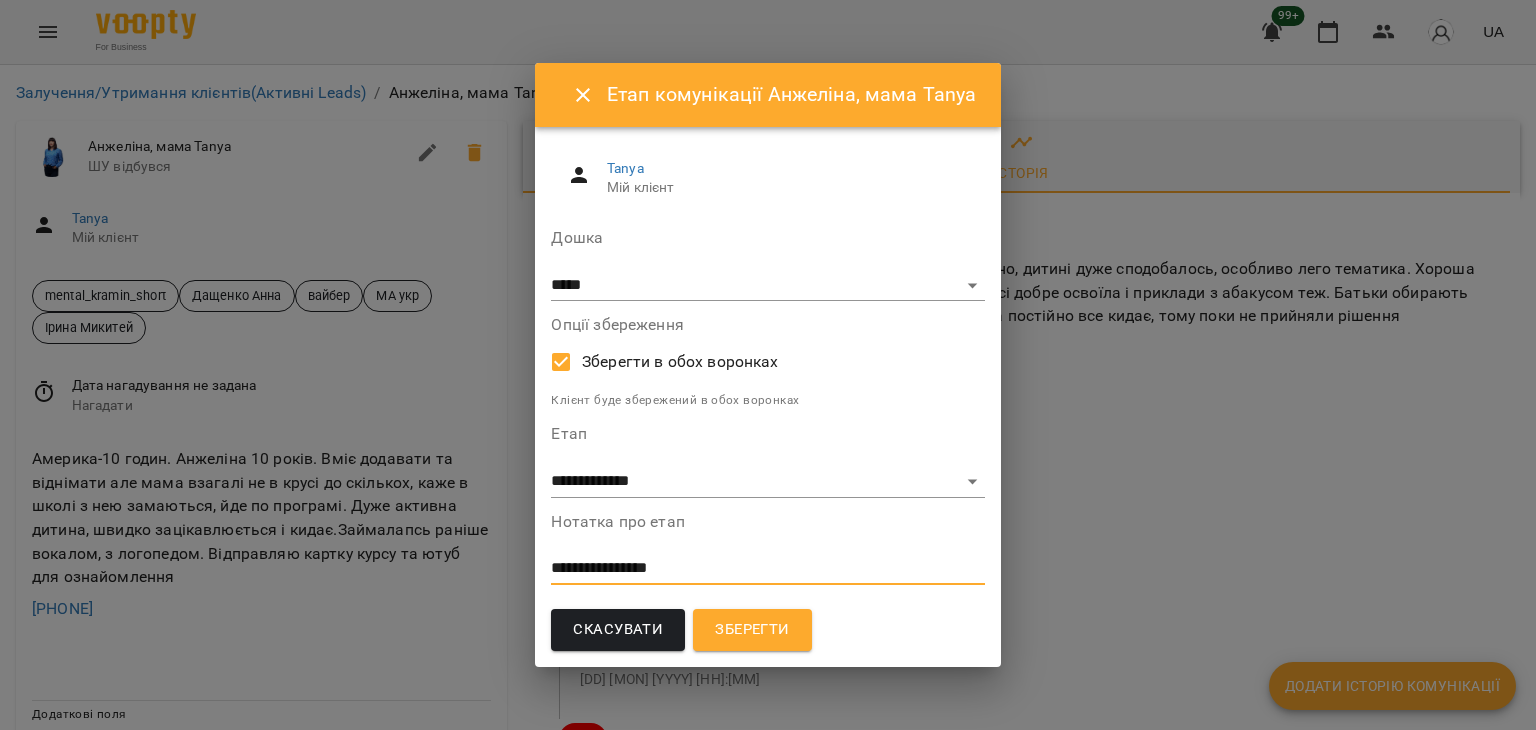 type on "**********" 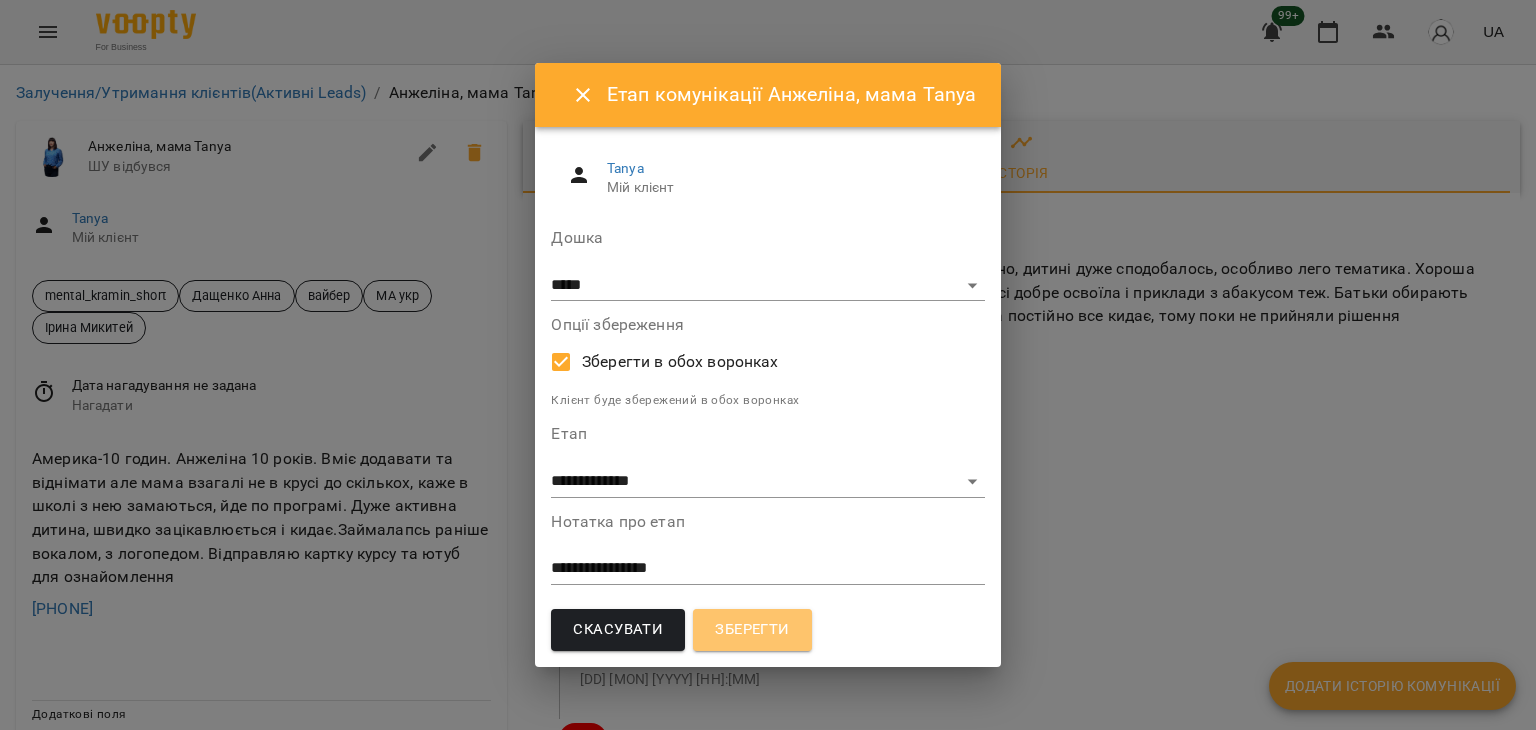 click on "Зберегти" at bounding box center (752, 630) 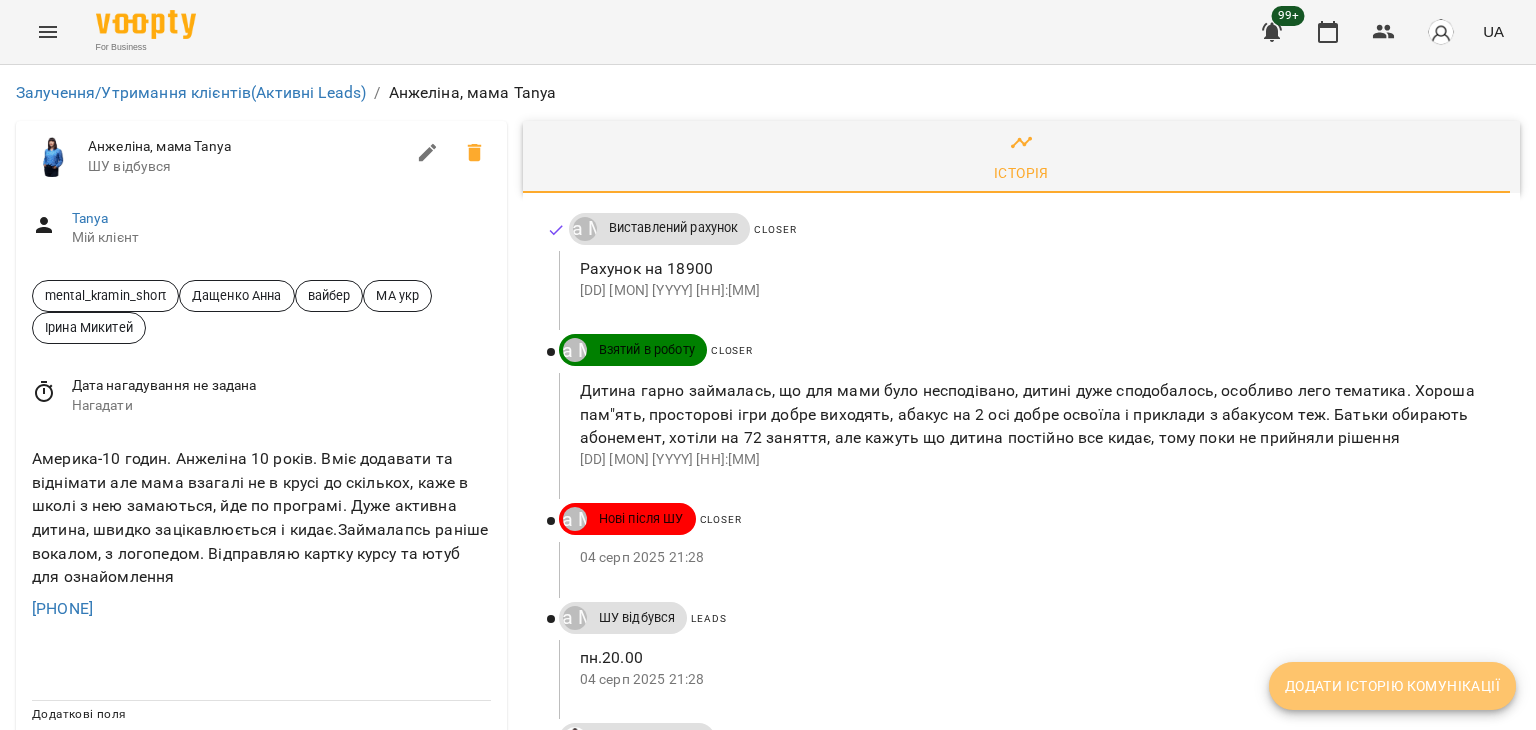 click on "Додати історію комунікації" at bounding box center (1392, 686) 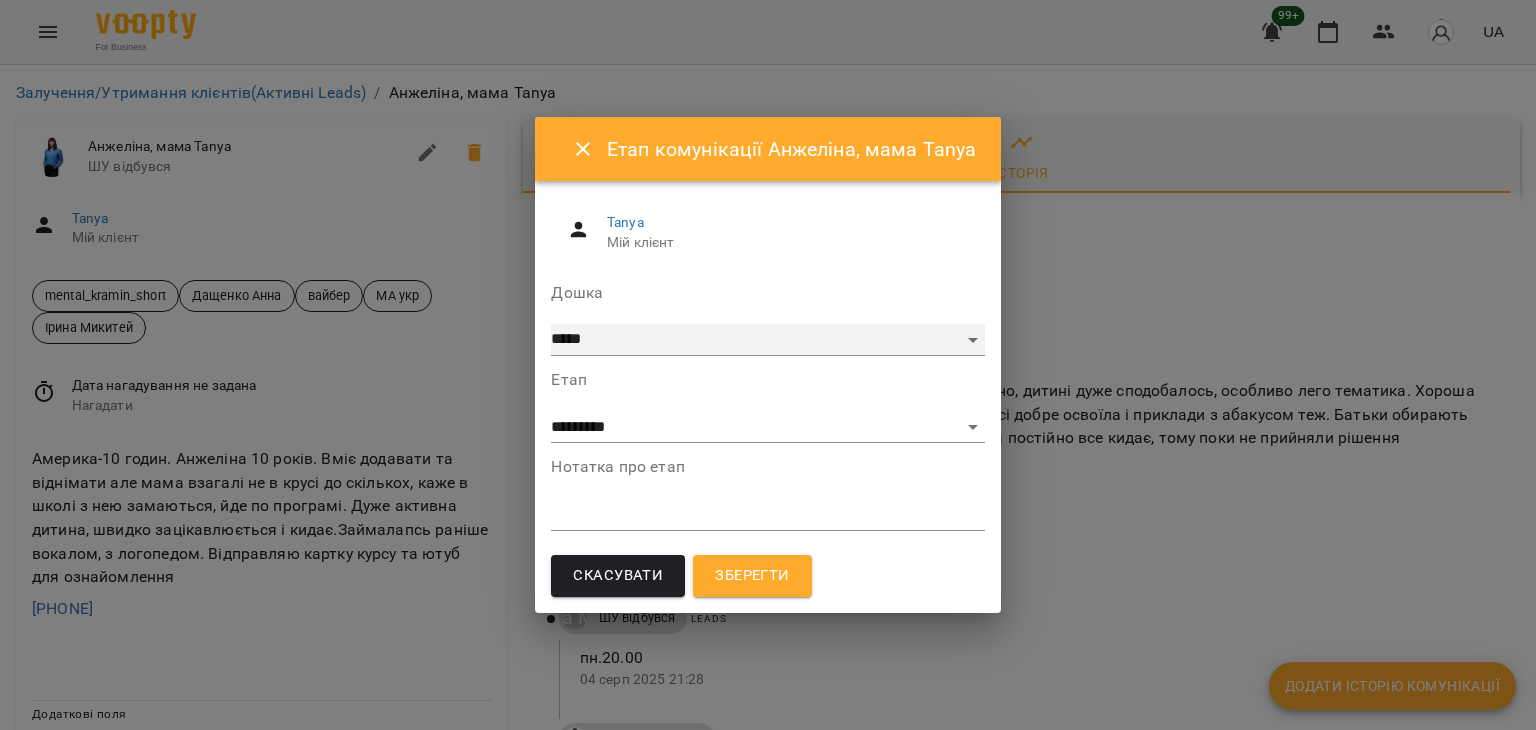 click on "***** ******** ****** ********" at bounding box center (767, 340) 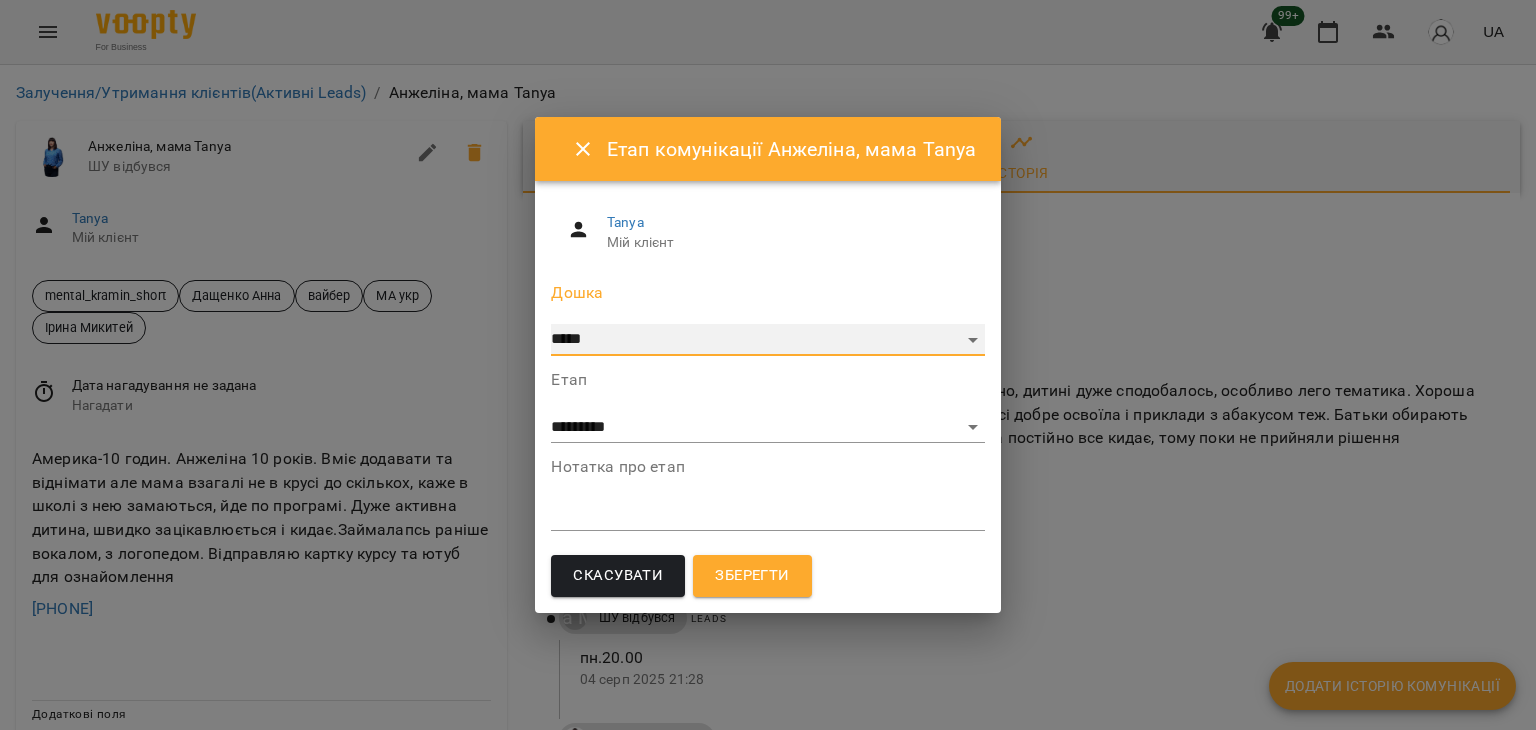 select on "**********" 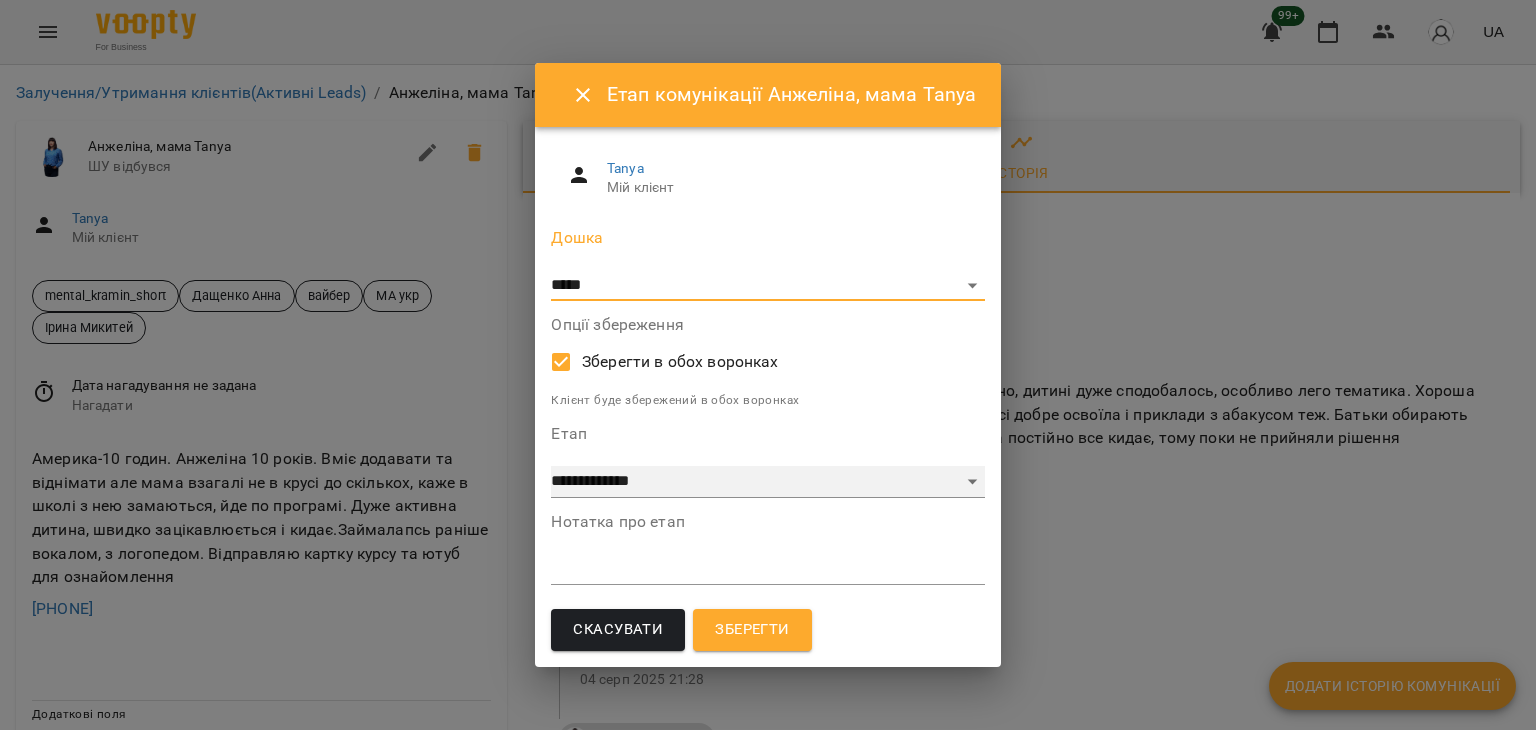 click on "**********" at bounding box center (767, 482) 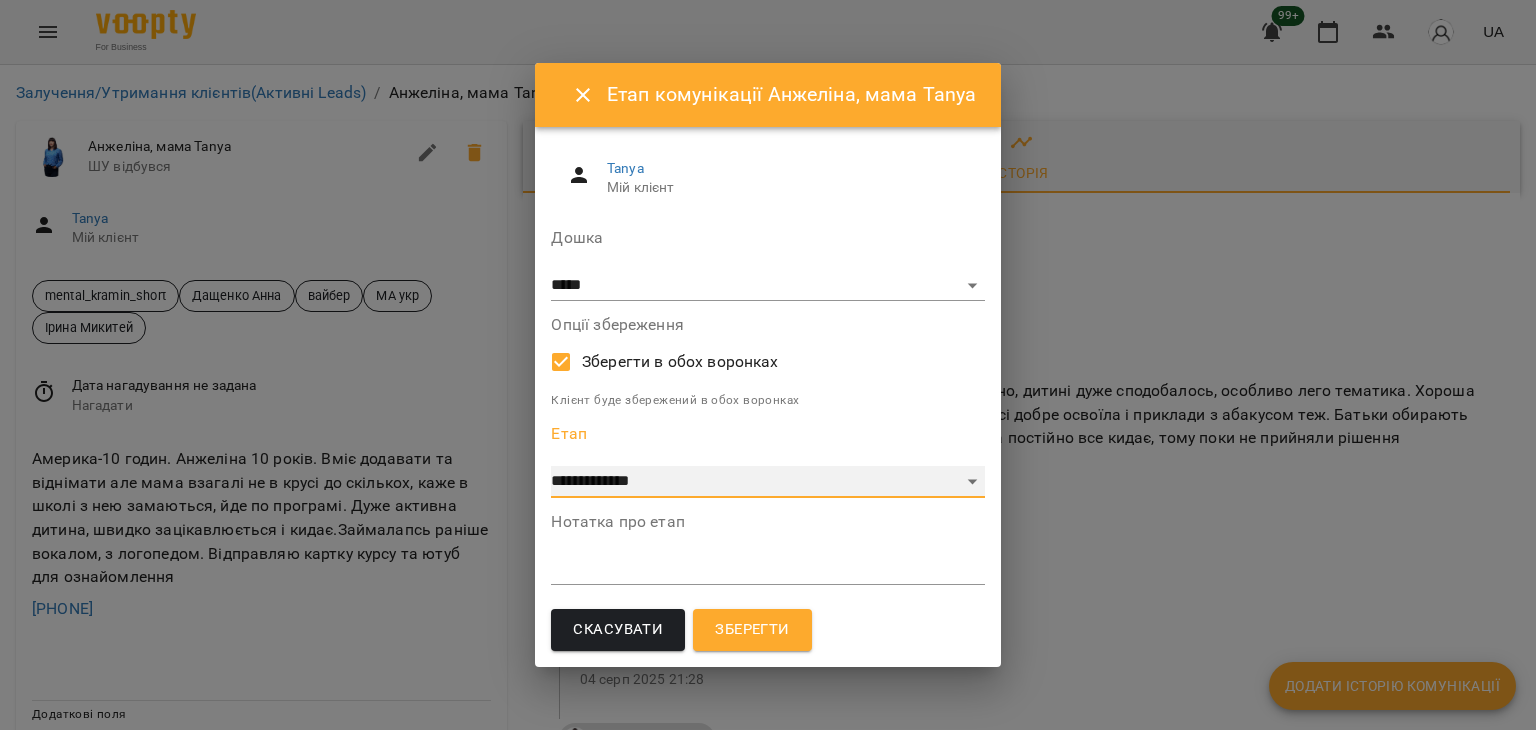 select on "*" 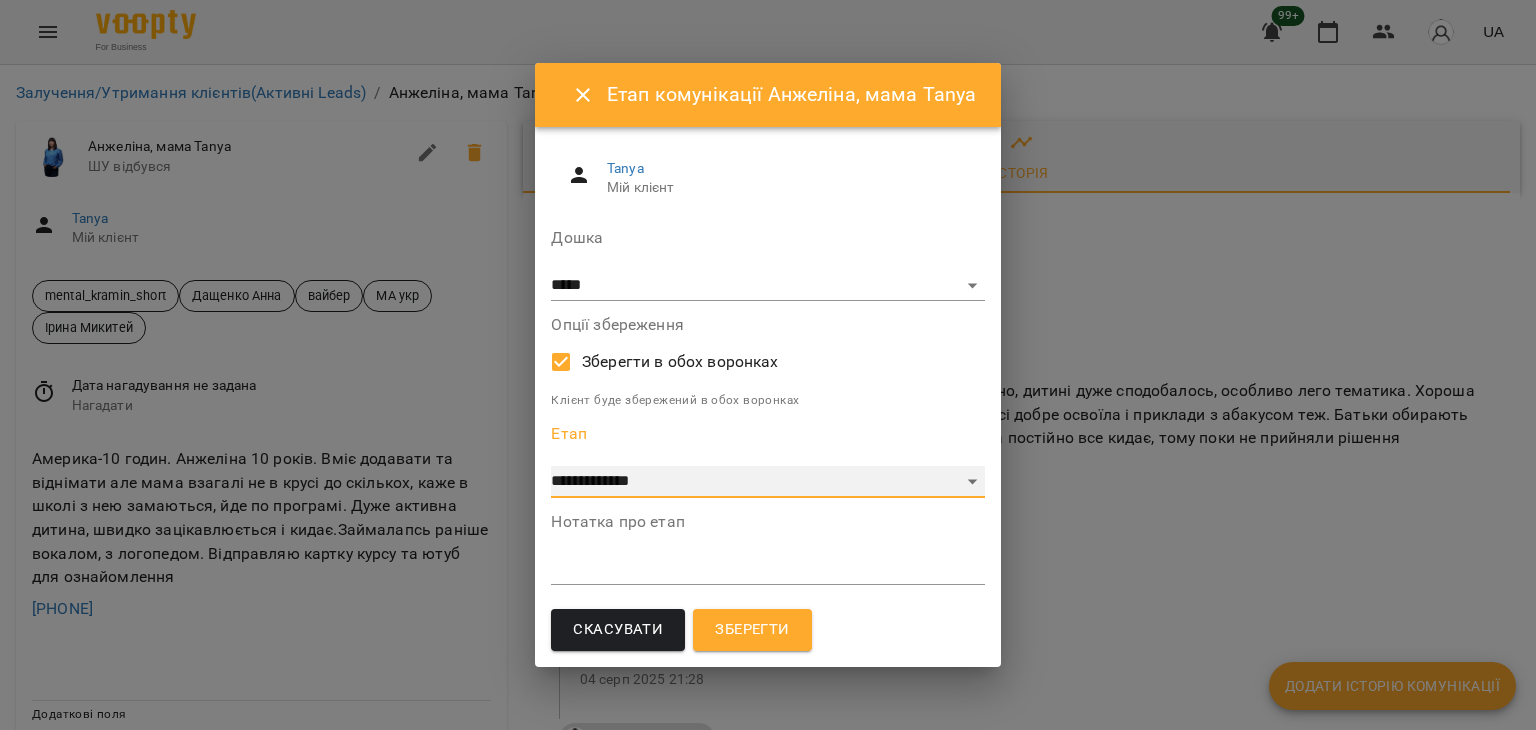 click on "**********" at bounding box center [767, 482] 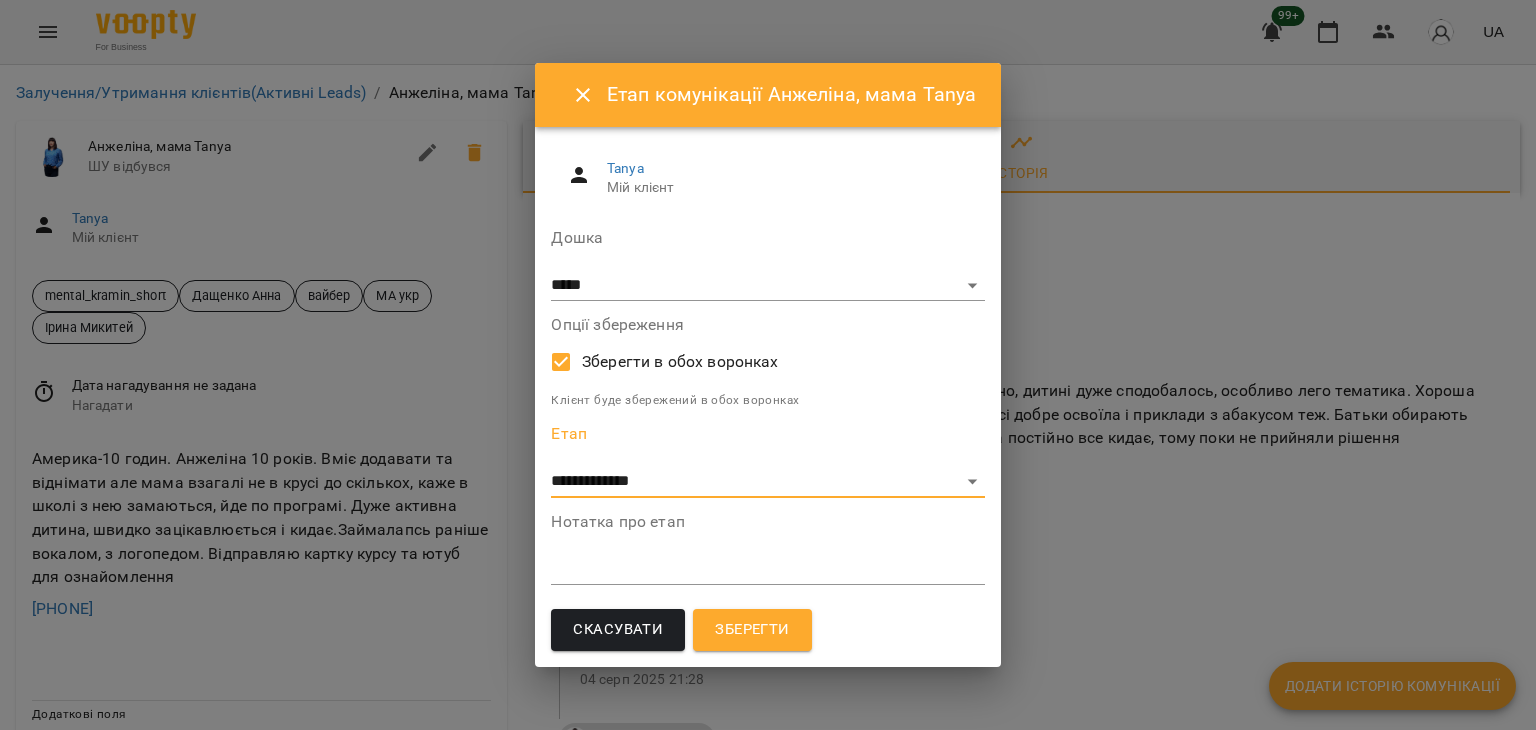 click on "Зберегти" at bounding box center [752, 630] 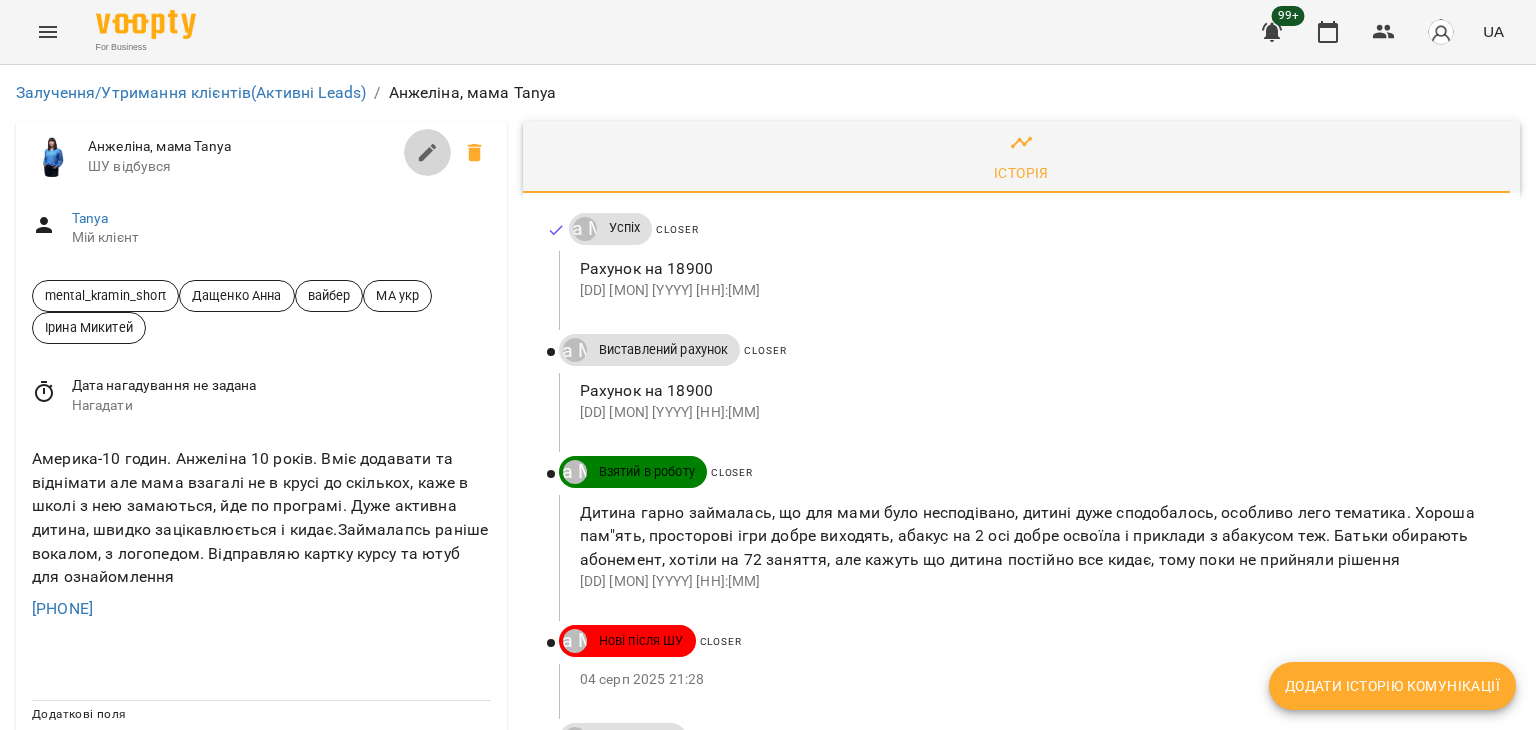 click 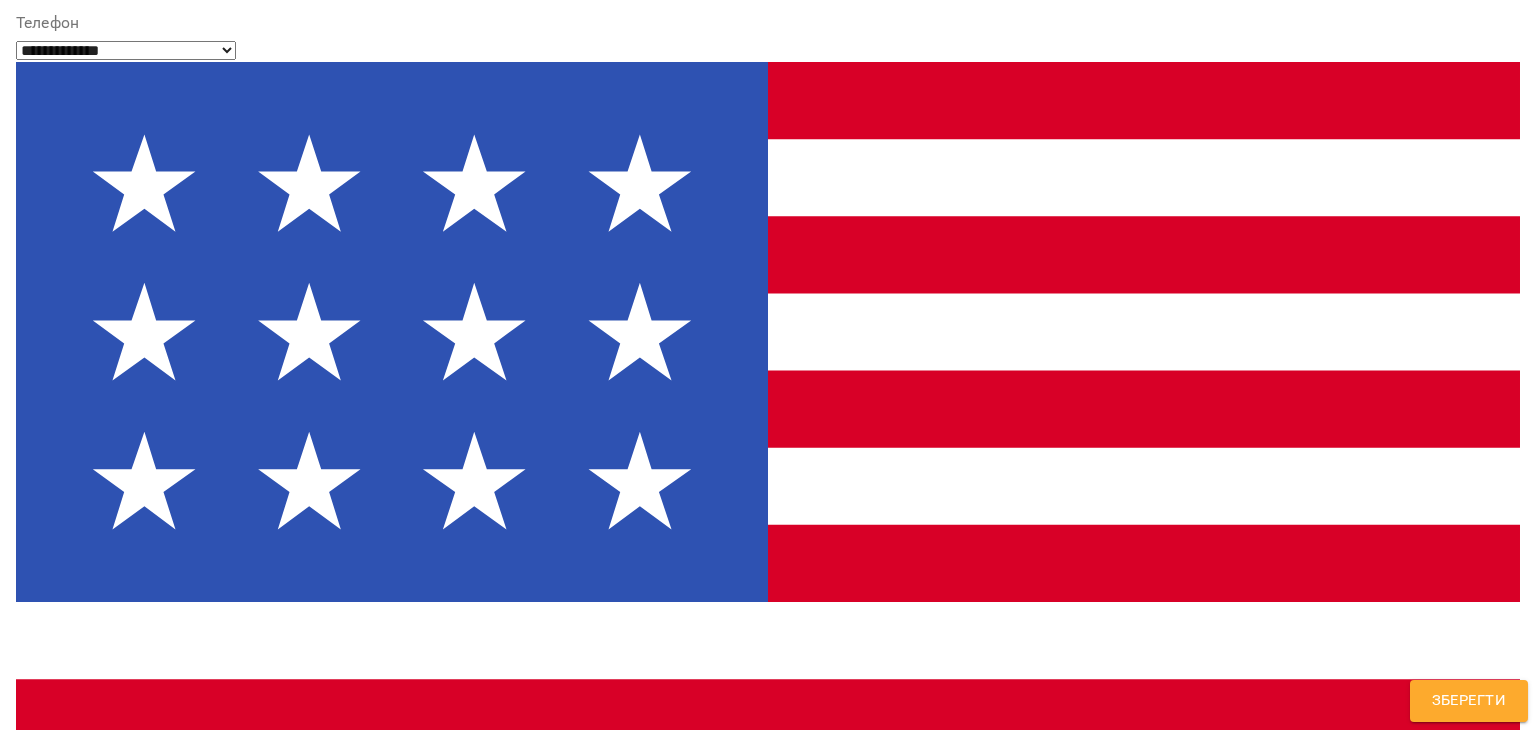 scroll, scrollTop: 100, scrollLeft: 0, axis: vertical 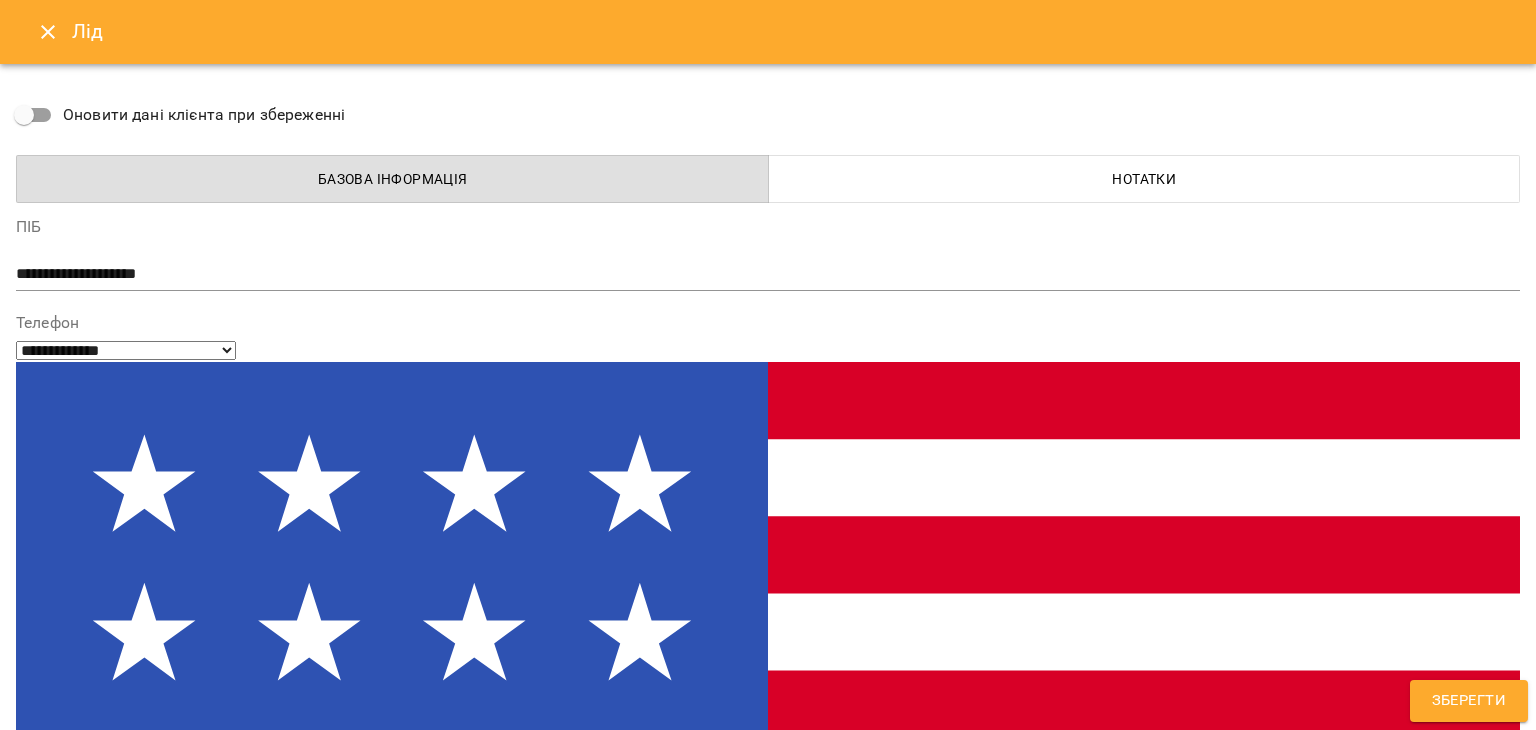 click at bounding box center (768, 1450) 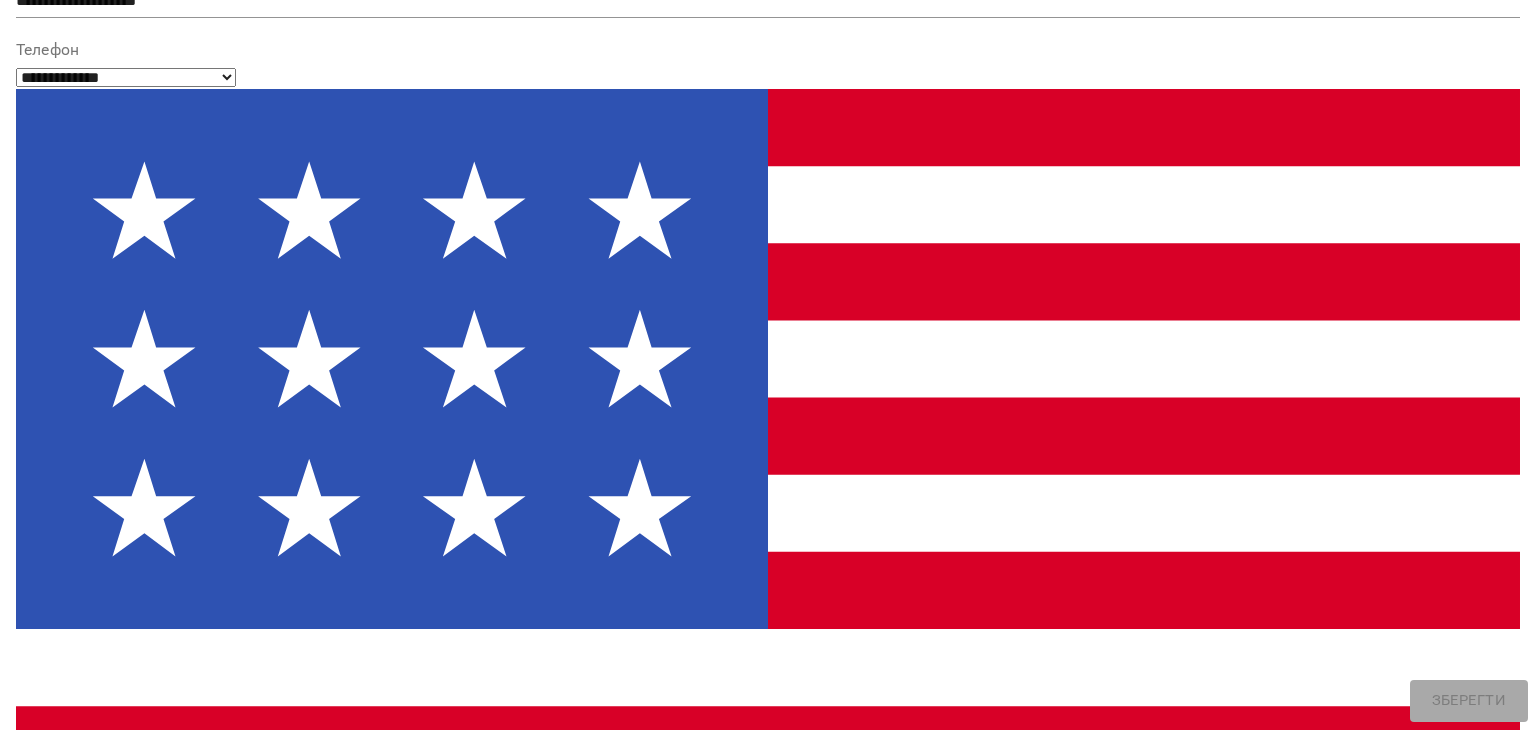 scroll, scrollTop: 0, scrollLeft: 0, axis: both 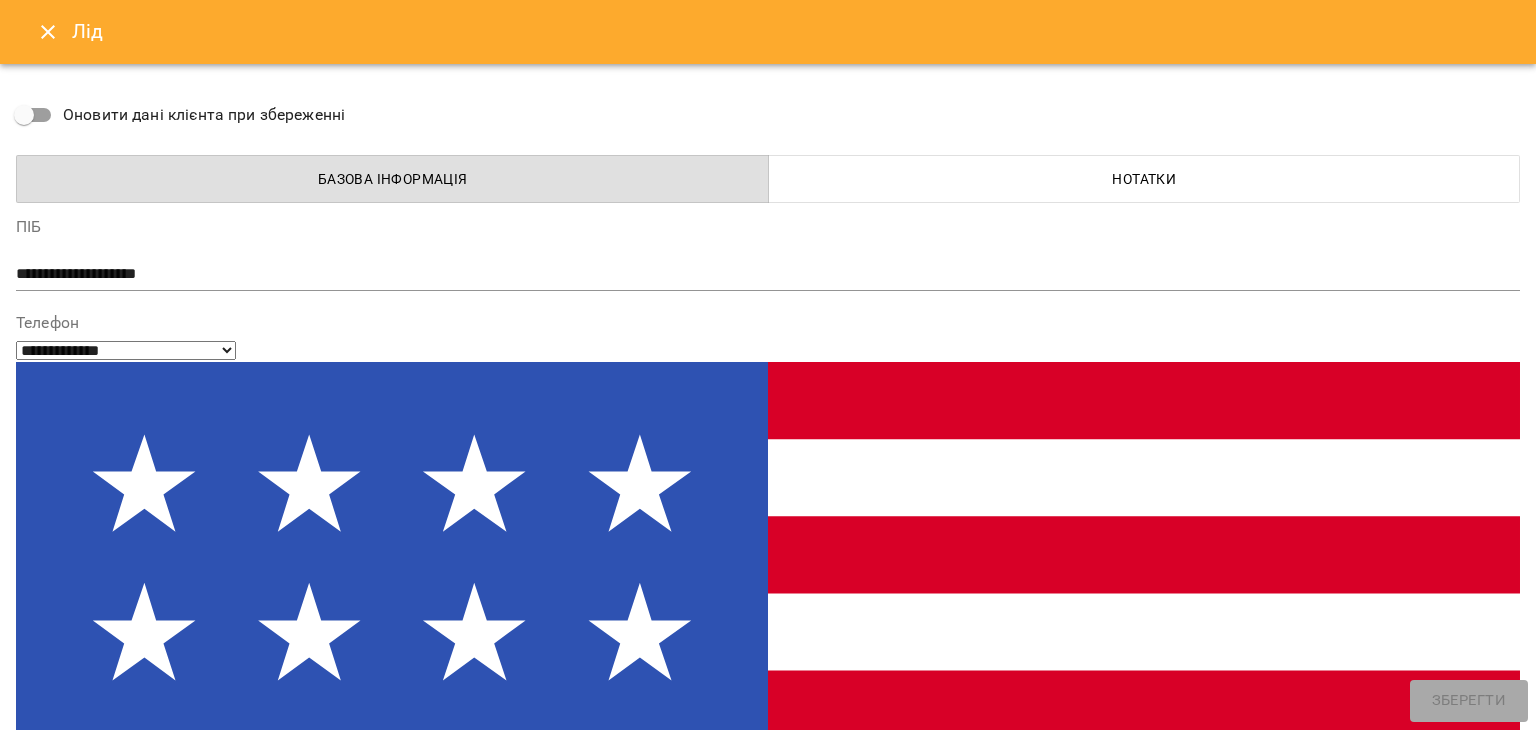 drag, startPoint x: 812, startPoint y: 439, endPoint x: 1077, endPoint y: 453, distance: 265.36957 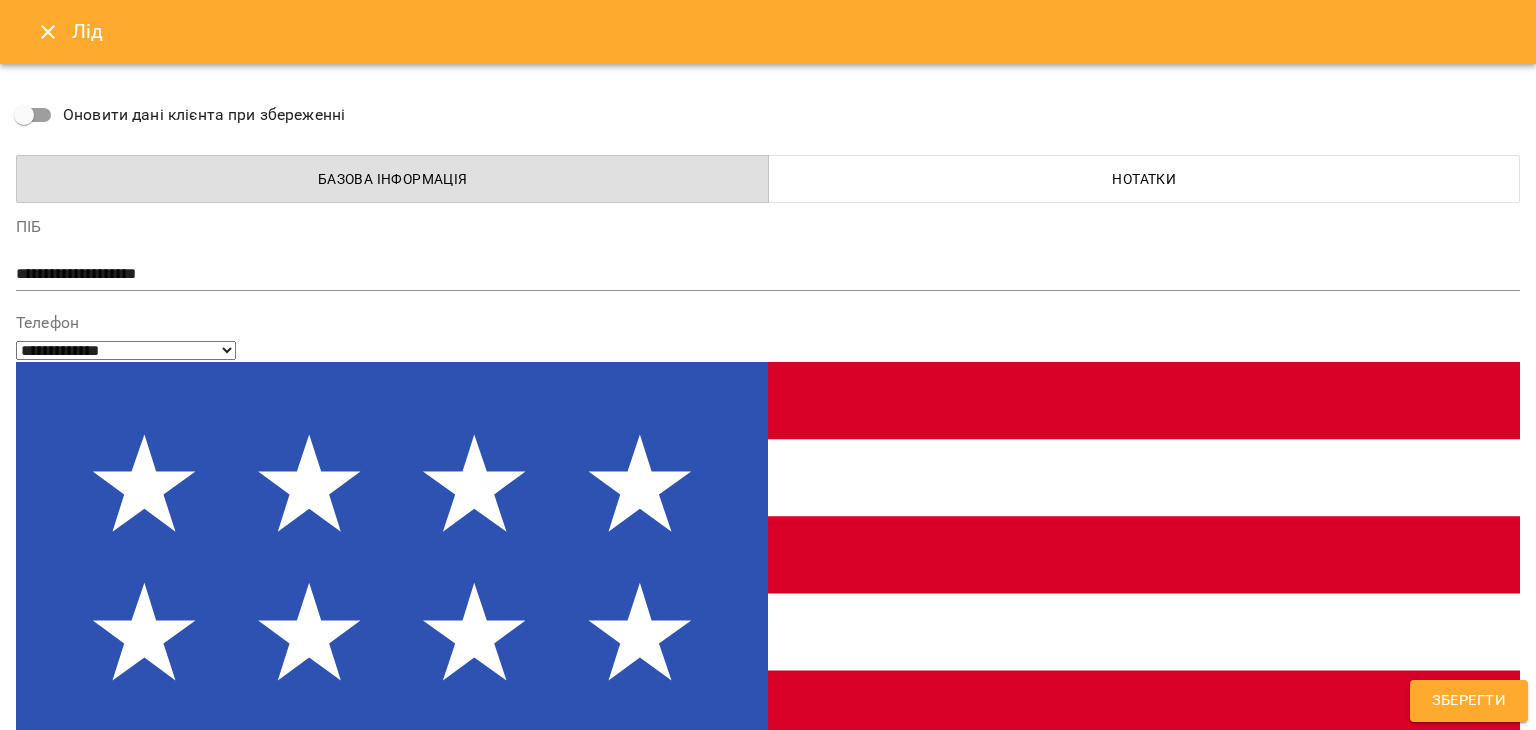 type on "**********" 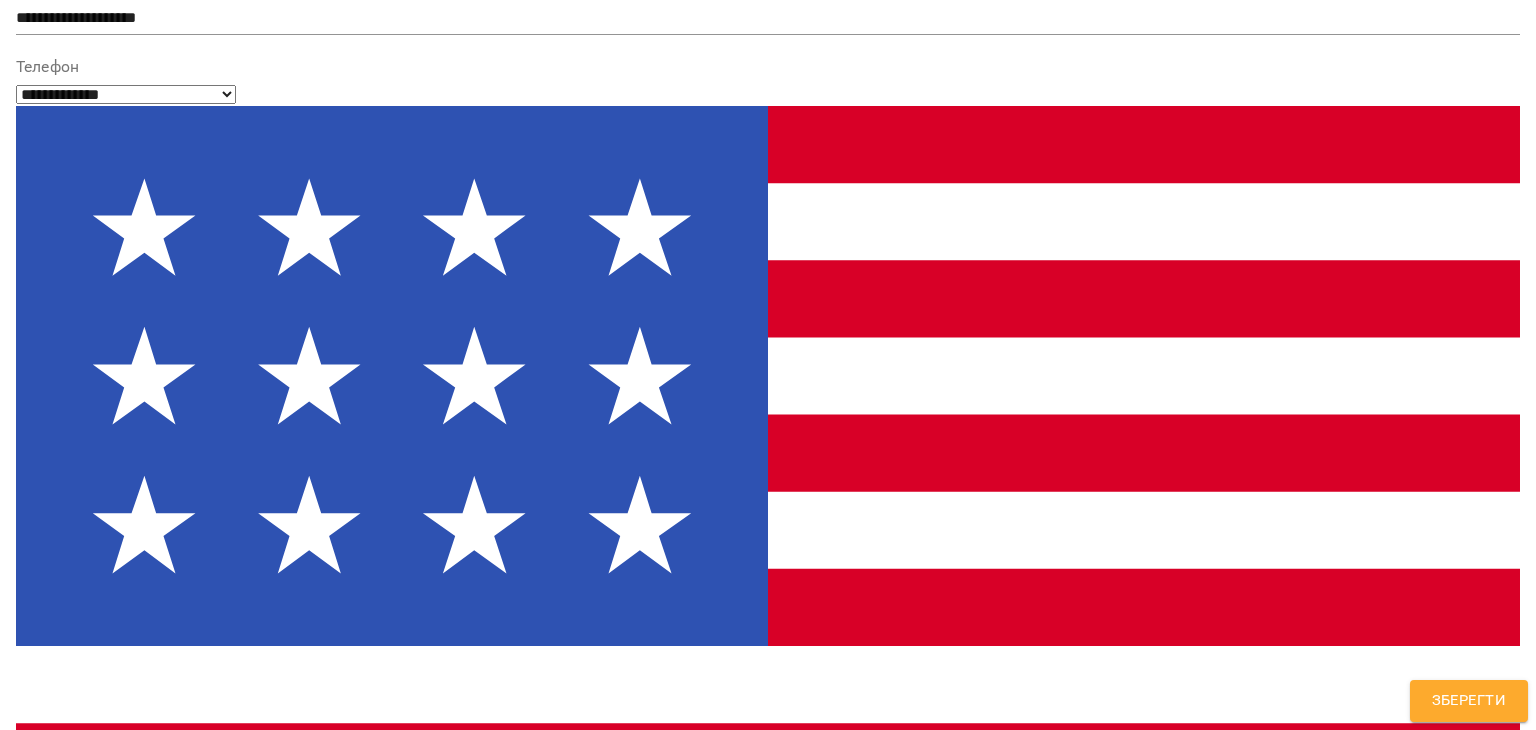scroll, scrollTop: 300, scrollLeft: 0, axis: vertical 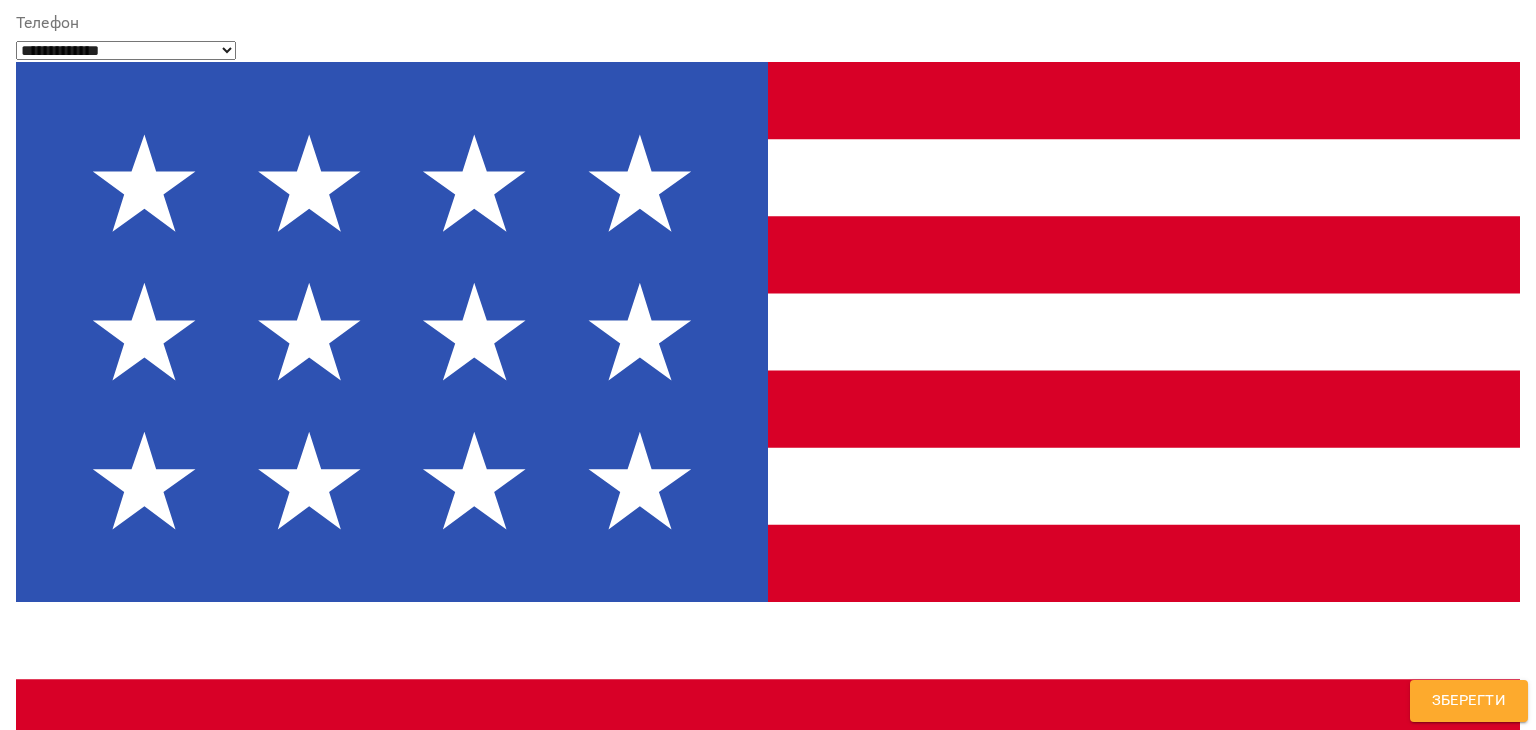 click on "**********" at bounding box center (768, 1527) 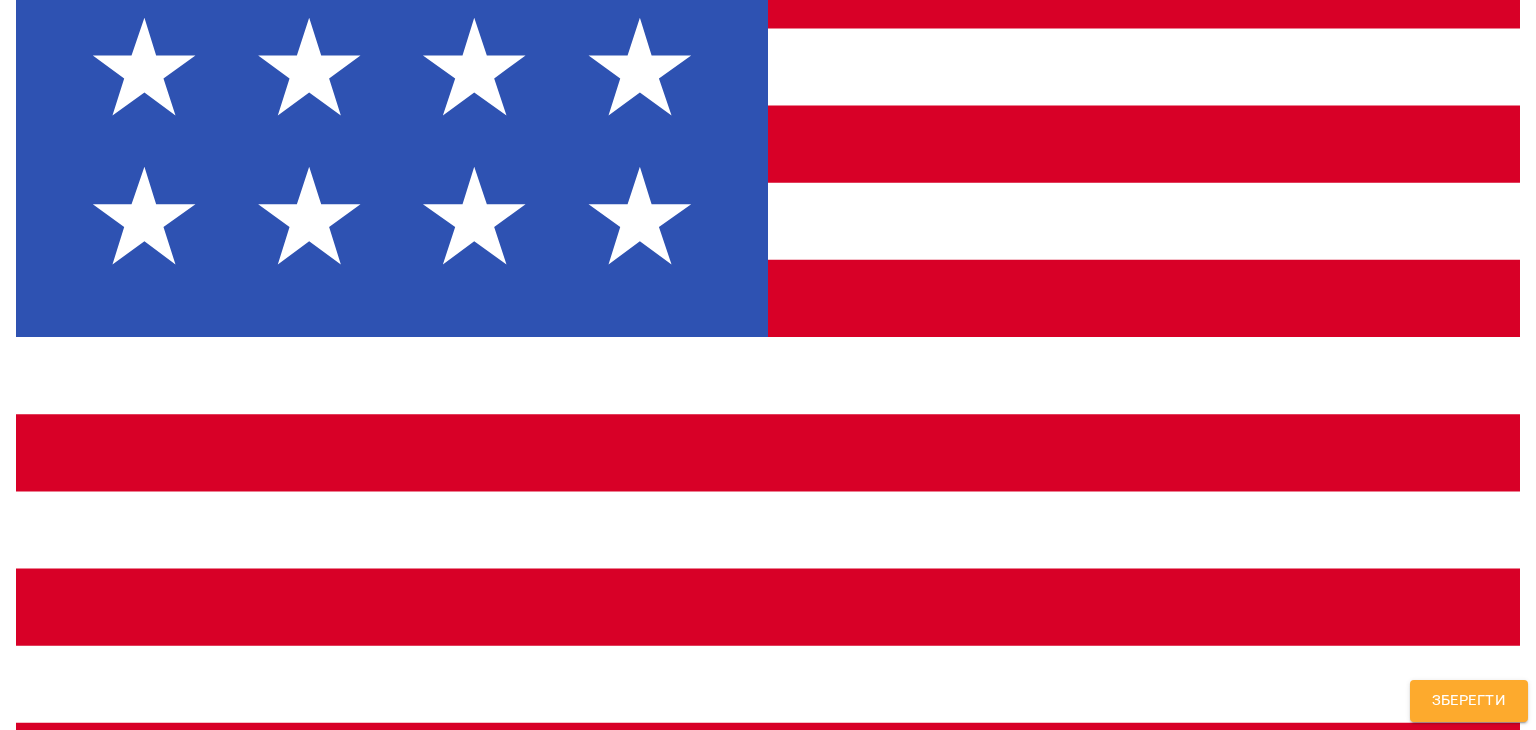 scroll, scrollTop: 600, scrollLeft: 0, axis: vertical 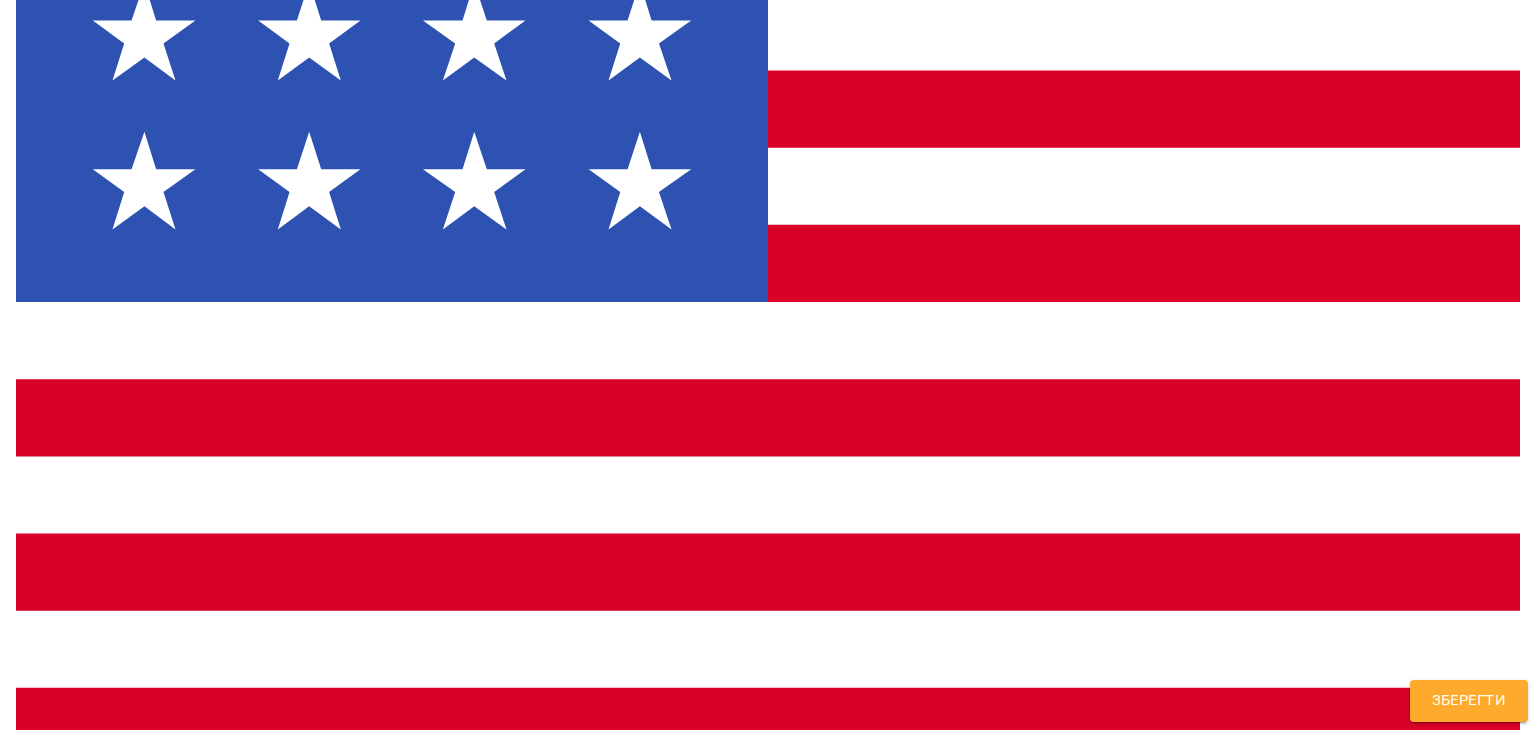 drag, startPoint x: 16, startPoint y: 282, endPoint x: 525, endPoint y: 303, distance: 509.433 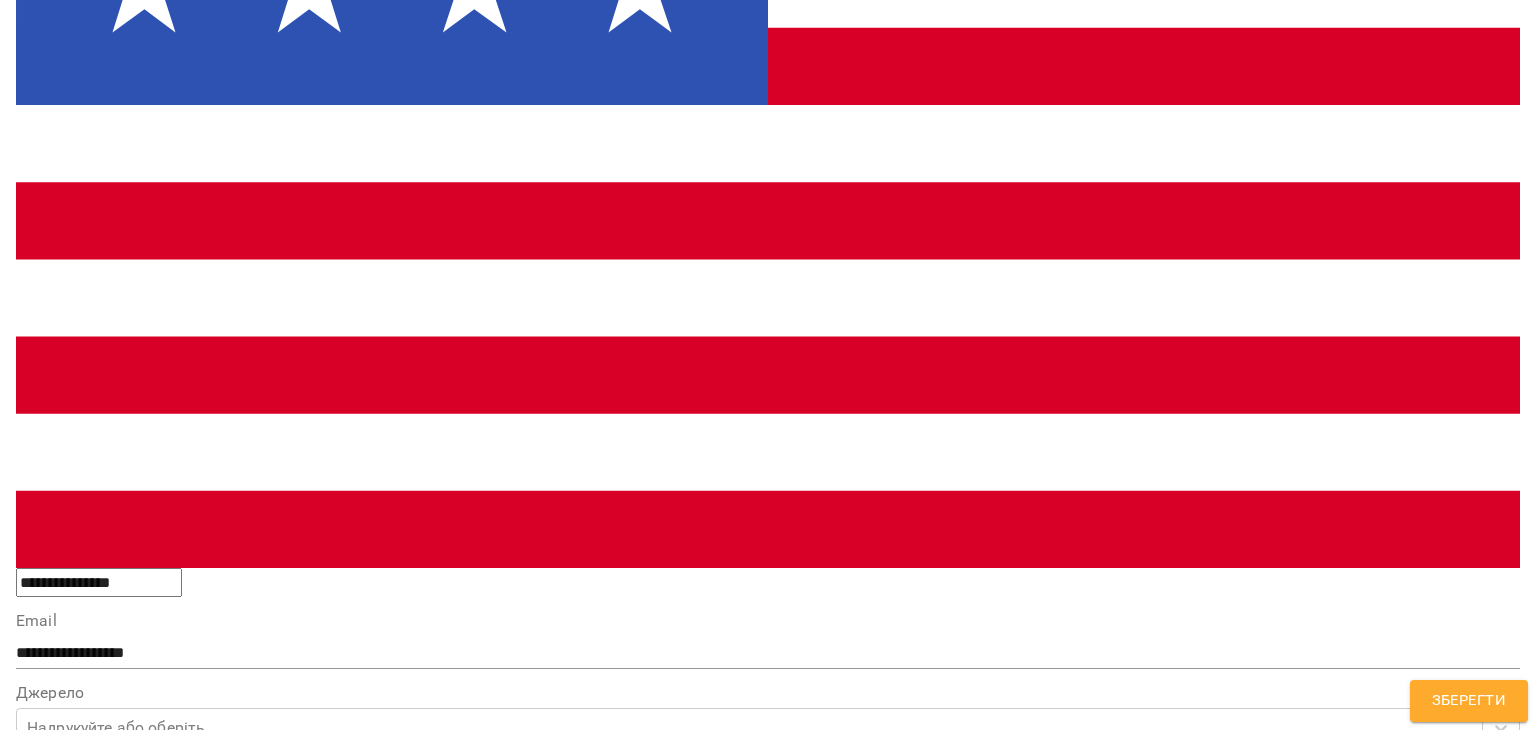 scroll, scrollTop: 800, scrollLeft: 0, axis: vertical 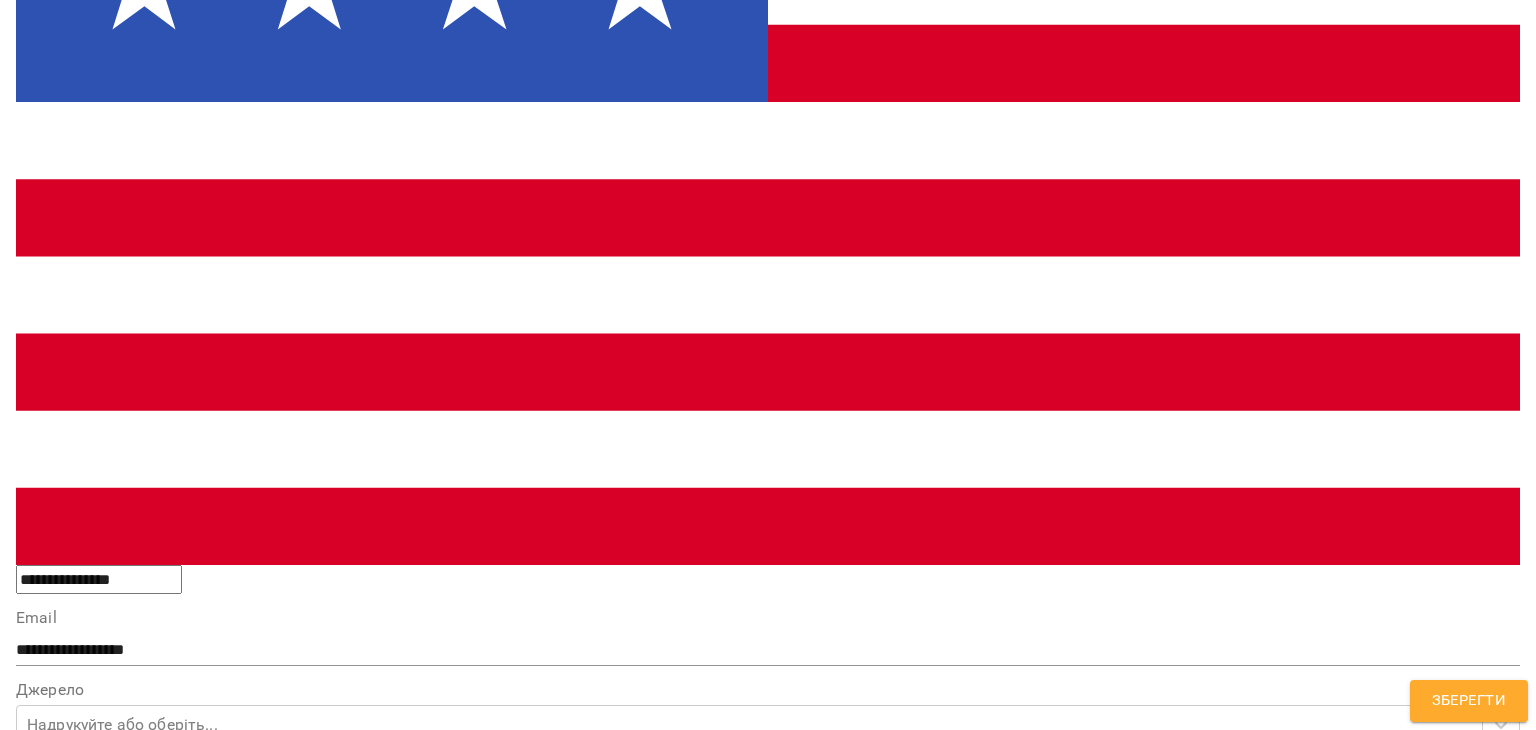 click at bounding box center (768, 1591) 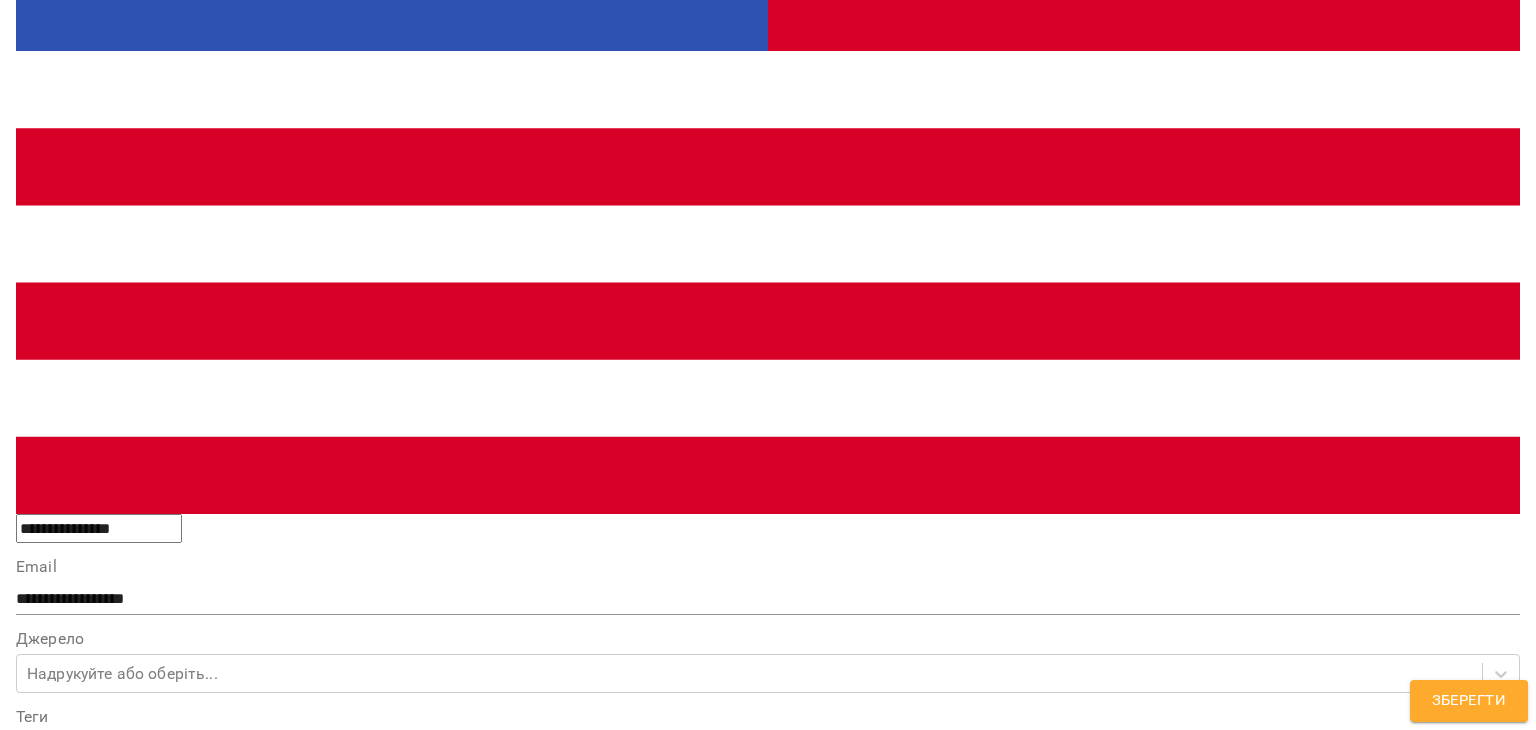 scroll, scrollTop: 900, scrollLeft: 0, axis: vertical 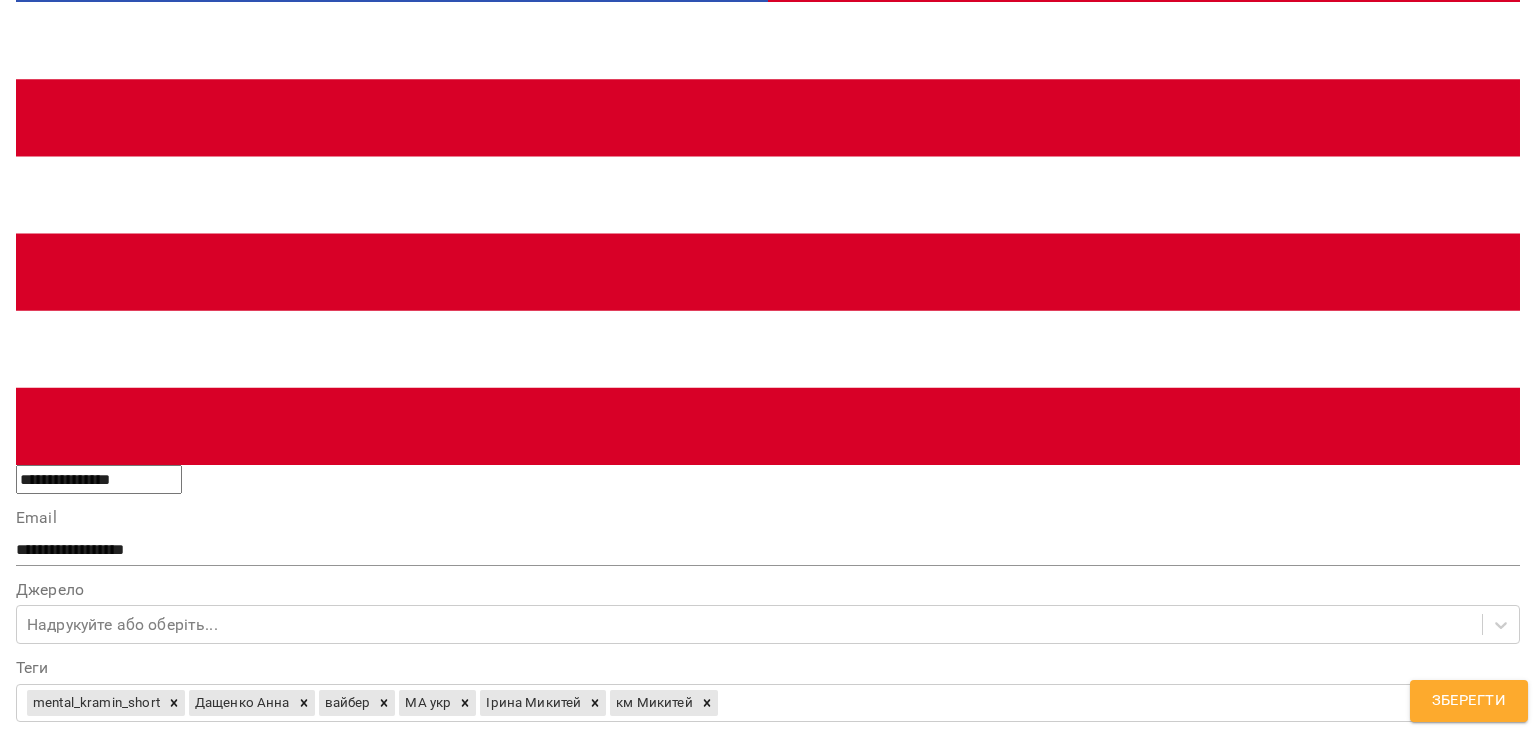 click on "Зберегти" at bounding box center [59, 1537] 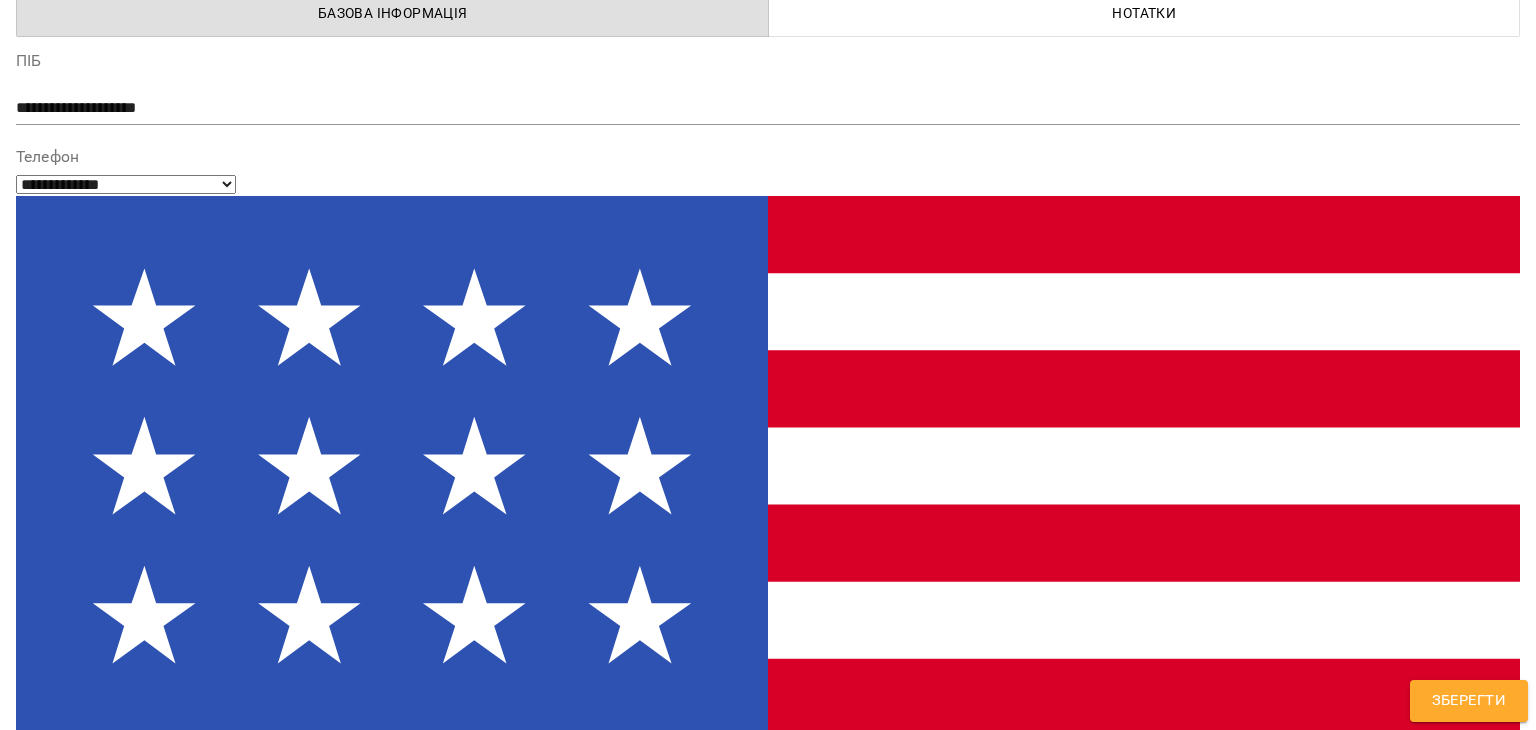 scroll, scrollTop: 0, scrollLeft: 0, axis: both 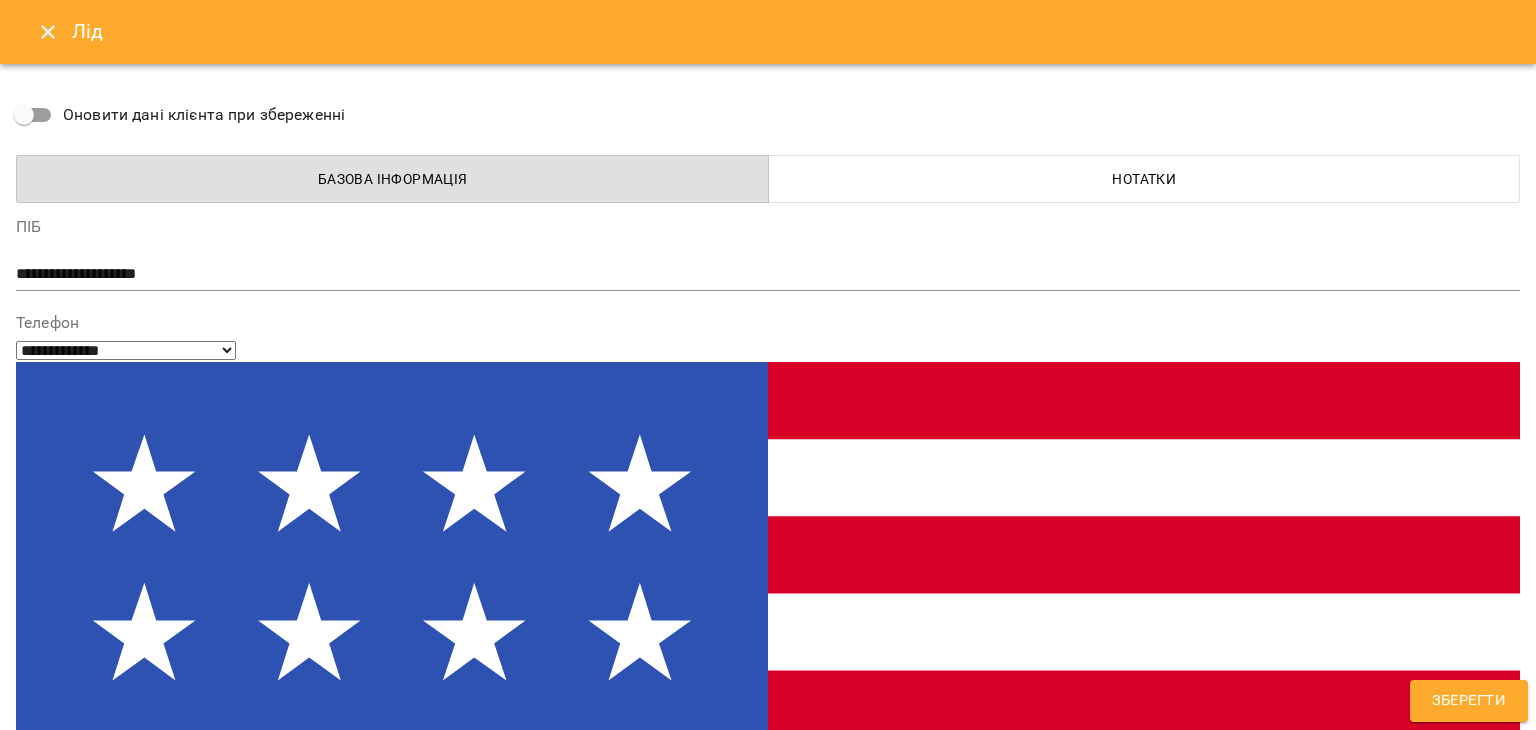 click on "Зберегти" at bounding box center [1469, 701] 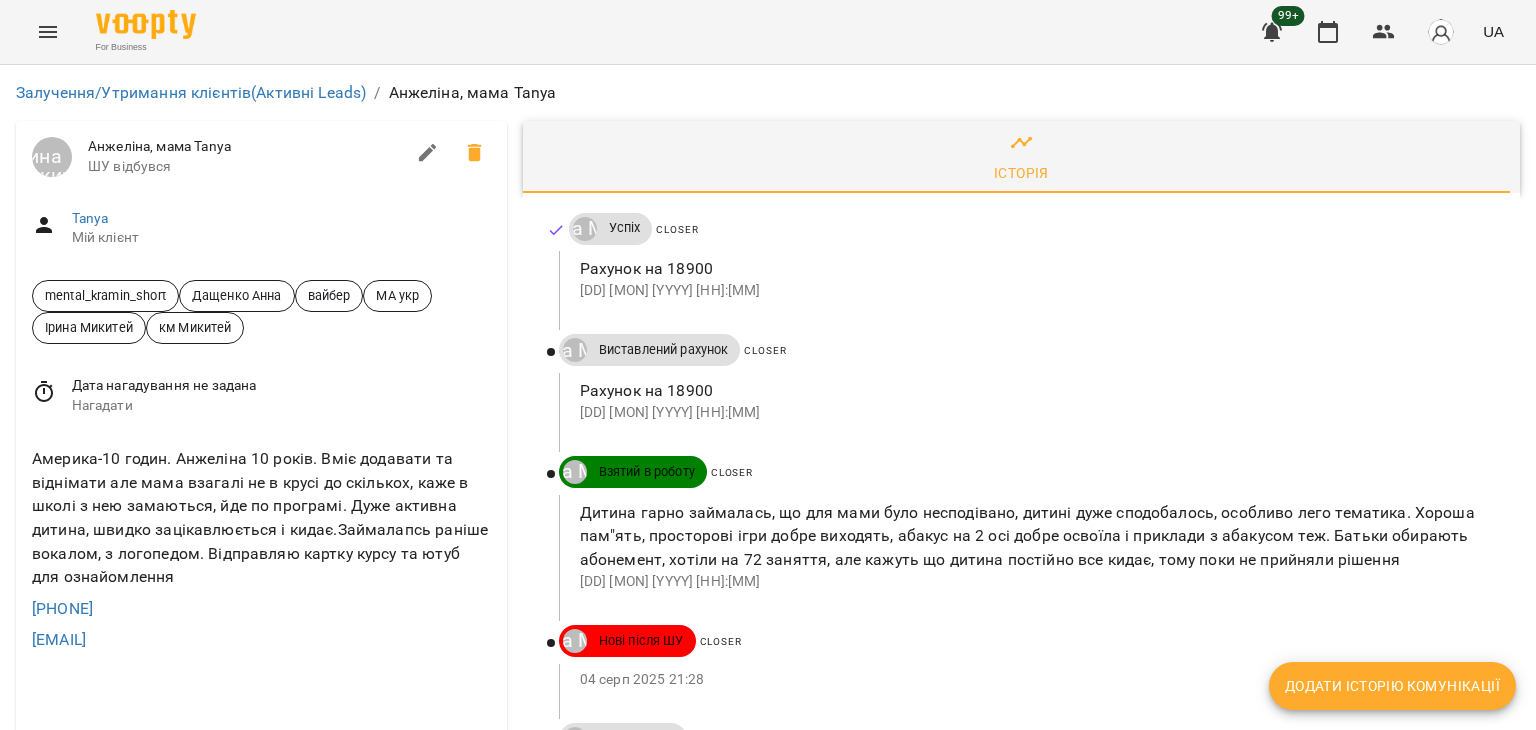 click 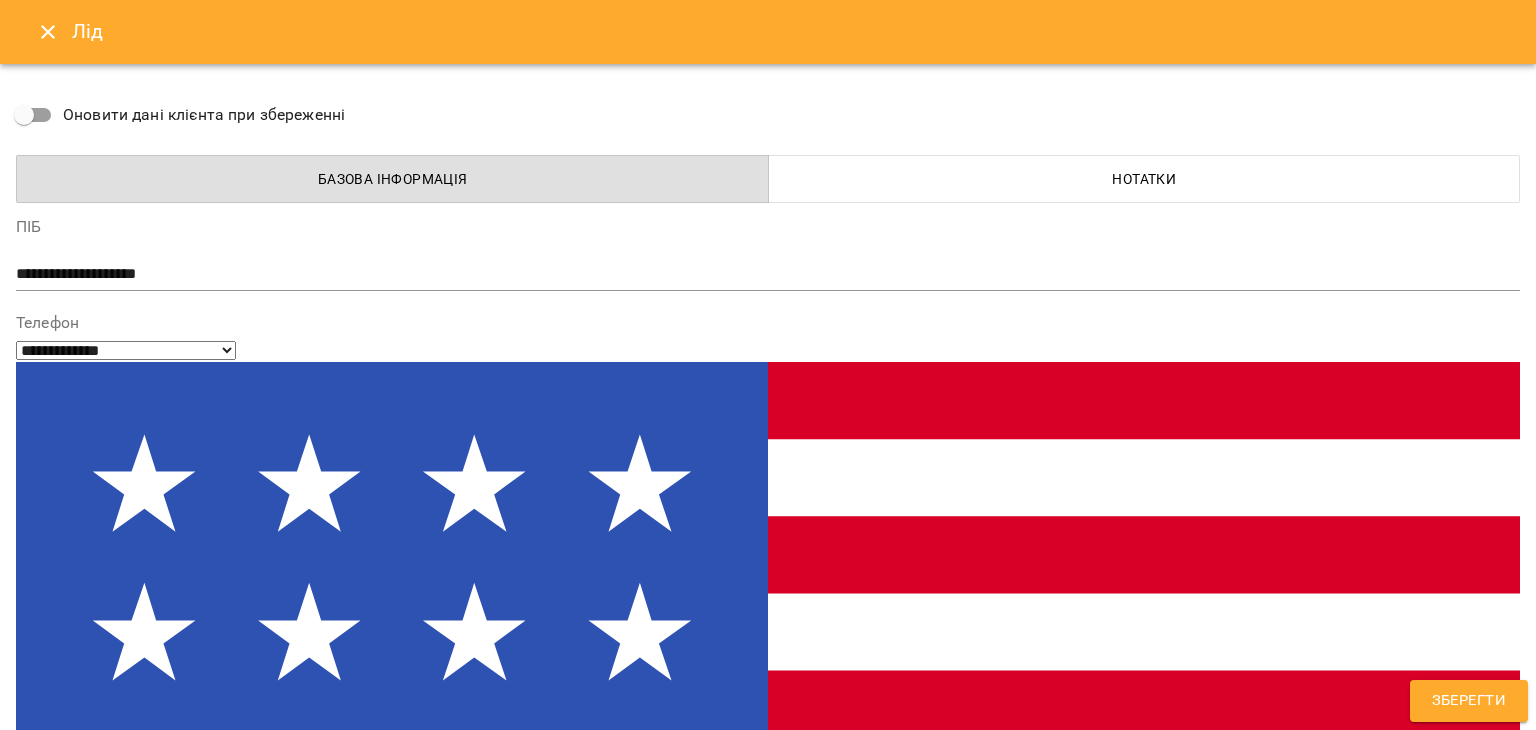 type on "**********" 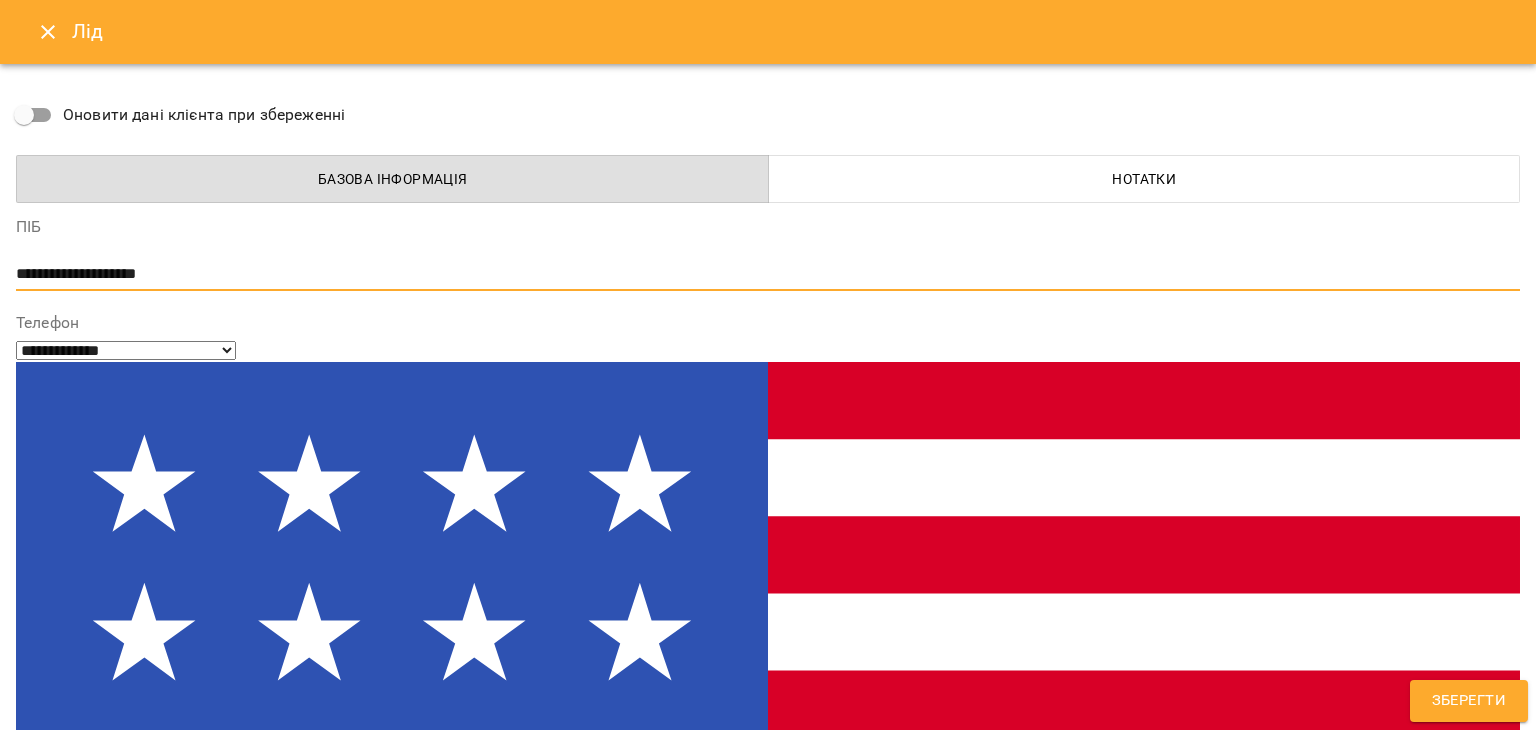 click on "**********" at bounding box center (760, 274) 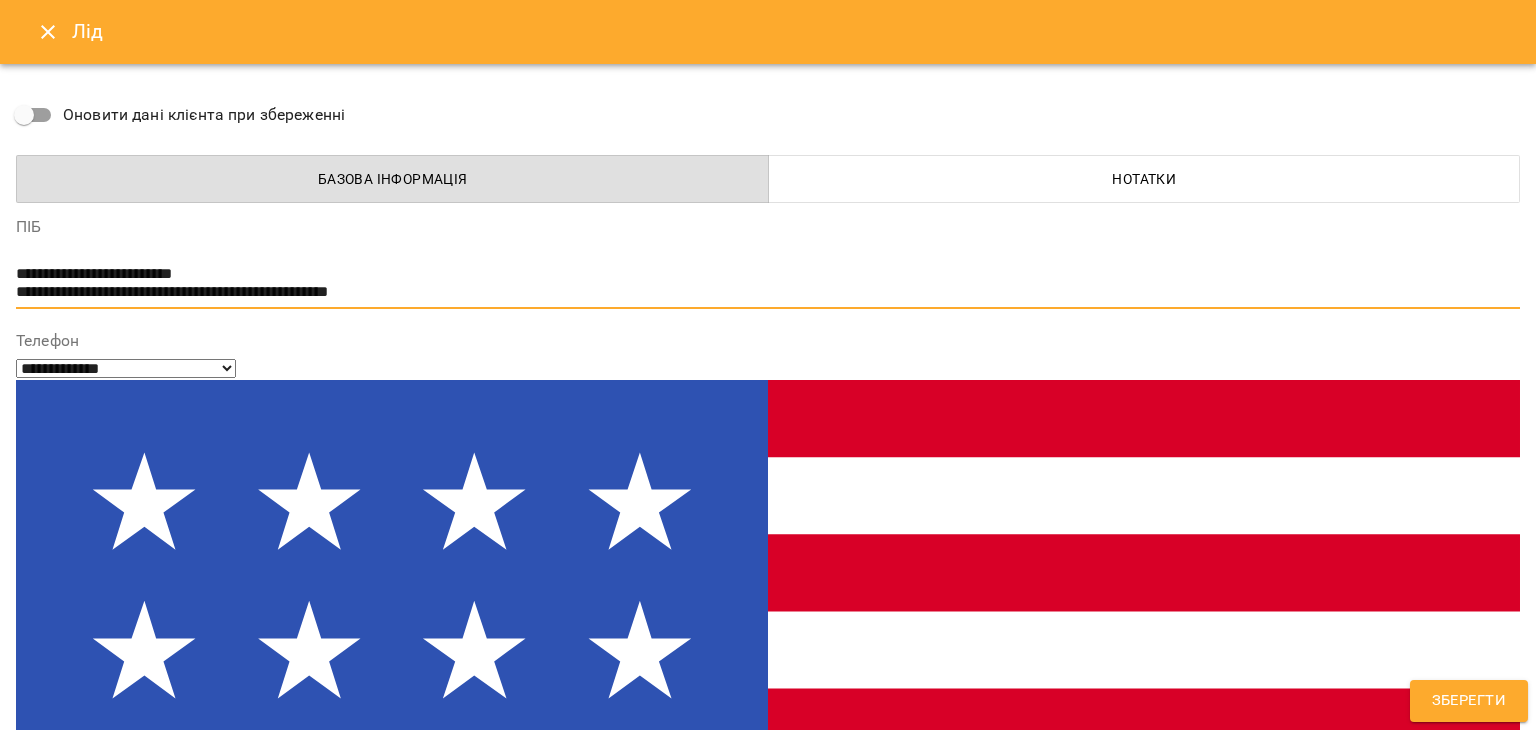 scroll, scrollTop: 0, scrollLeft: 0, axis: both 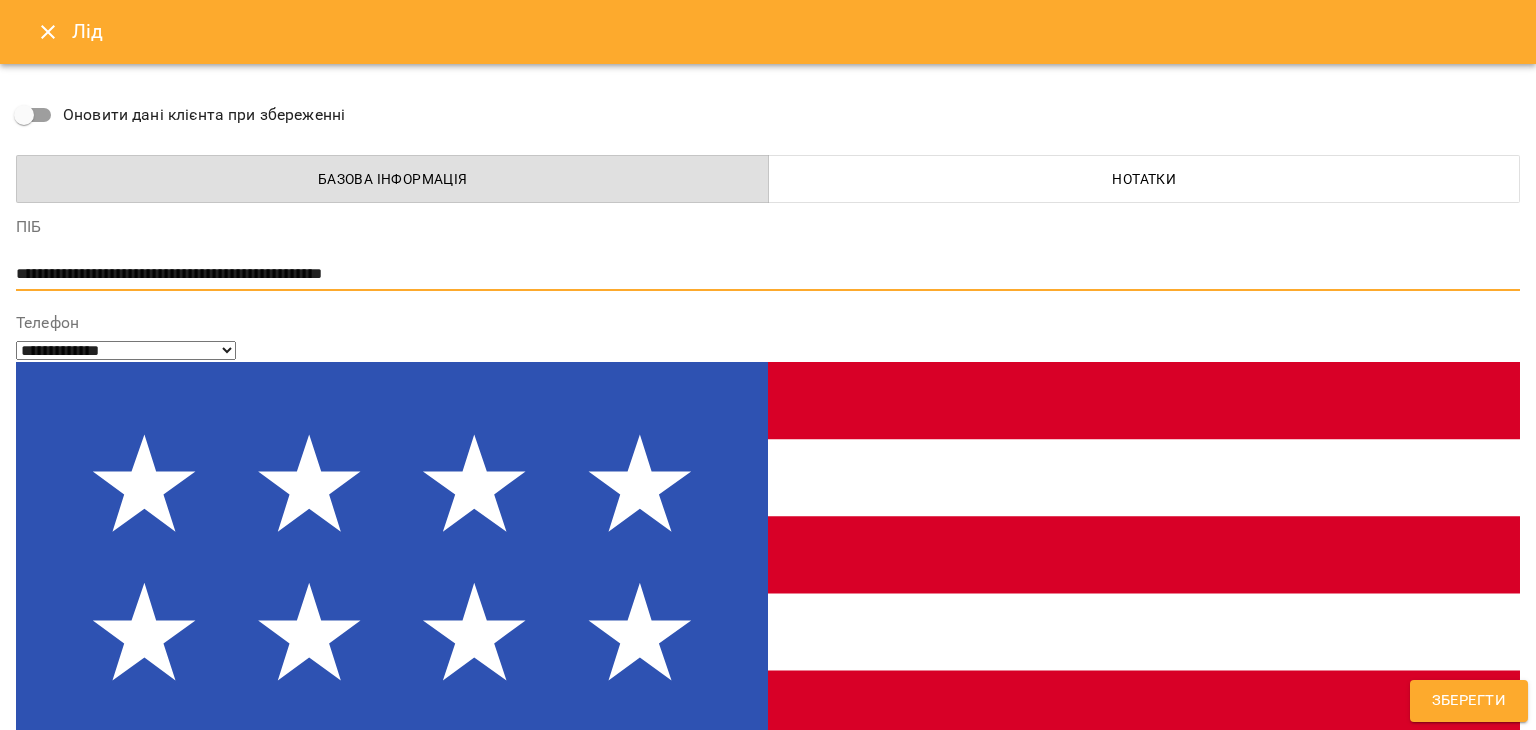 click on "**********" at bounding box center (768, 275) 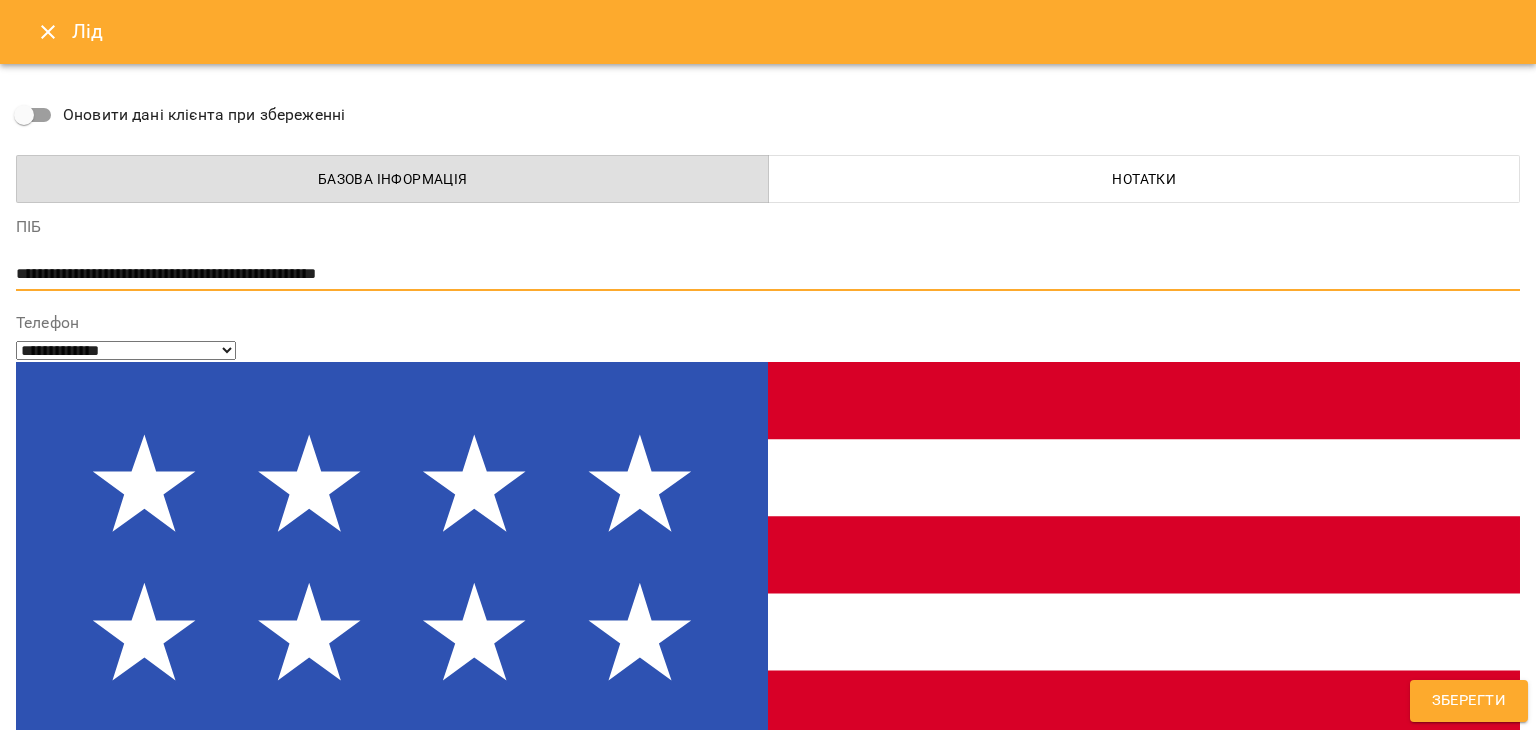 drag, startPoint x: 228, startPoint y: 274, endPoint x: 248, endPoint y: 278, distance: 20.396078 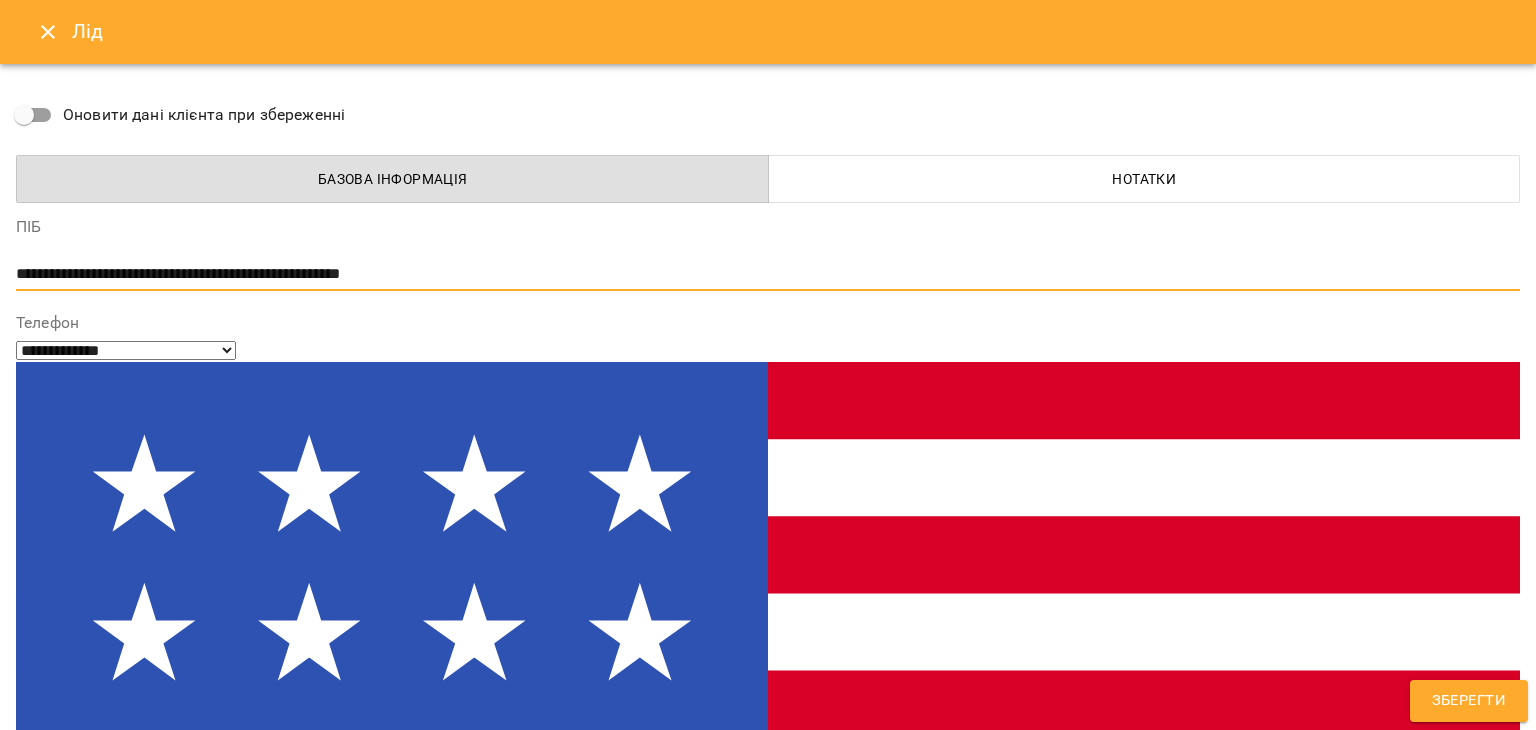 click on "**********" at bounding box center (760, 274) 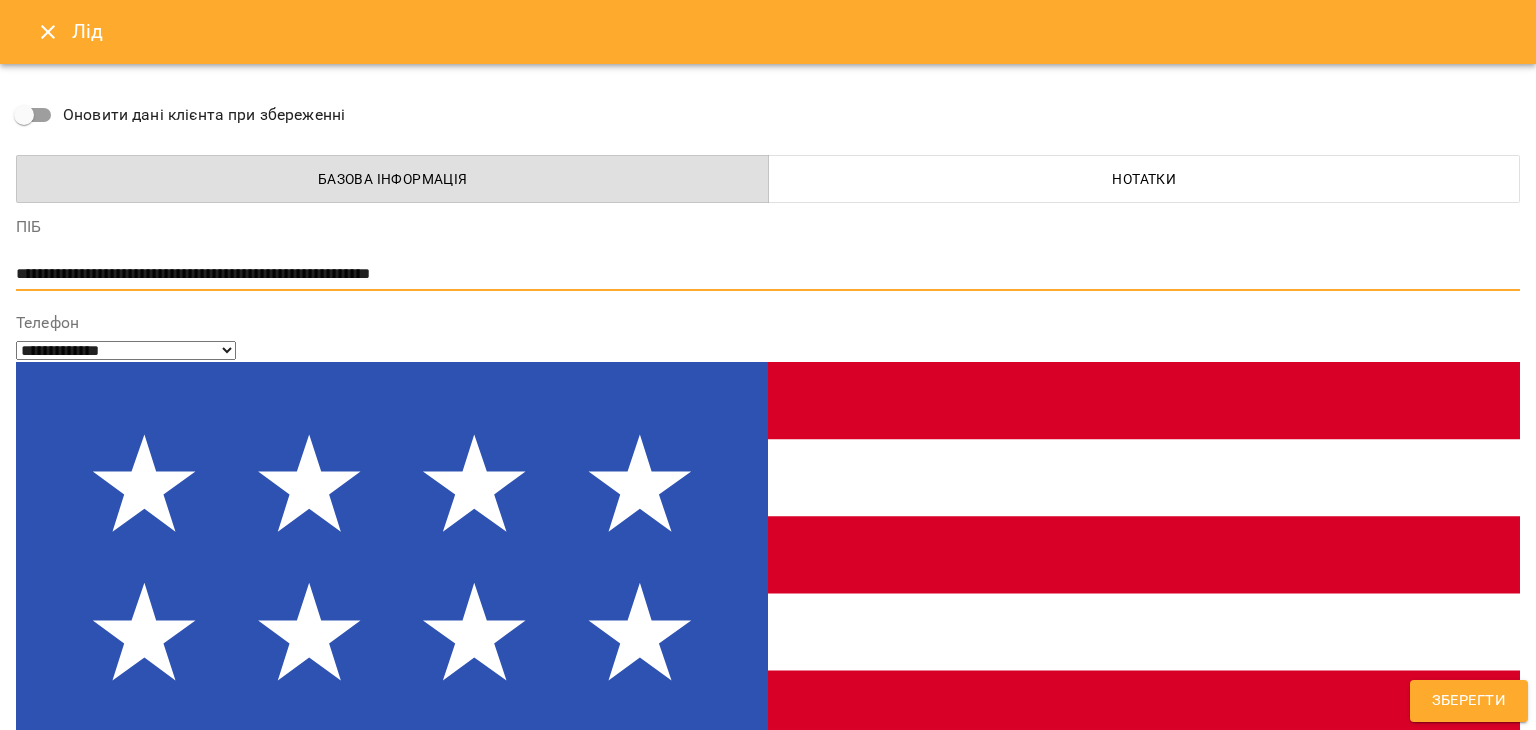 type on "**********" 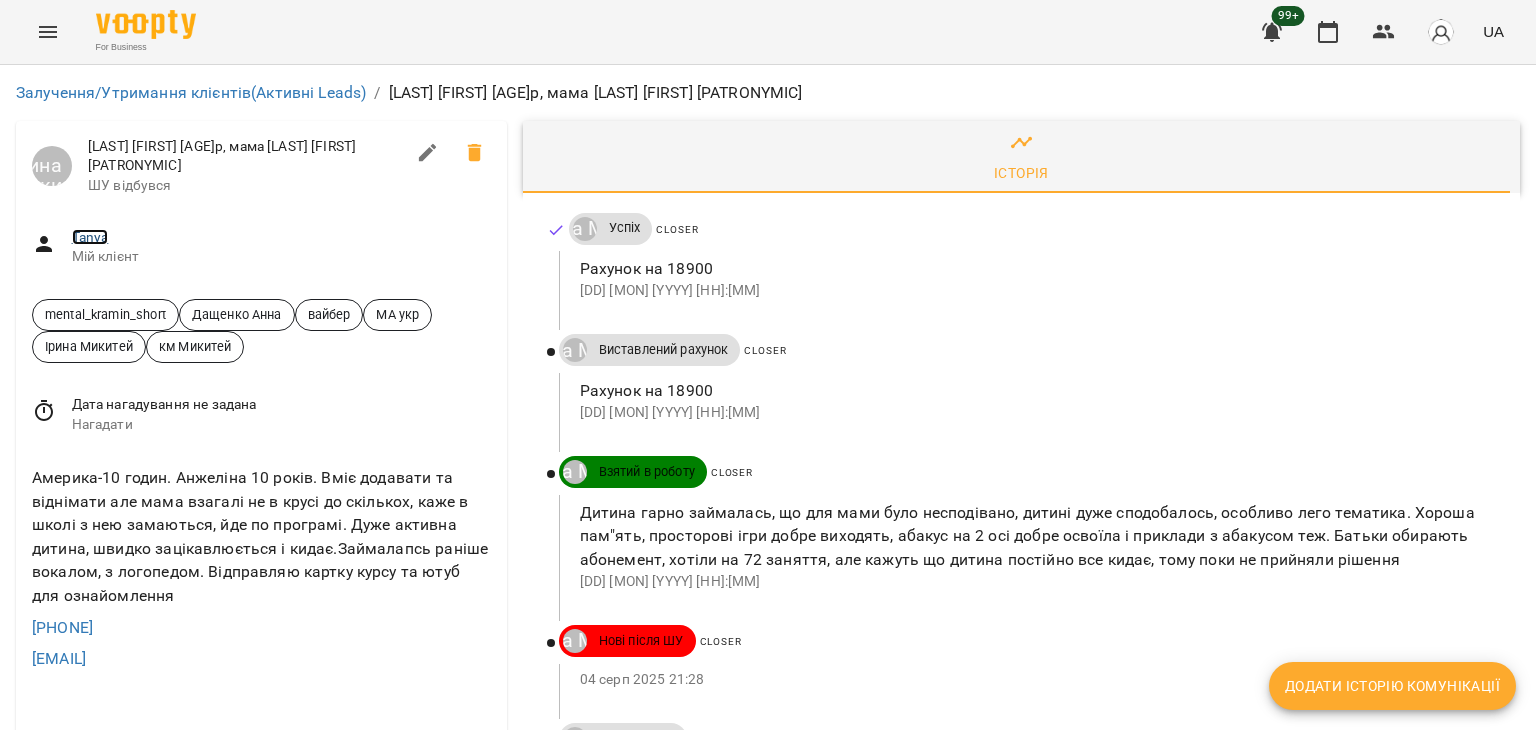 click on "Tanya" at bounding box center (90, 237) 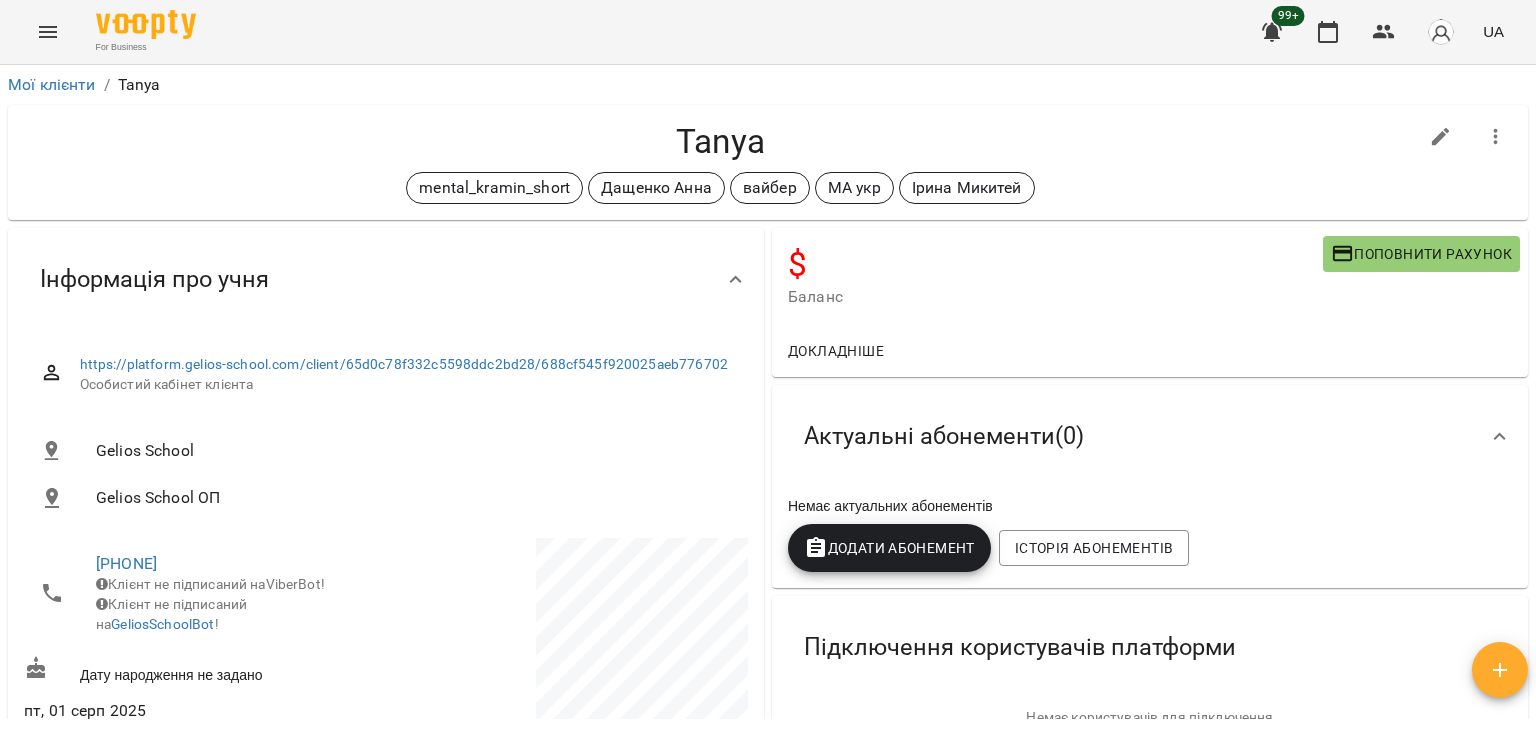 click on "Поповнити рахунок" at bounding box center (1421, 254) 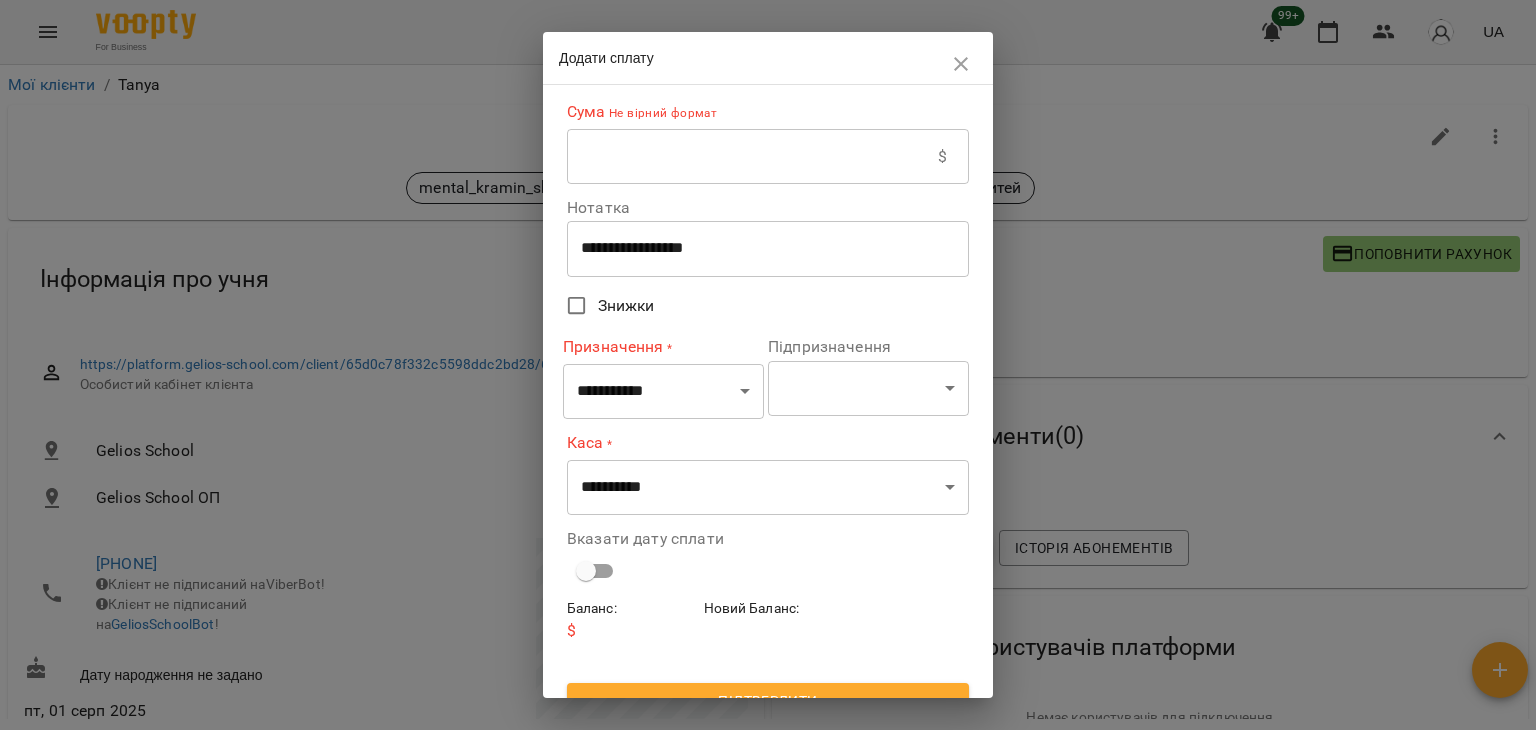 click at bounding box center (752, 157) 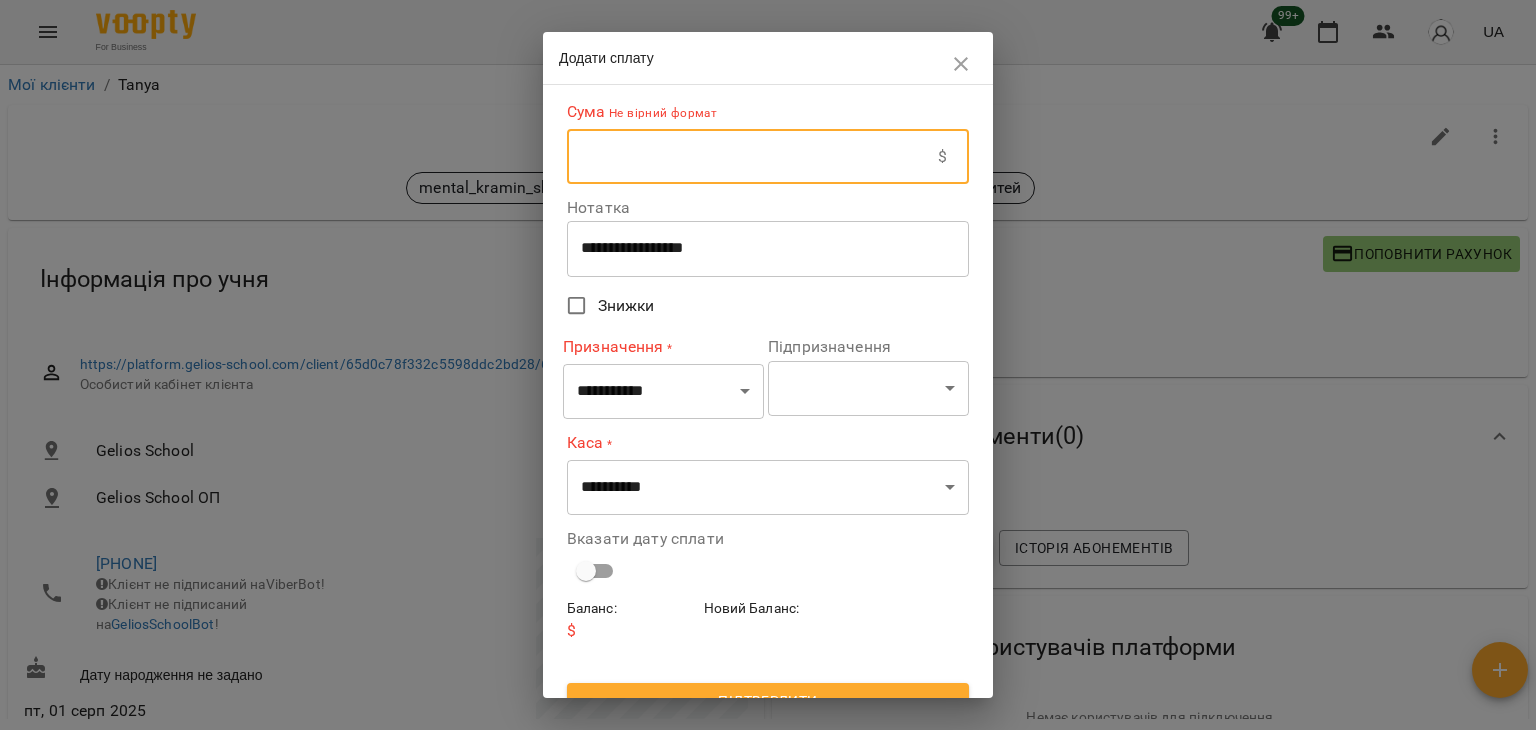 type on "*****" 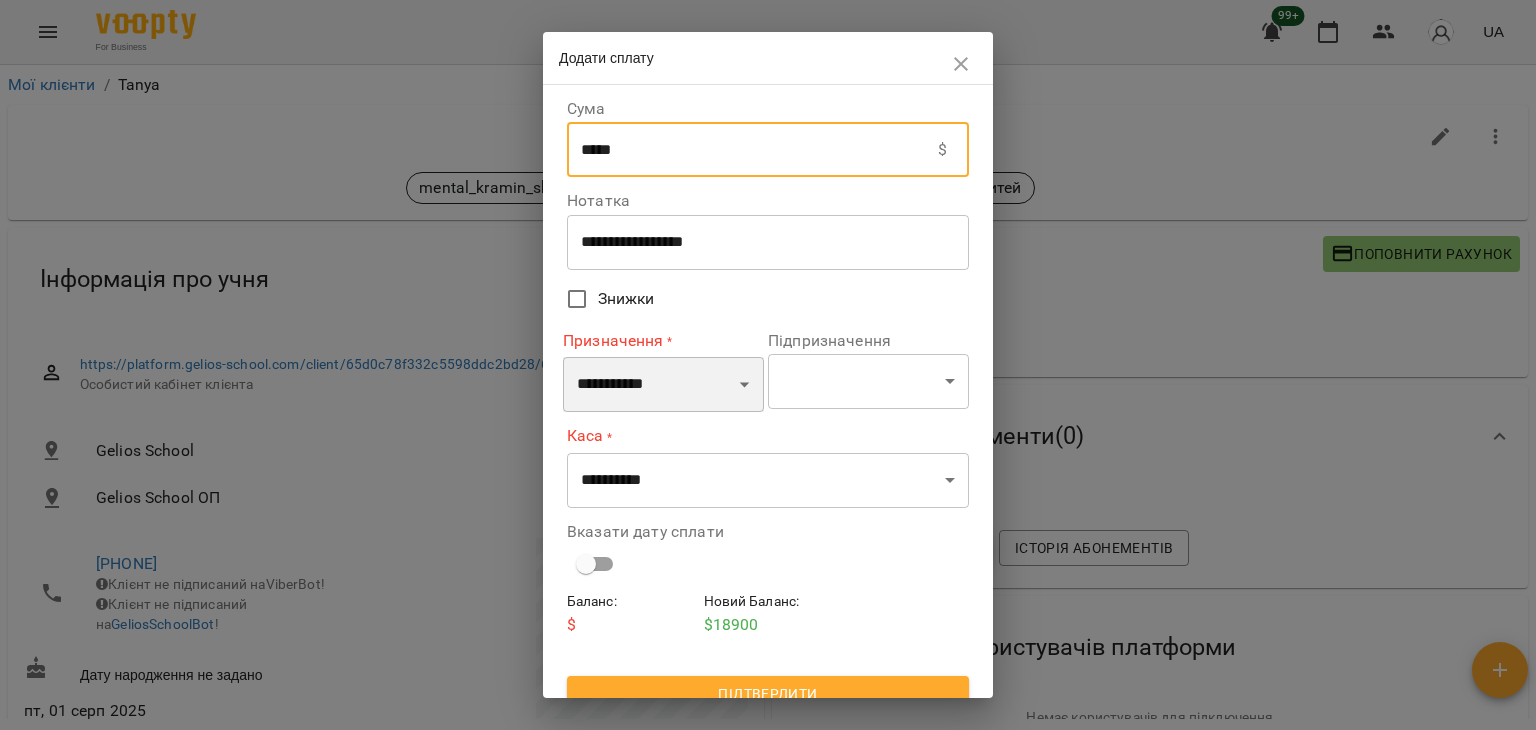 click on "**********" at bounding box center (663, 385) 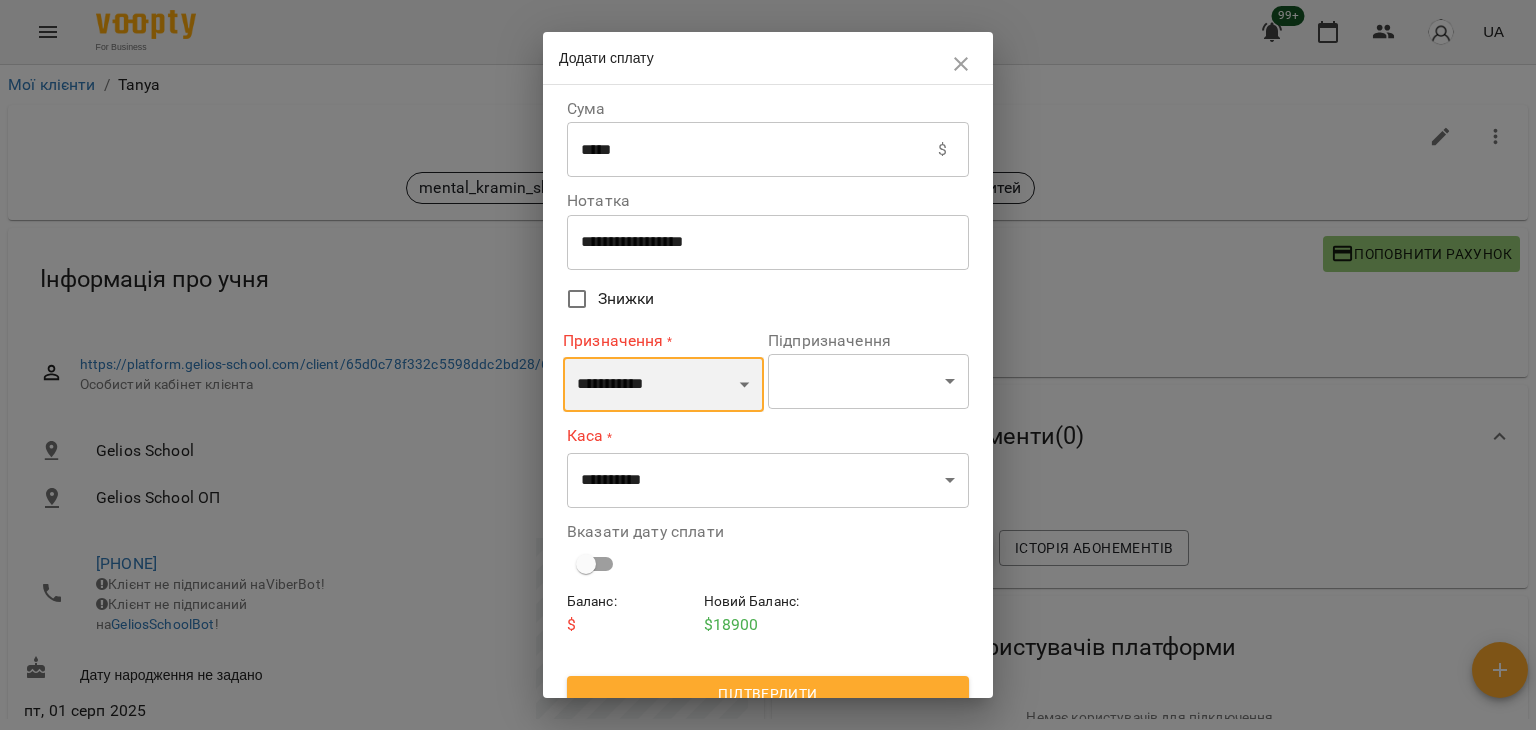 select on "*********" 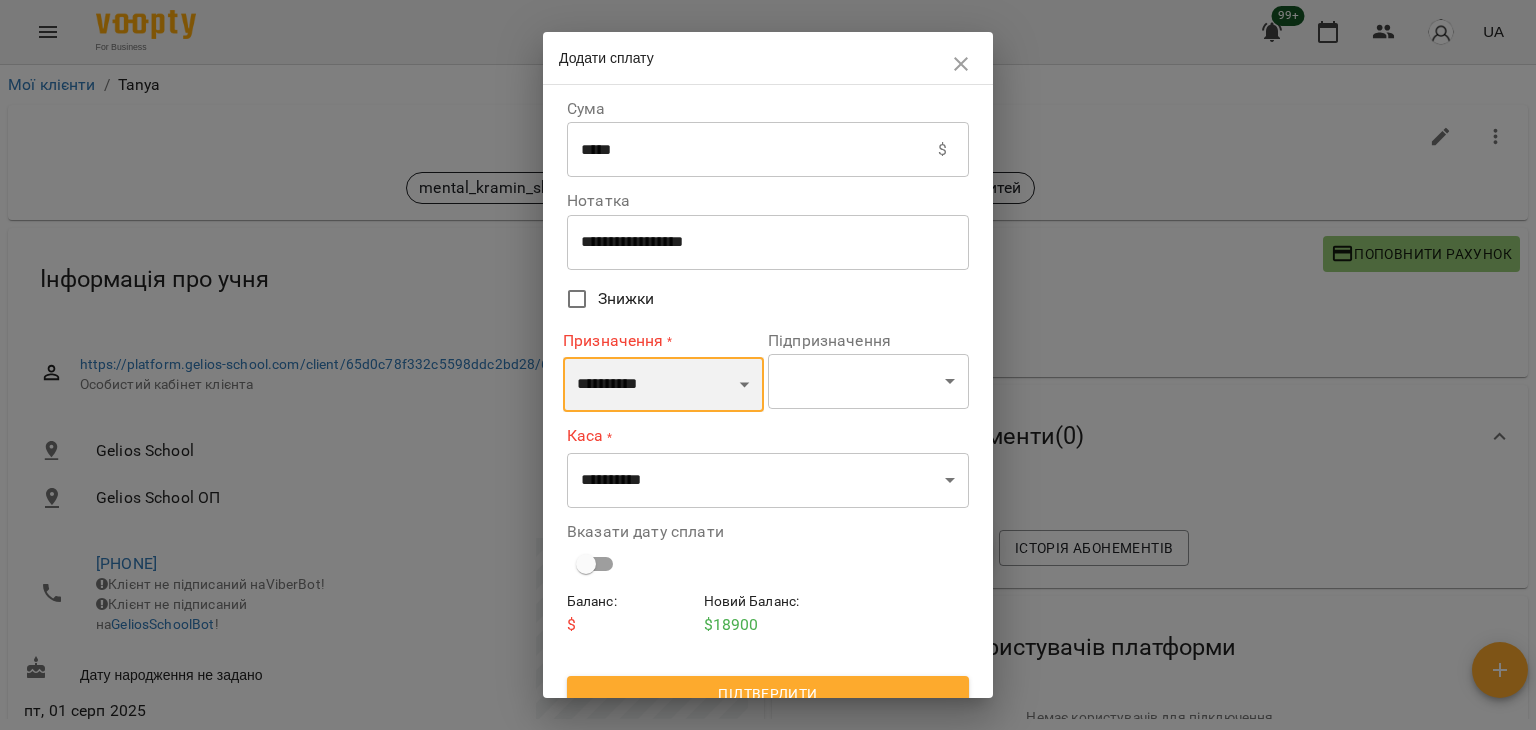 click on "**********" at bounding box center (663, 385) 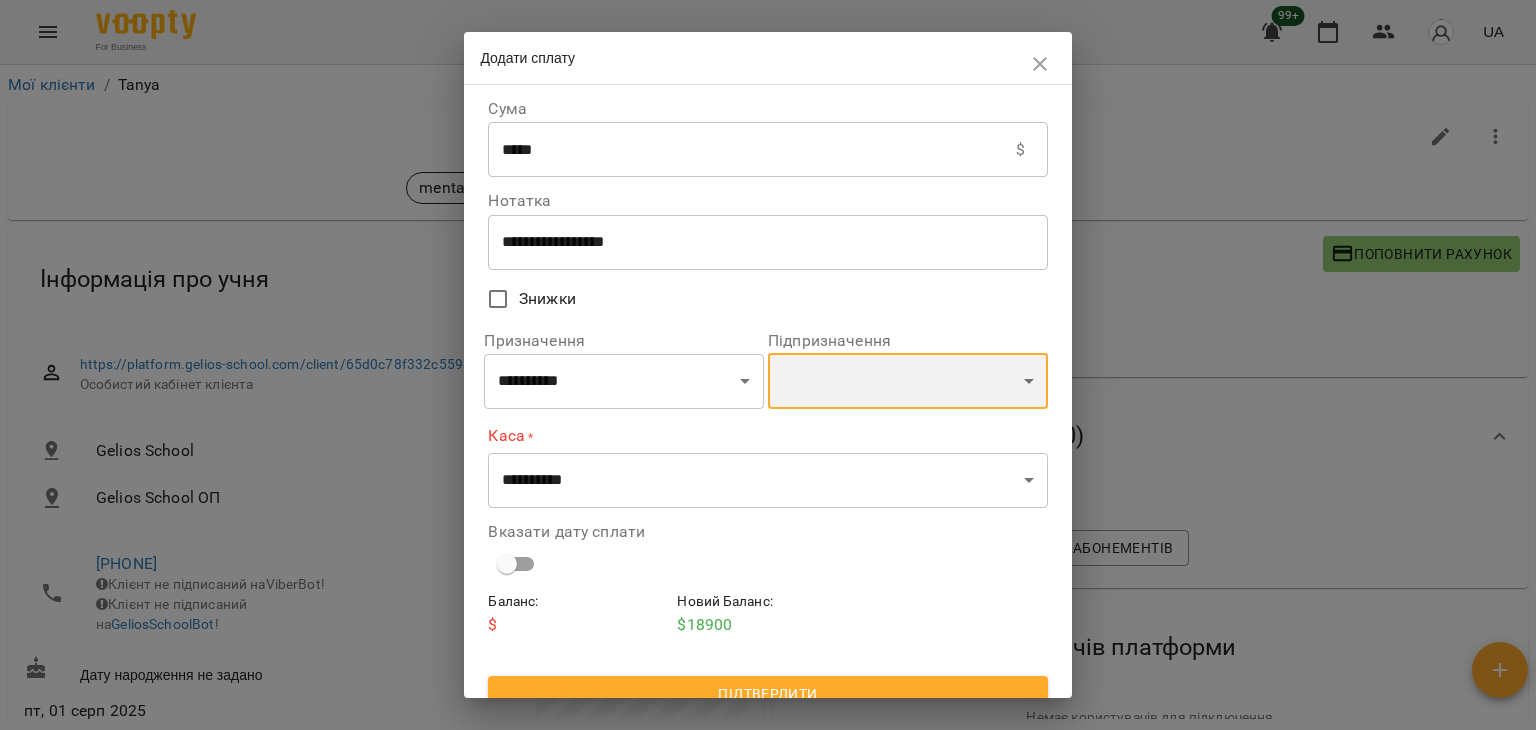 click on "**********" at bounding box center (908, 381) 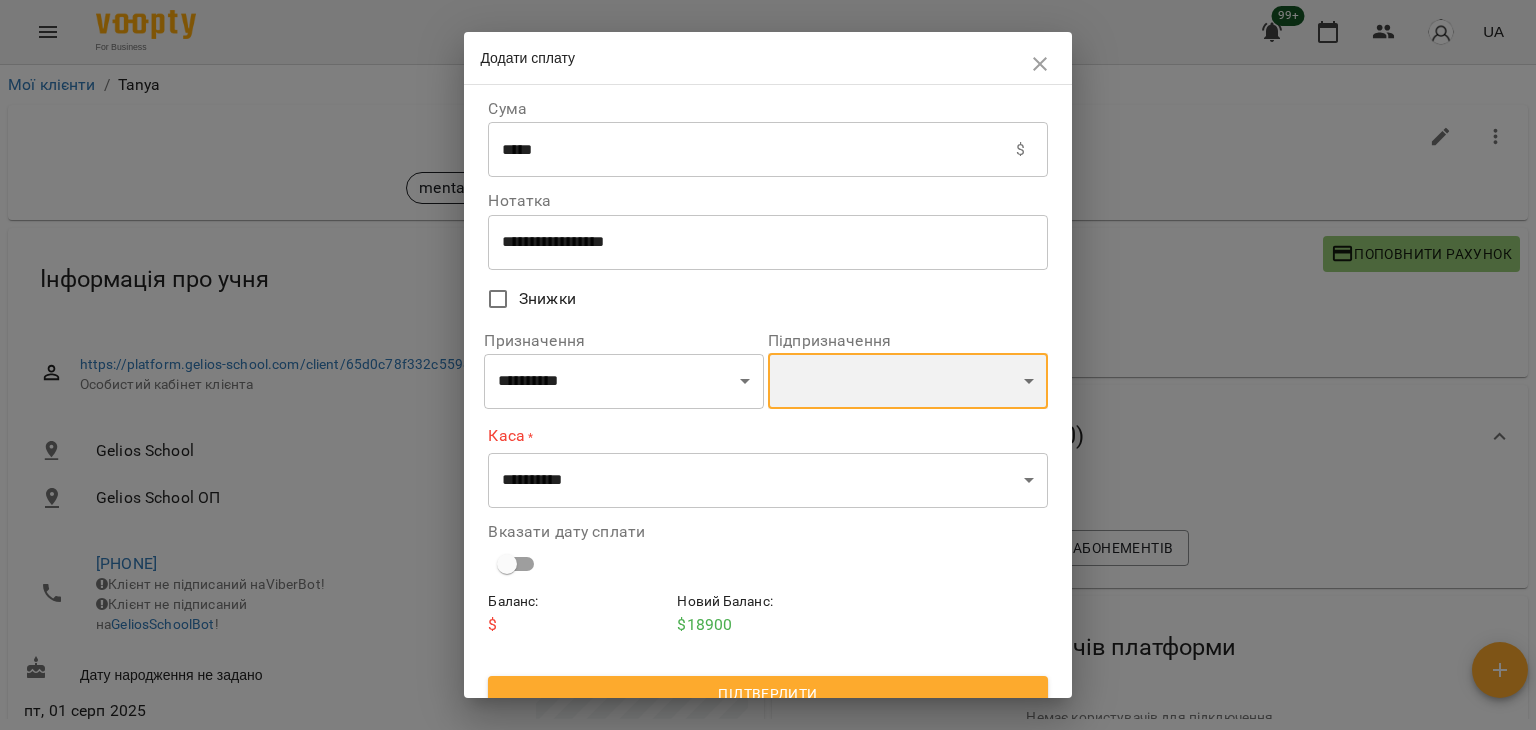 select on "**********" 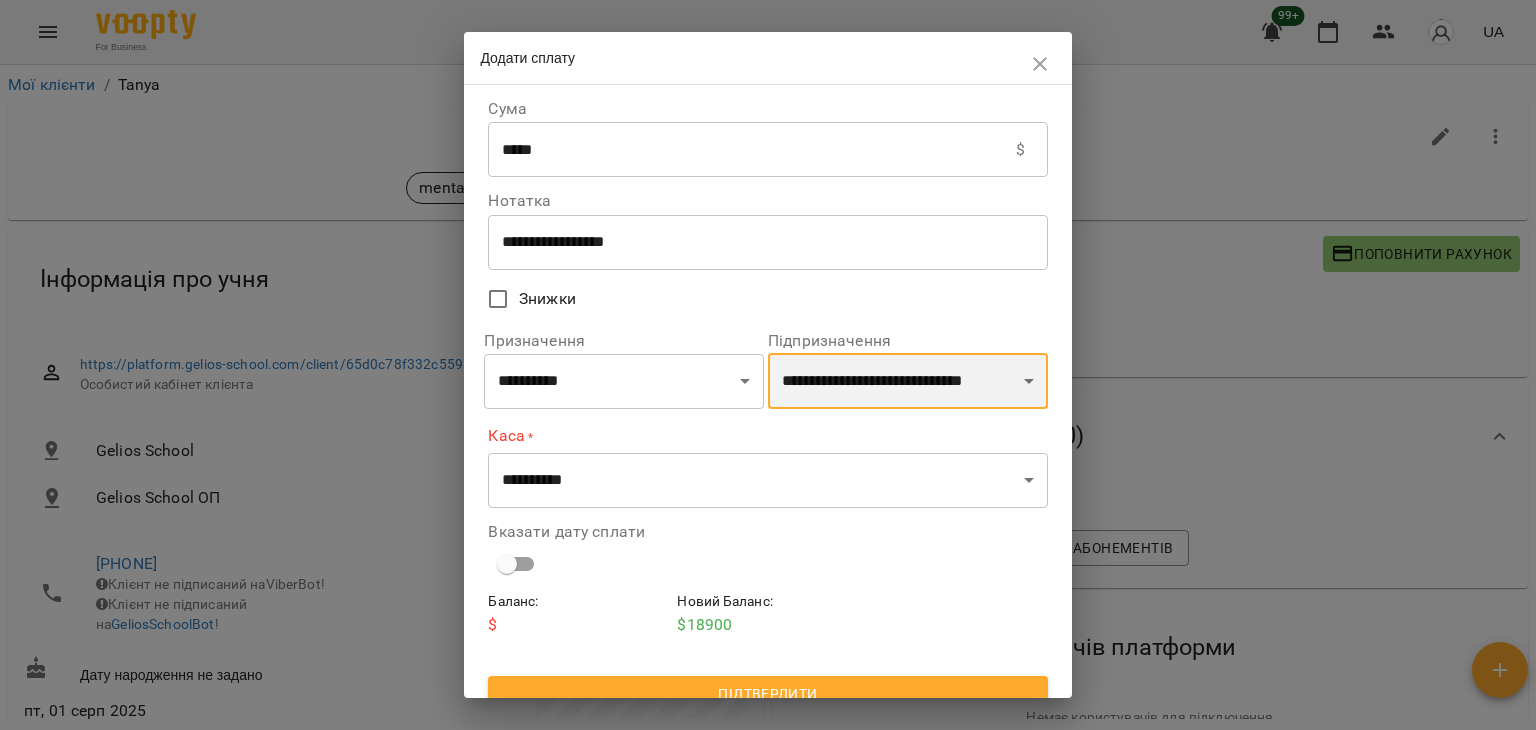 click on "**********" at bounding box center (908, 381) 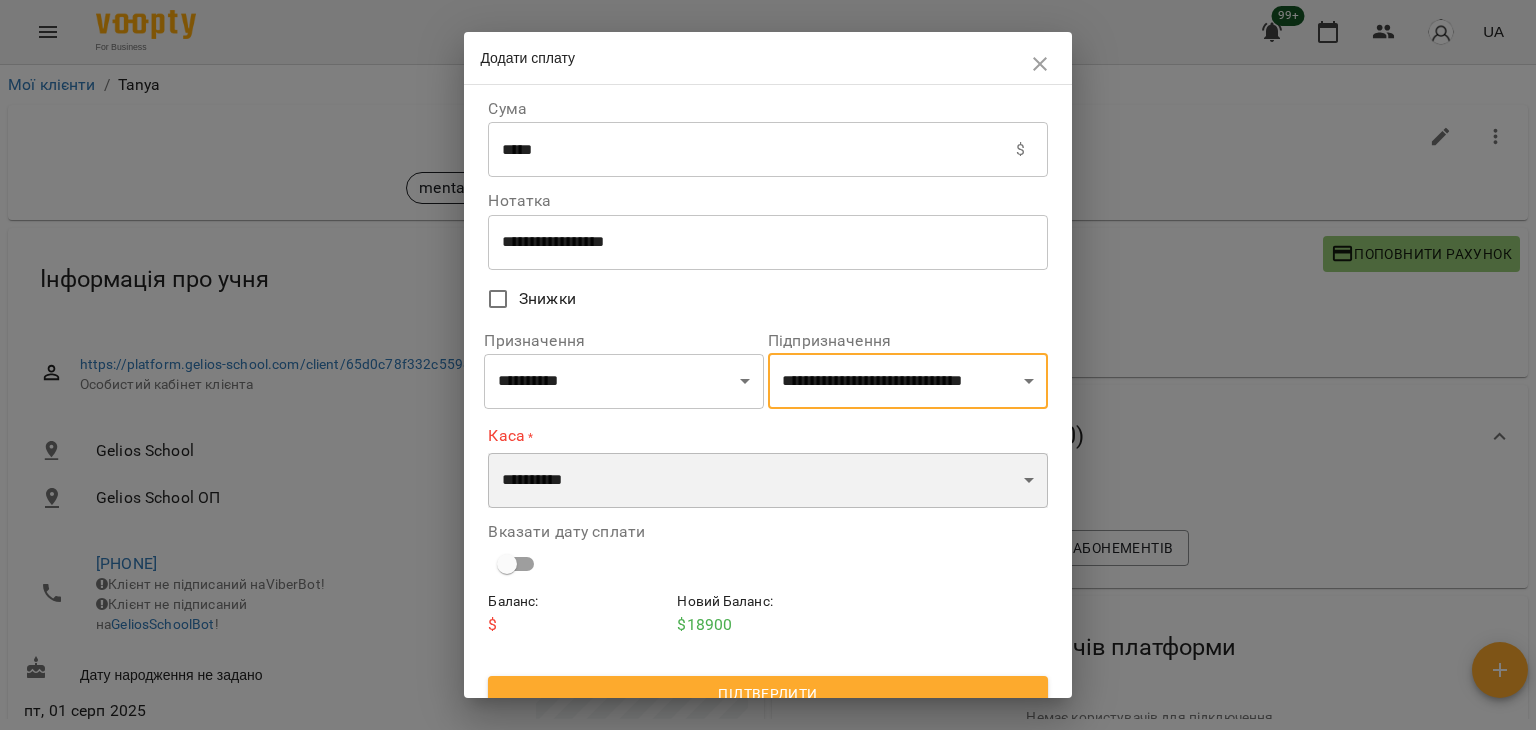 click on "**********" at bounding box center [767, 481] 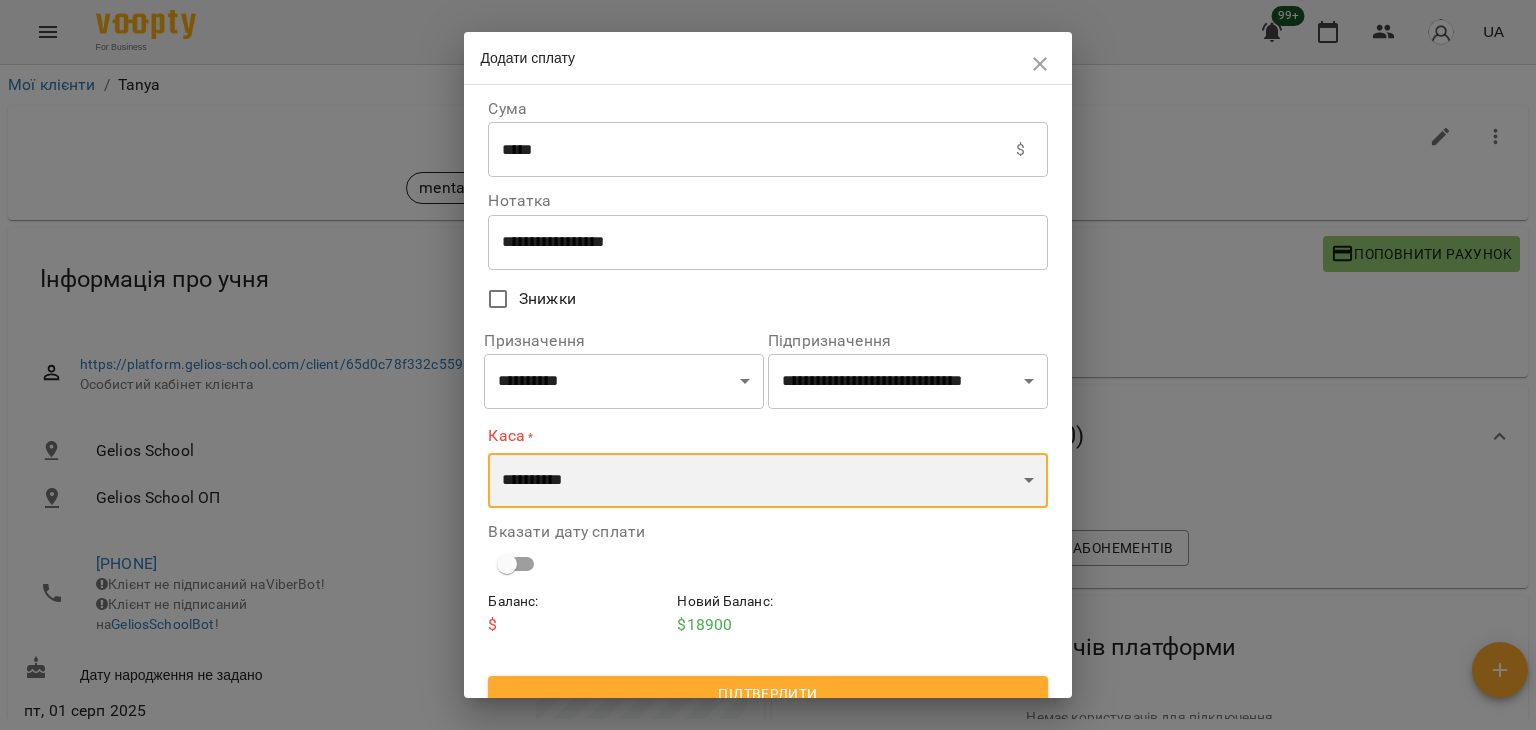 select on "****" 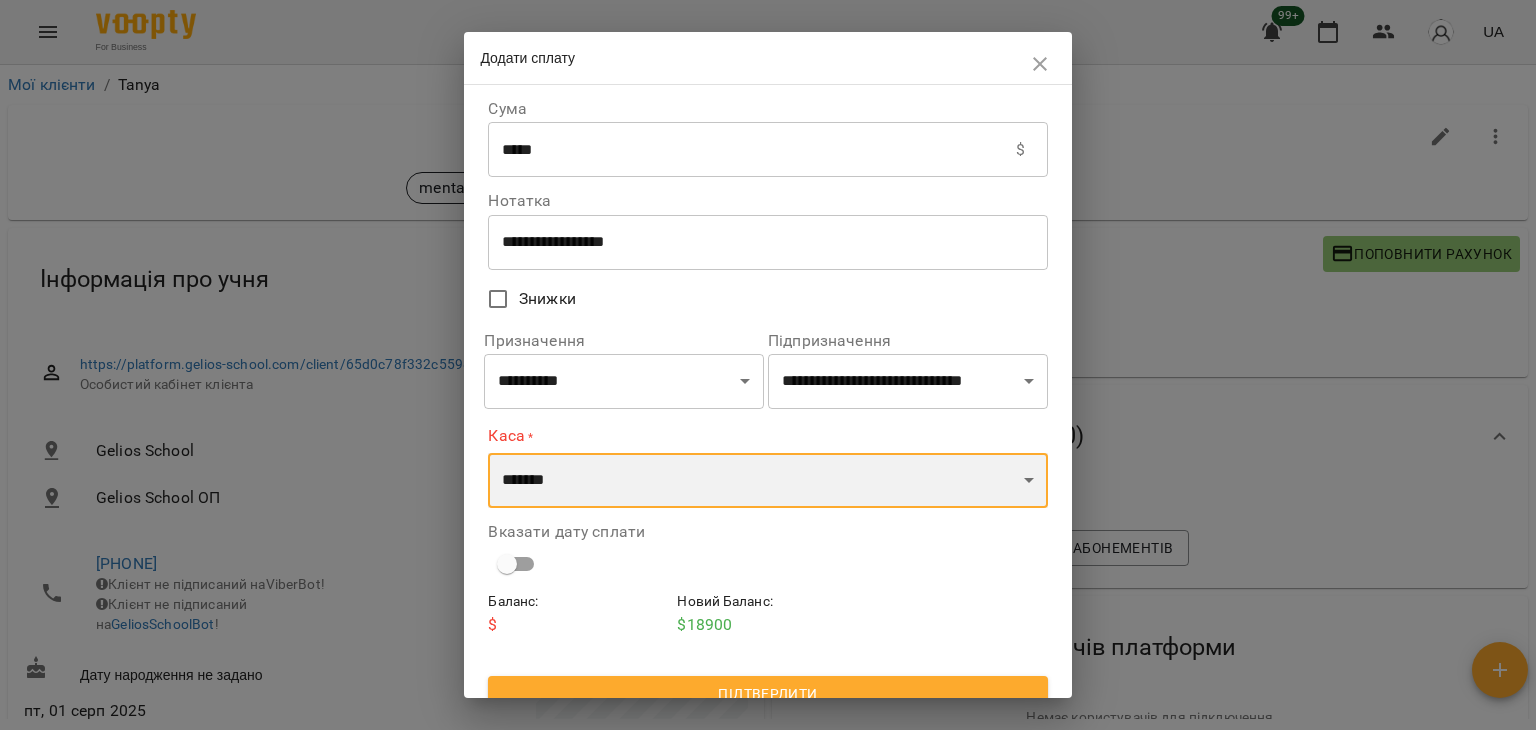 click on "**********" at bounding box center (767, 481) 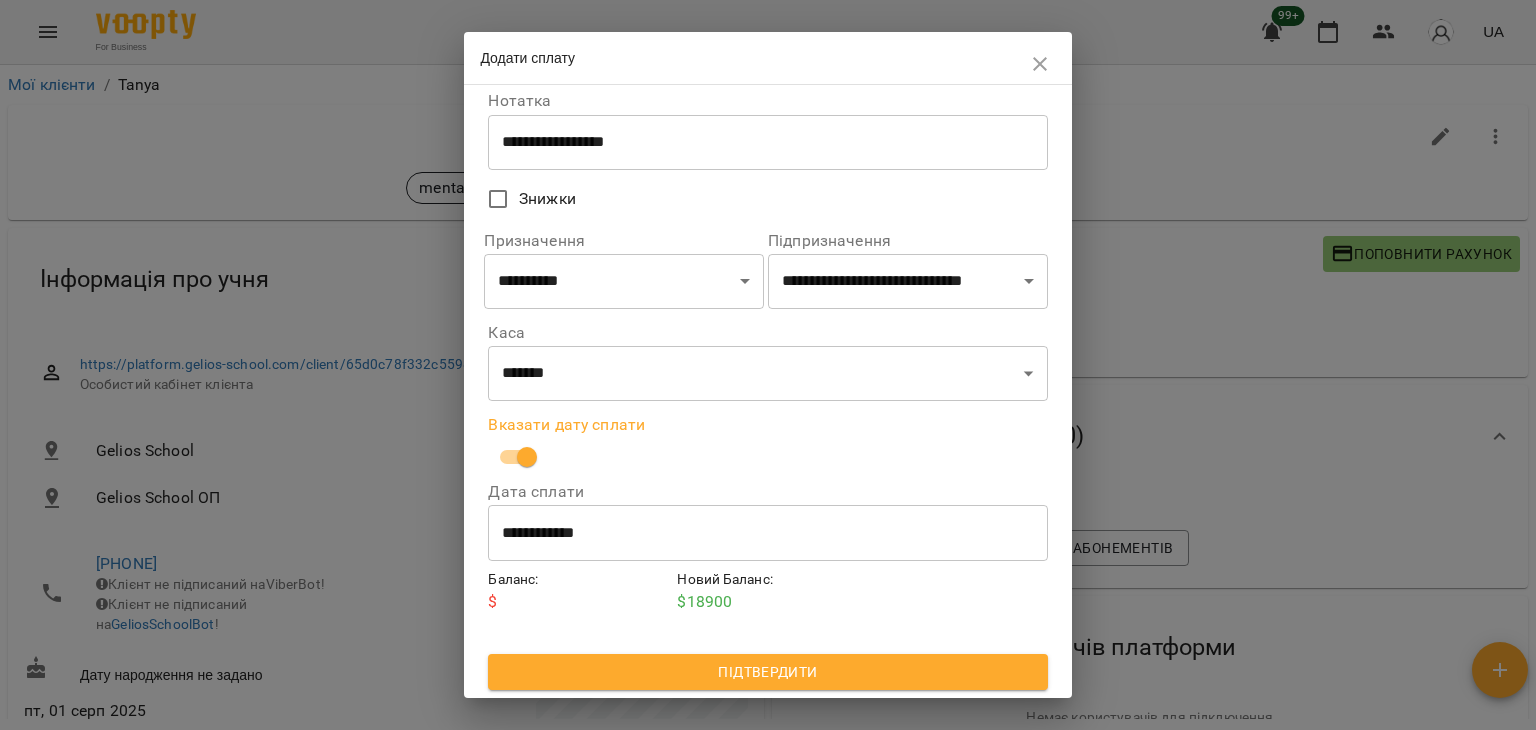 scroll, scrollTop: 102, scrollLeft: 0, axis: vertical 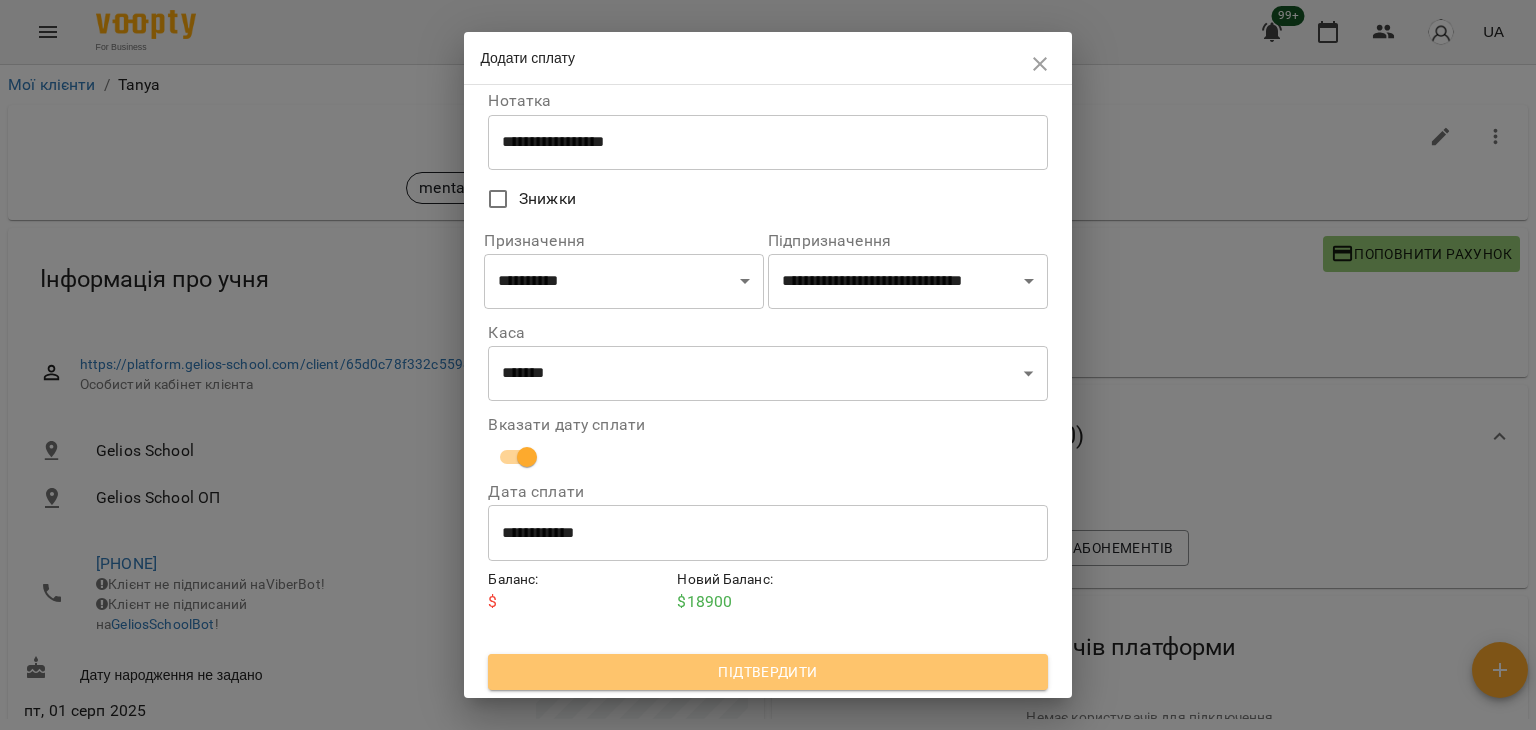 click on "Підтвердити" at bounding box center (767, 672) 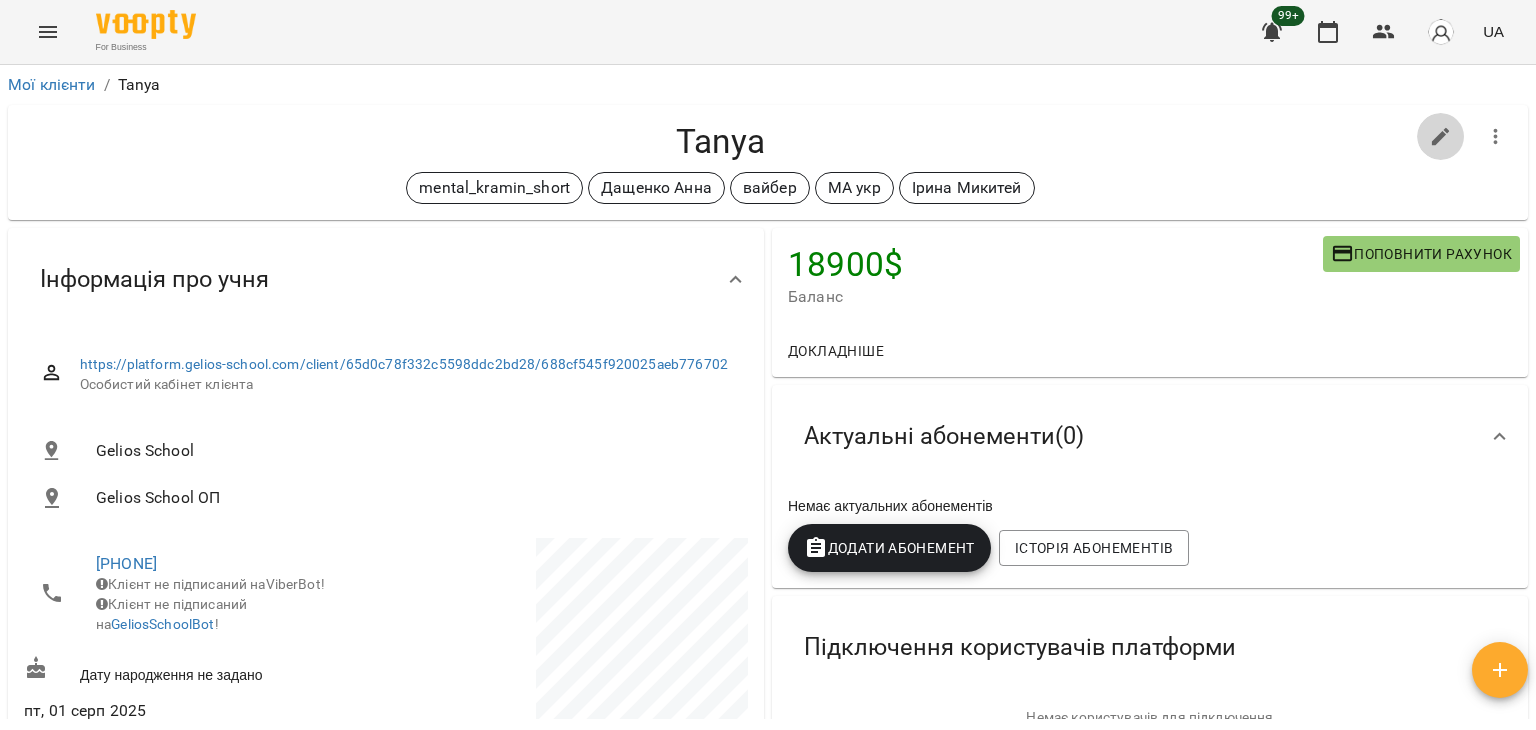 click 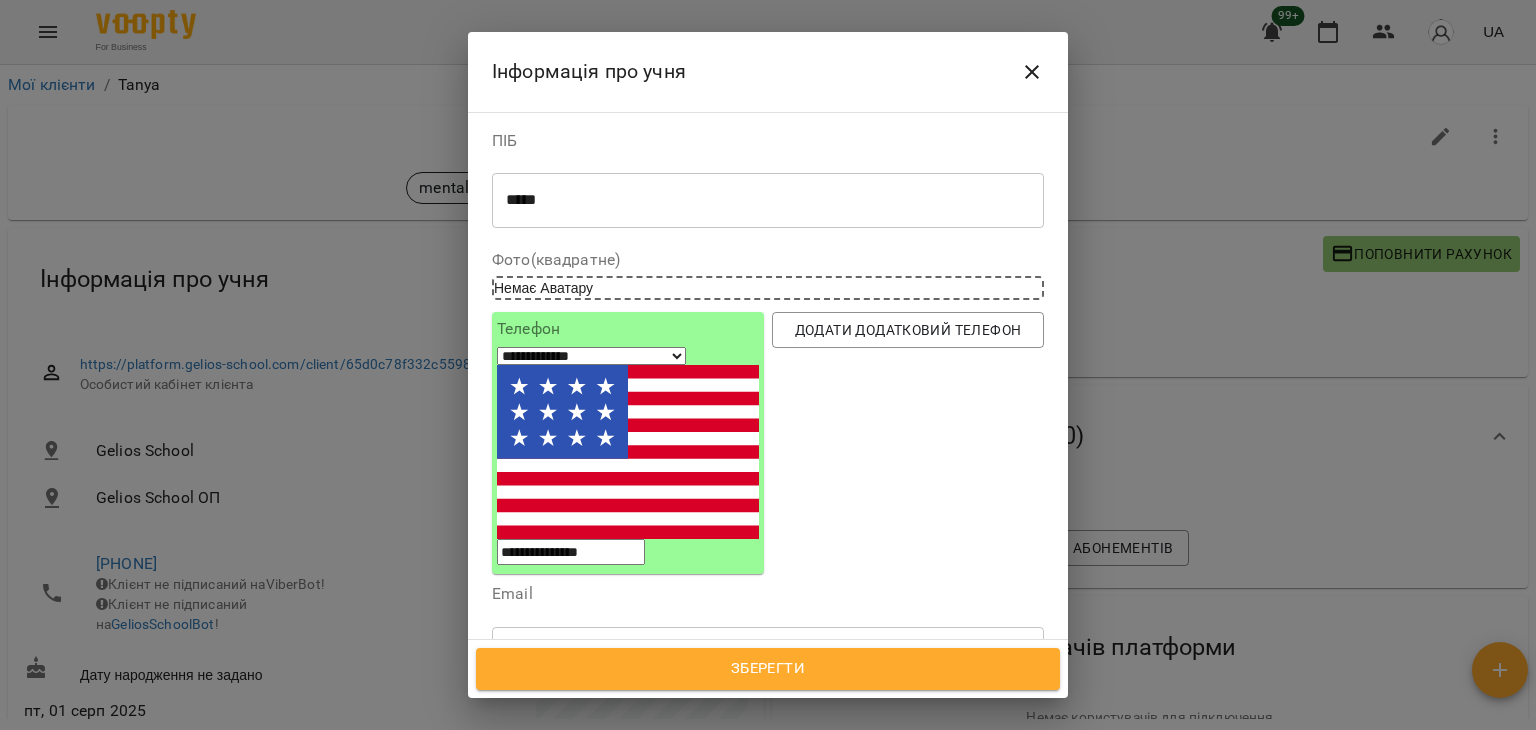 click on "*****" at bounding box center (760, 200) 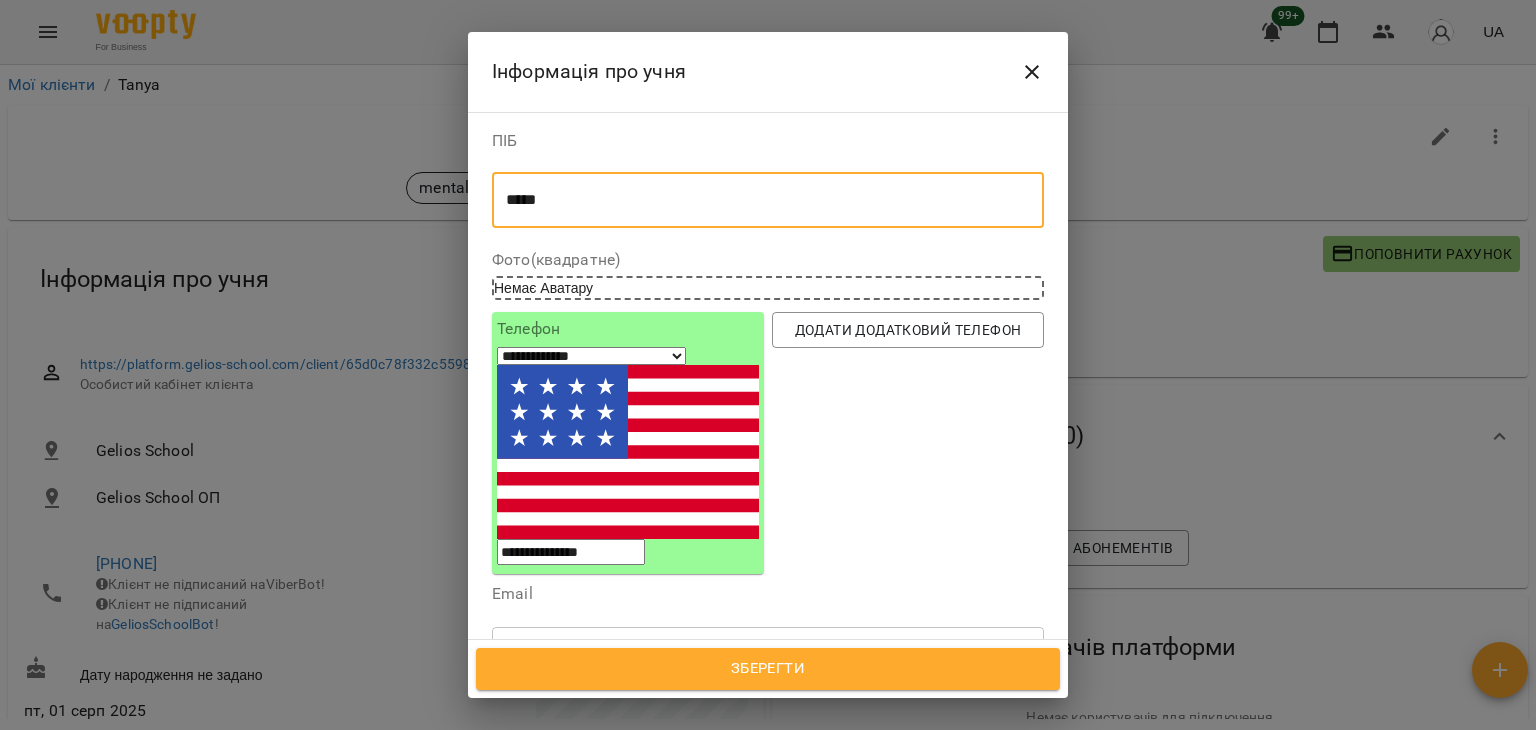 click on "*****" at bounding box center (760, 200) 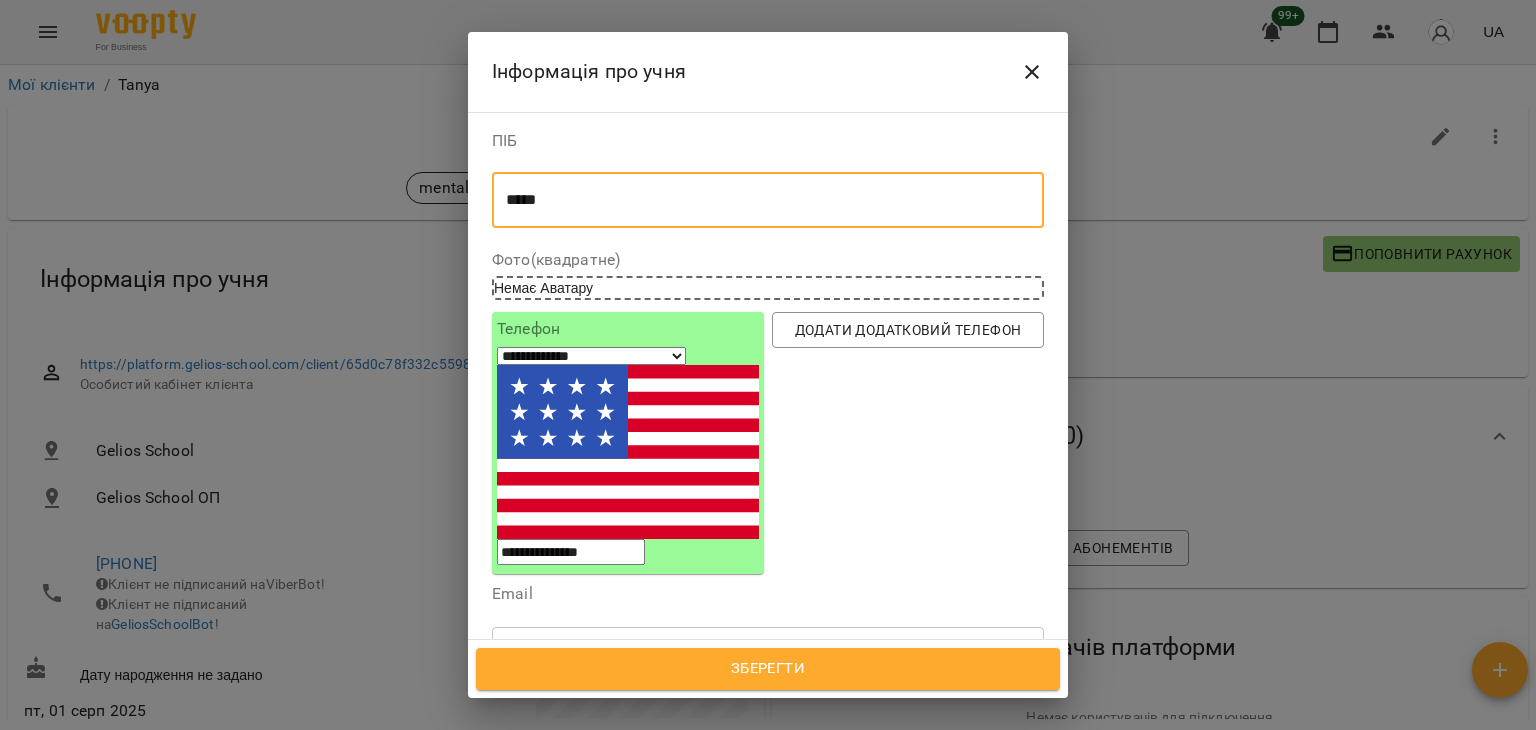 paste on "**********" 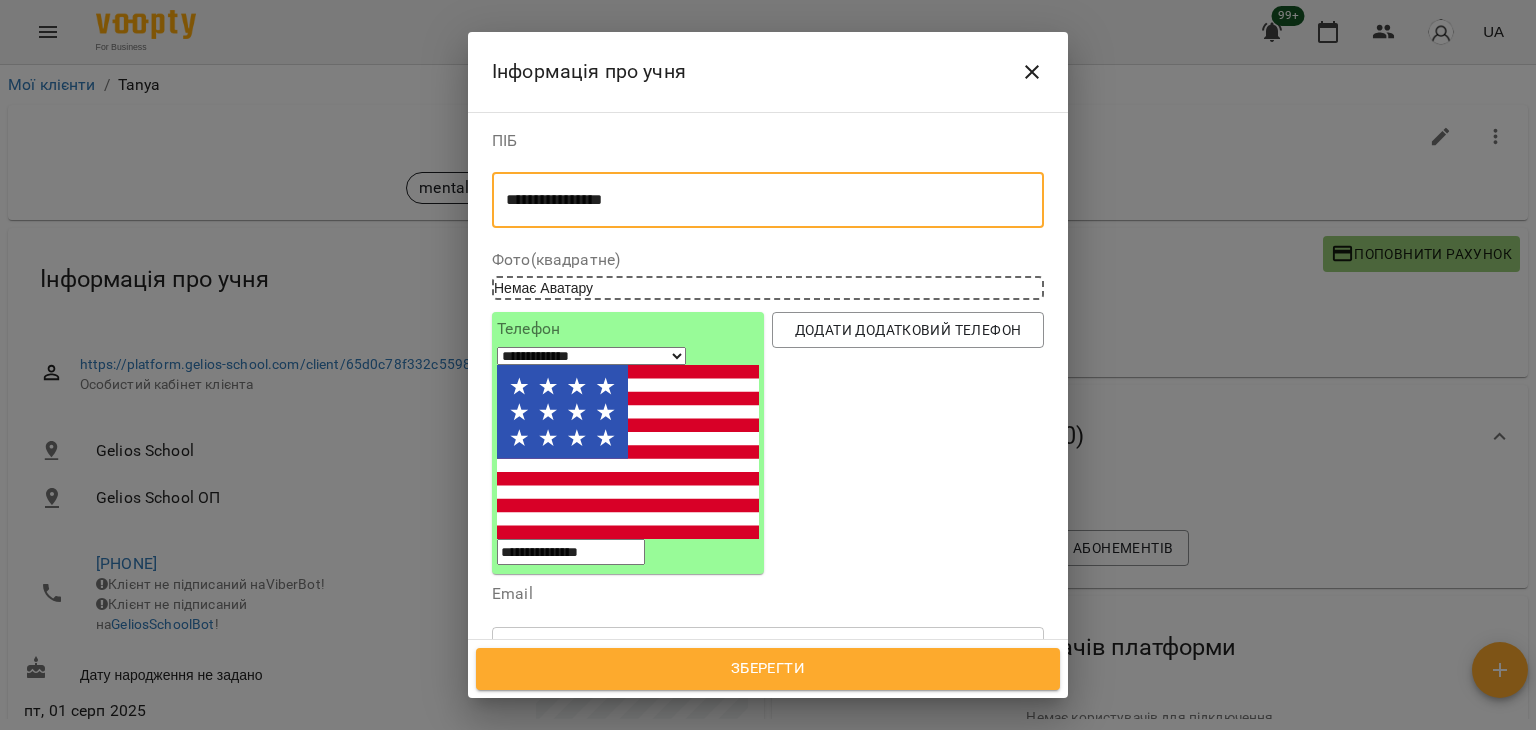 type on "**********" 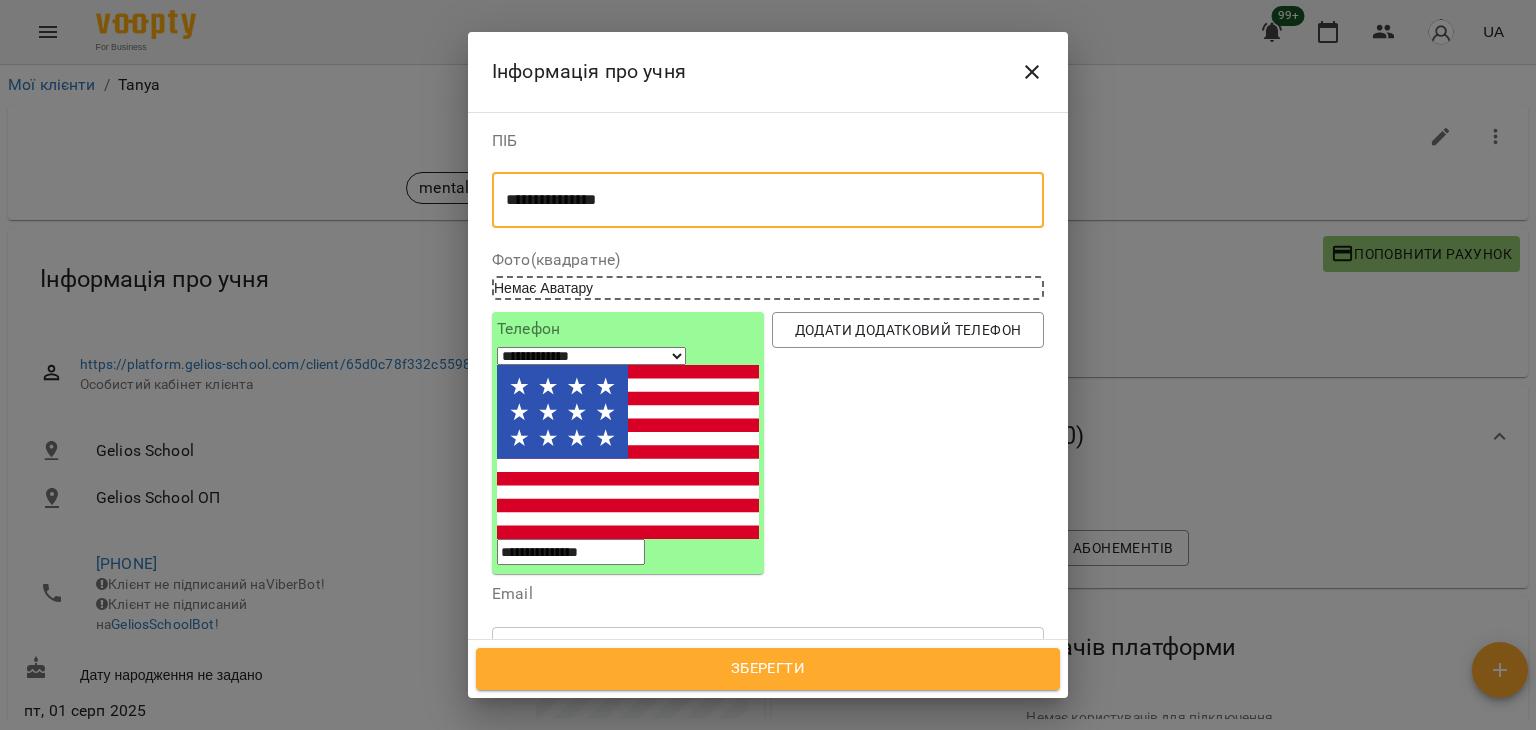 click at bounding box center (768, 654) 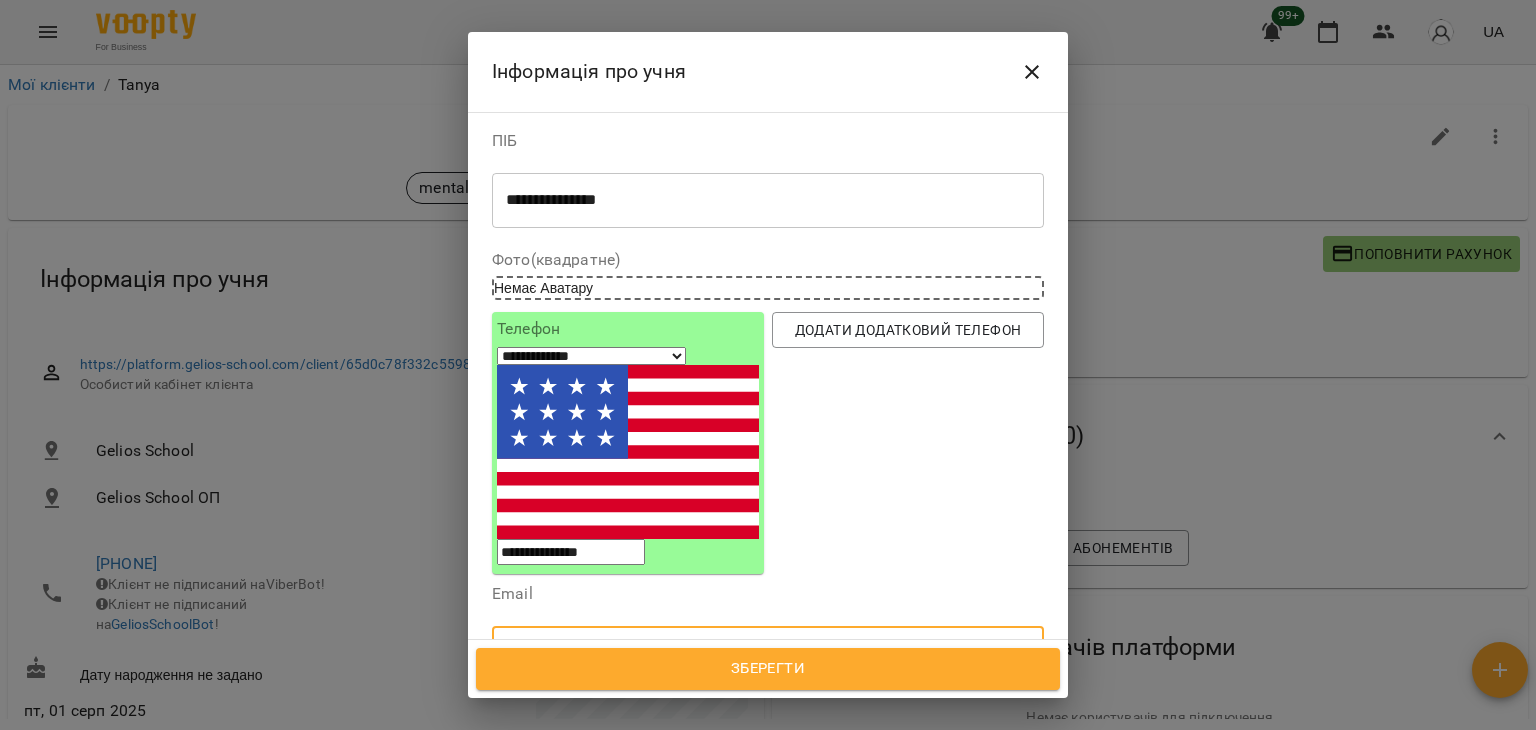 paste on "**********" 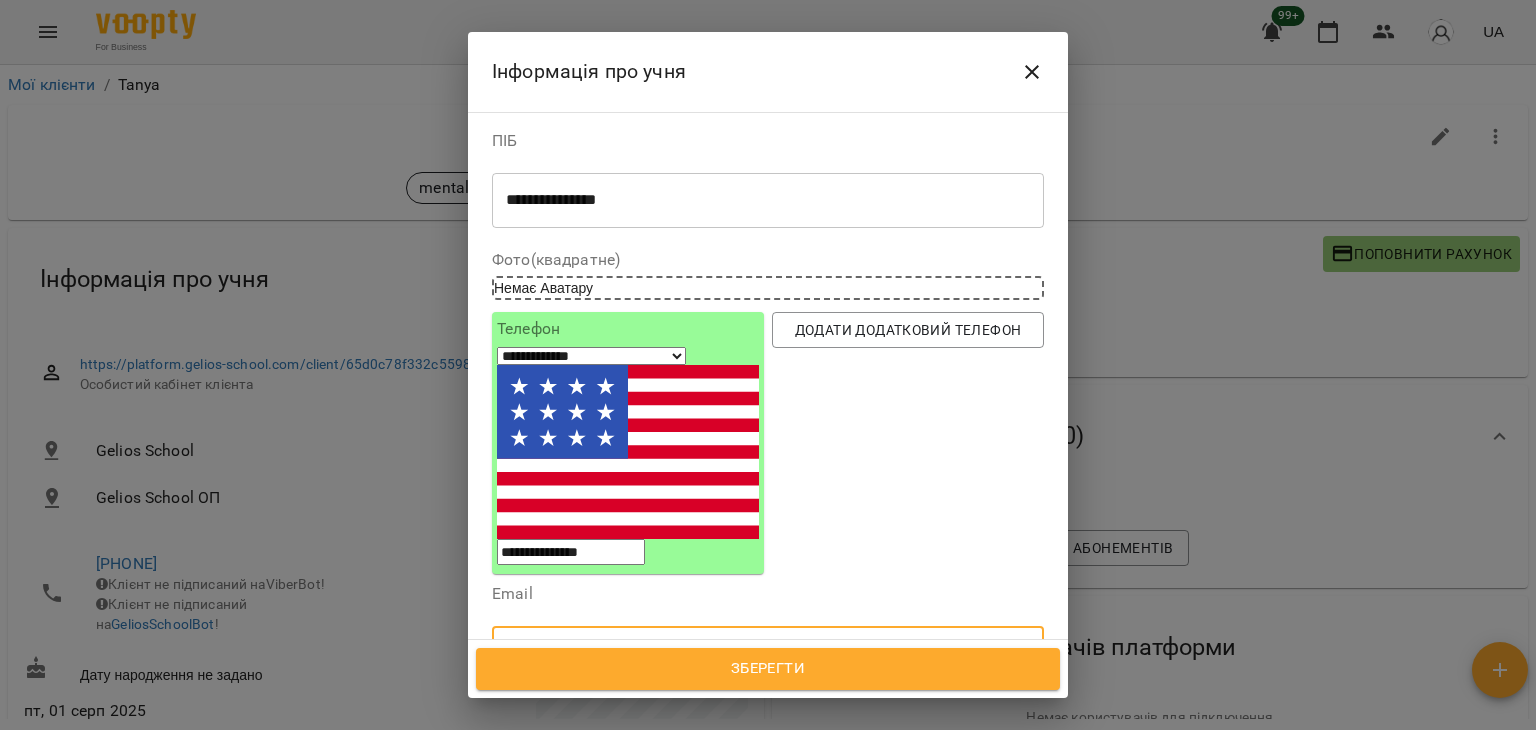 click on "**********" at bounding box center (768, 654) 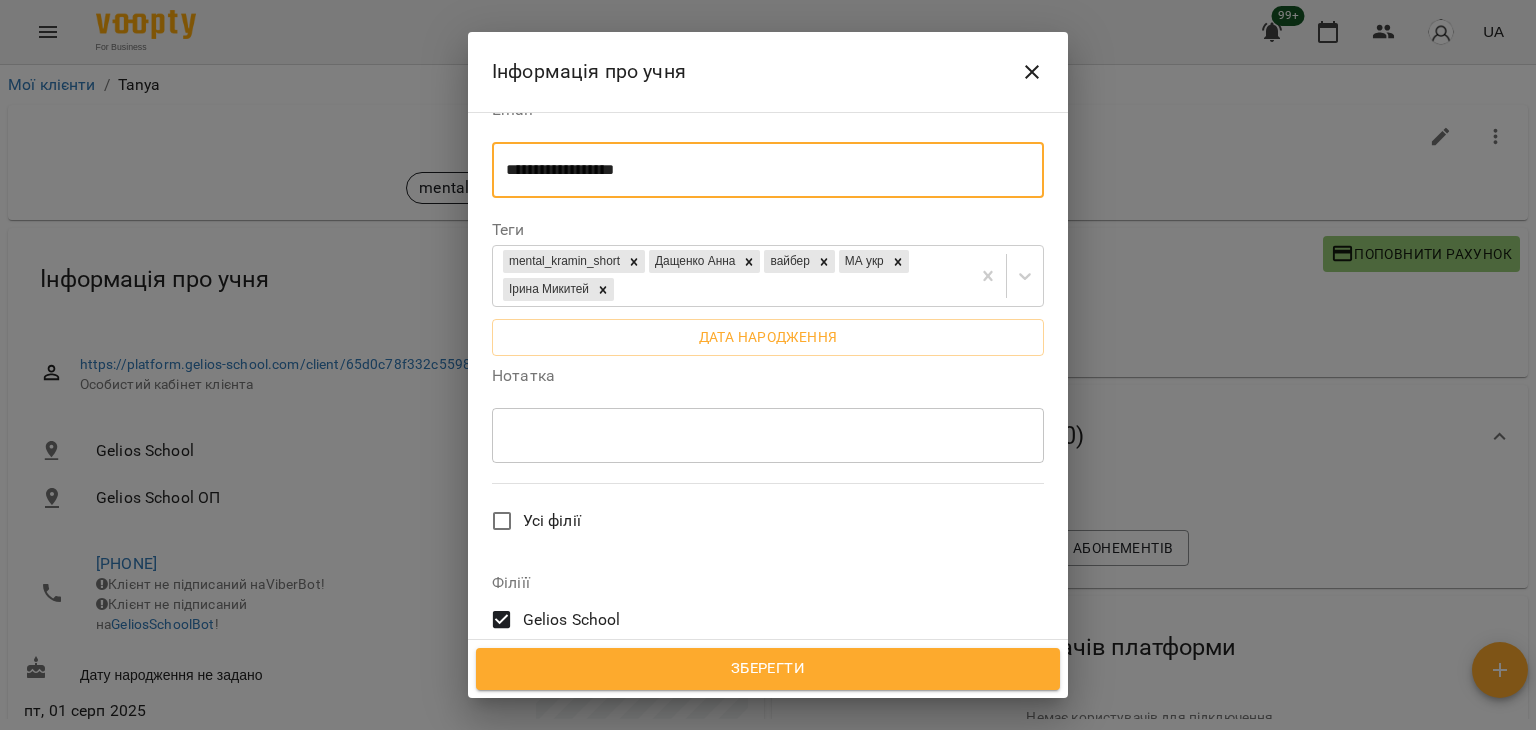 scroll, scrollTop: 500, scrollLeft: 0, axis: vertical 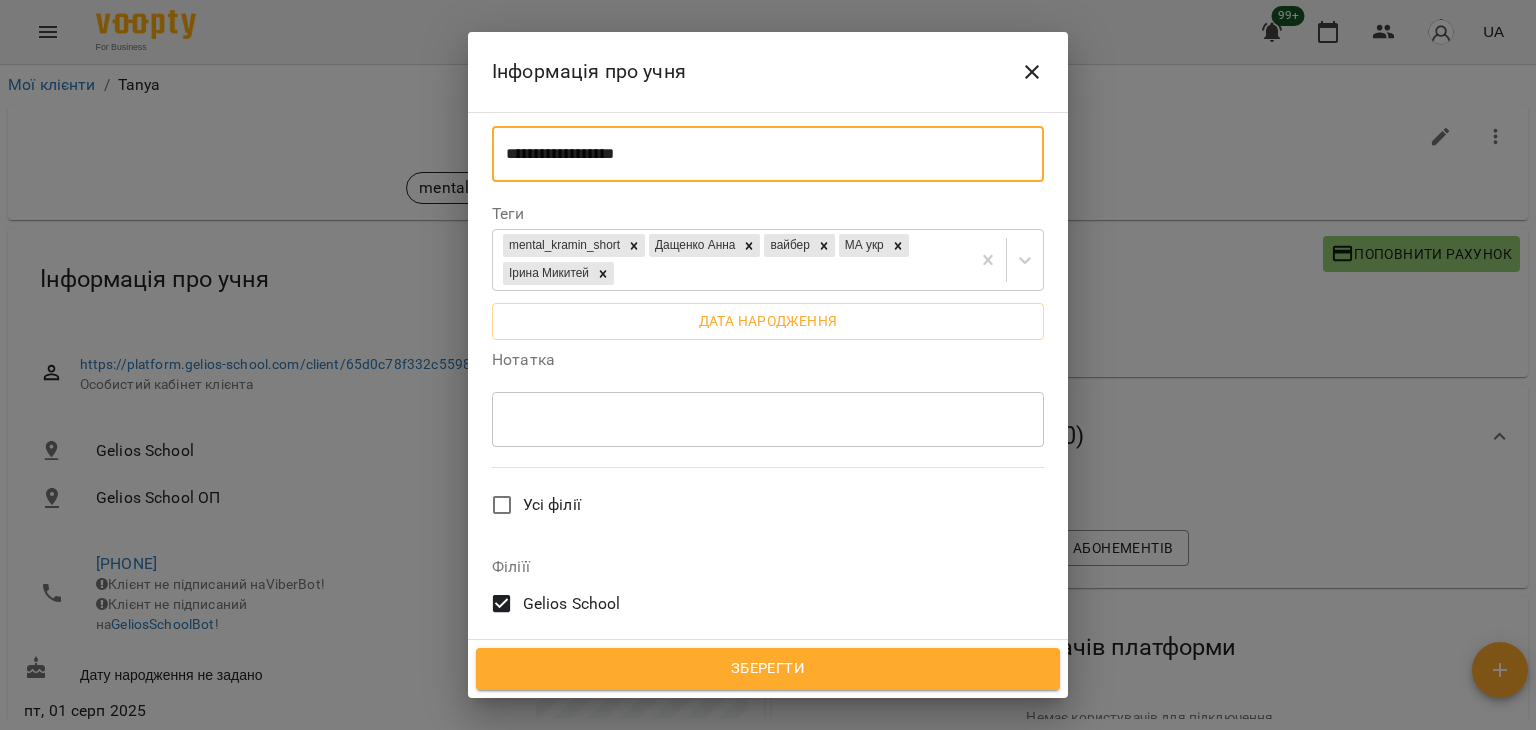 type on "**********" 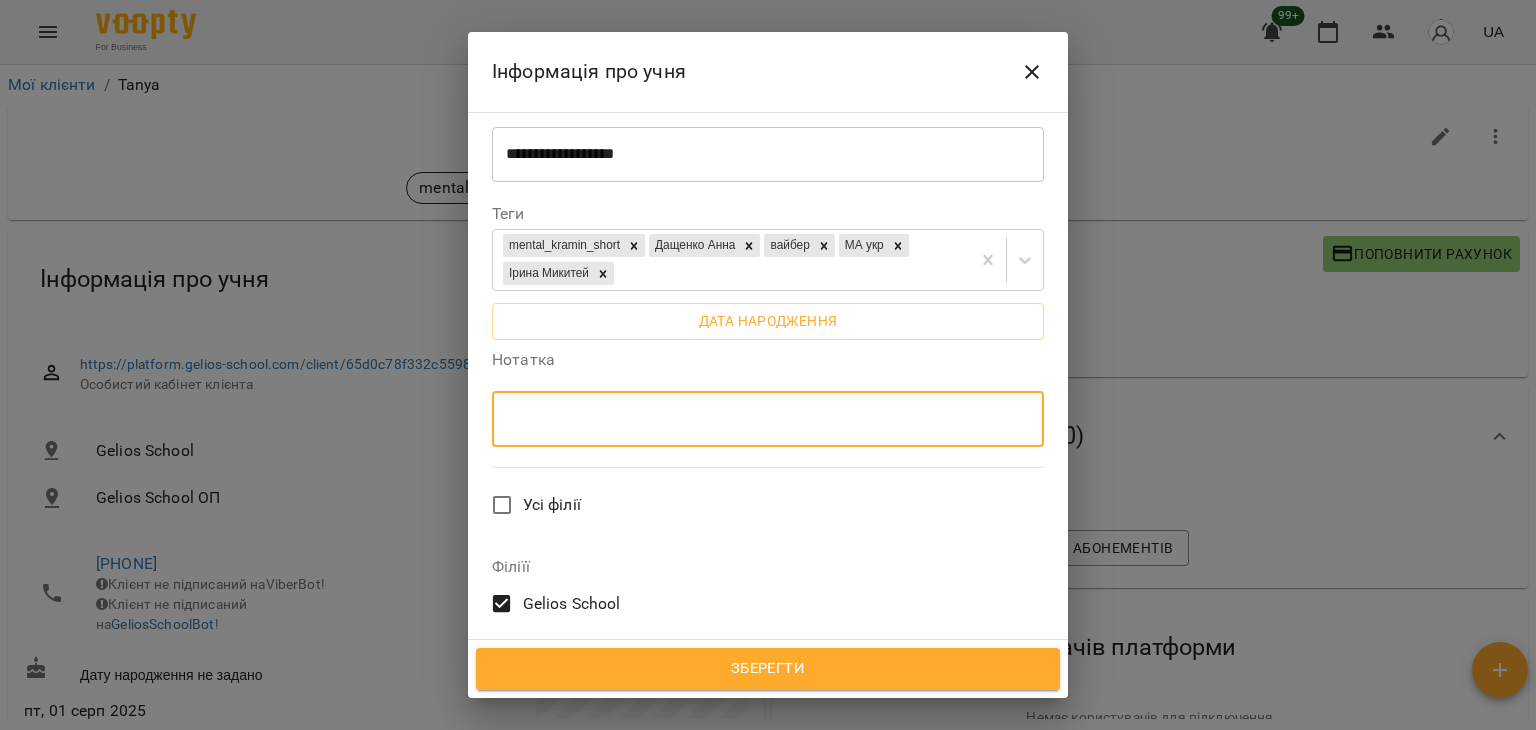 drag, startPoint x: 602, startPoint y: 233, endPoint x: 509, endPoint y: 253, distance: 95.12623 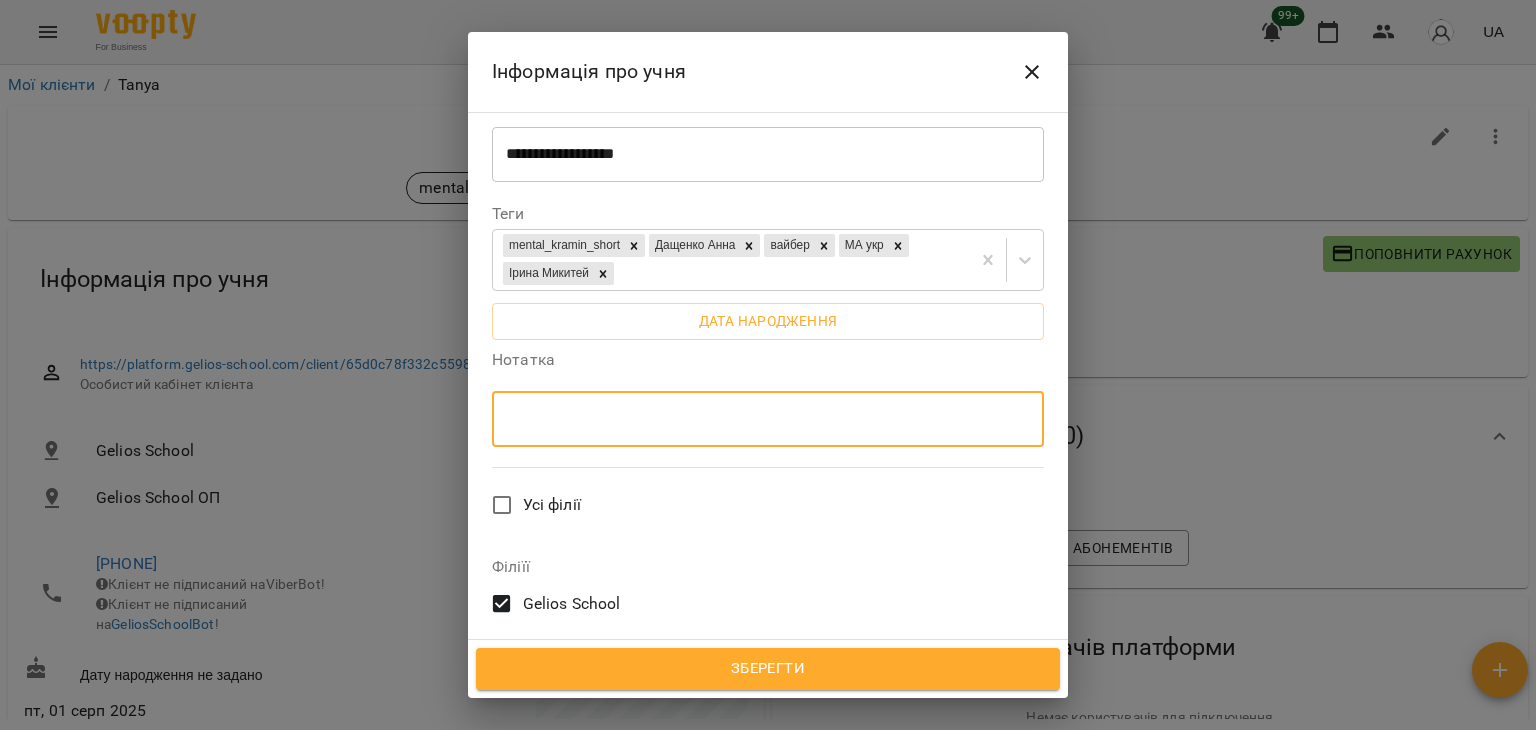 paste on "**********" 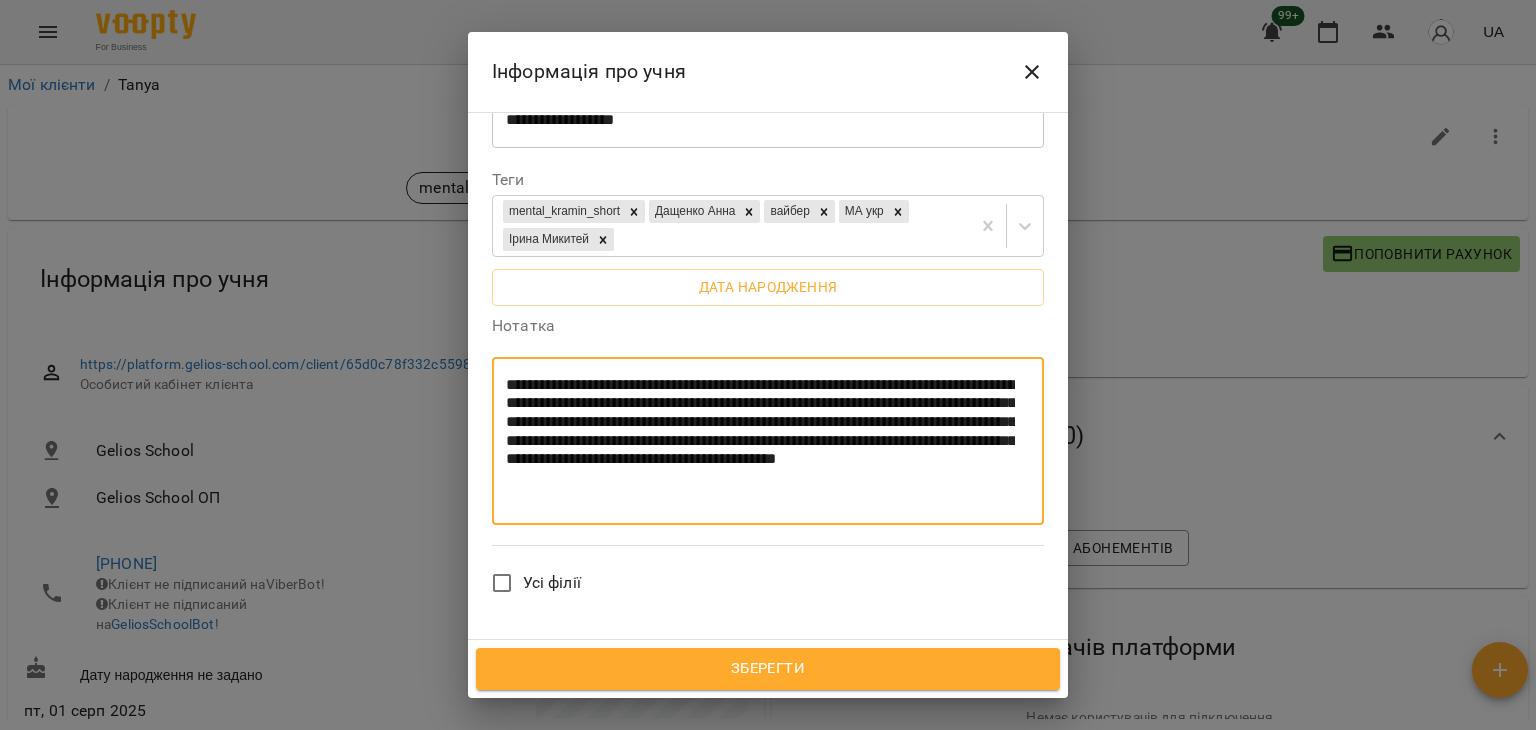 scroll, scrollTop: 434, scrollLeft: 0, axis: vertical 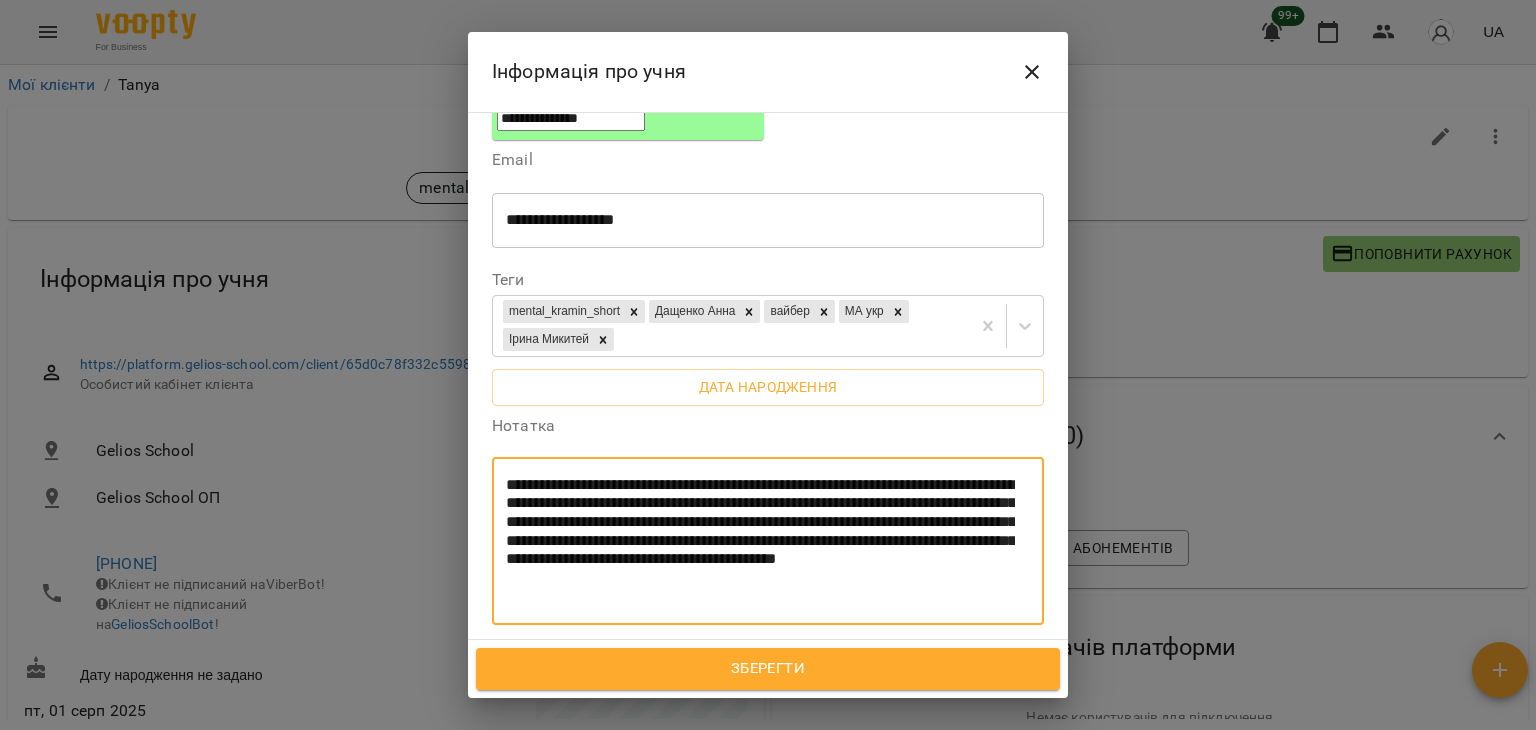 click on "**********" at bounding box center (760, 541) 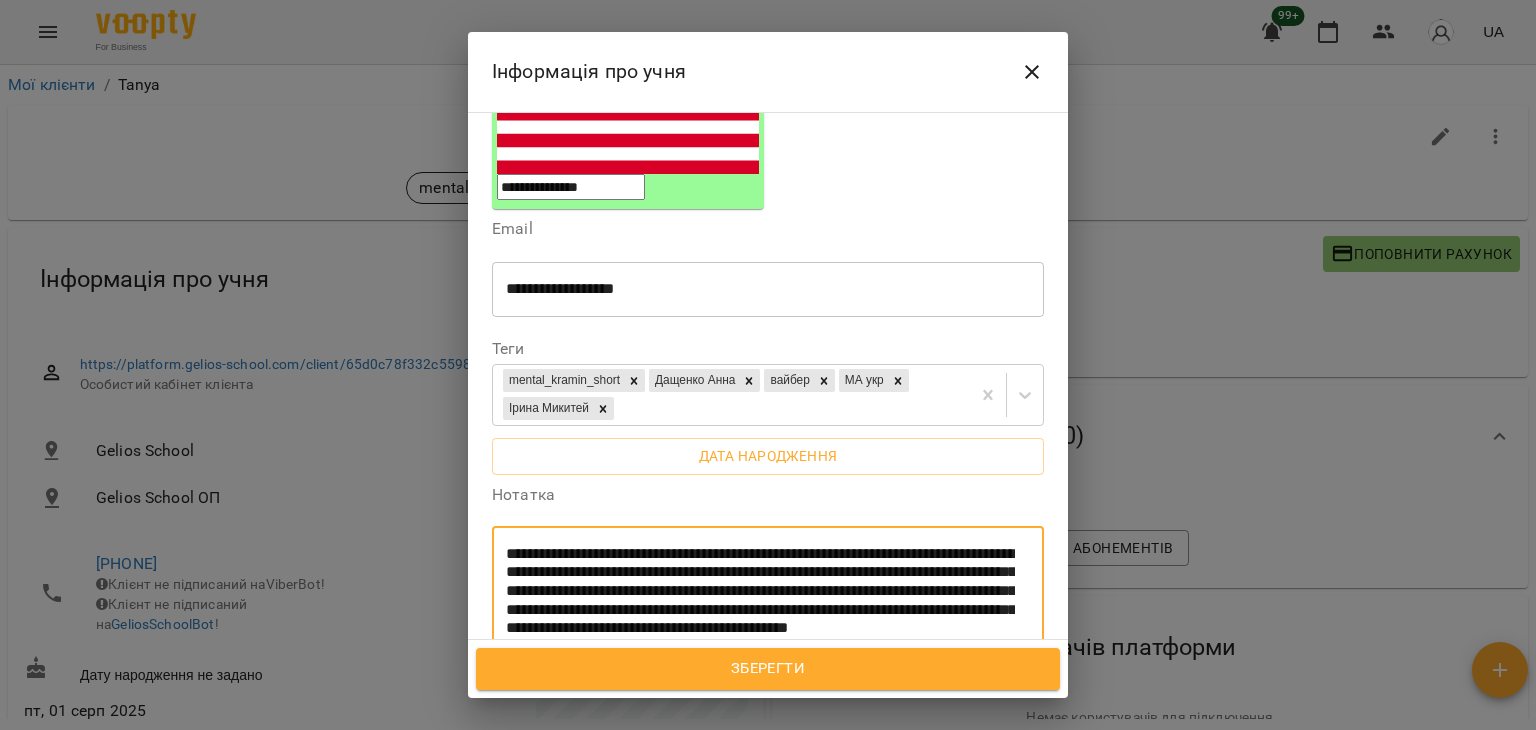 scroll, scrollTop: 400, scrollLeft: 0, axis: vertical 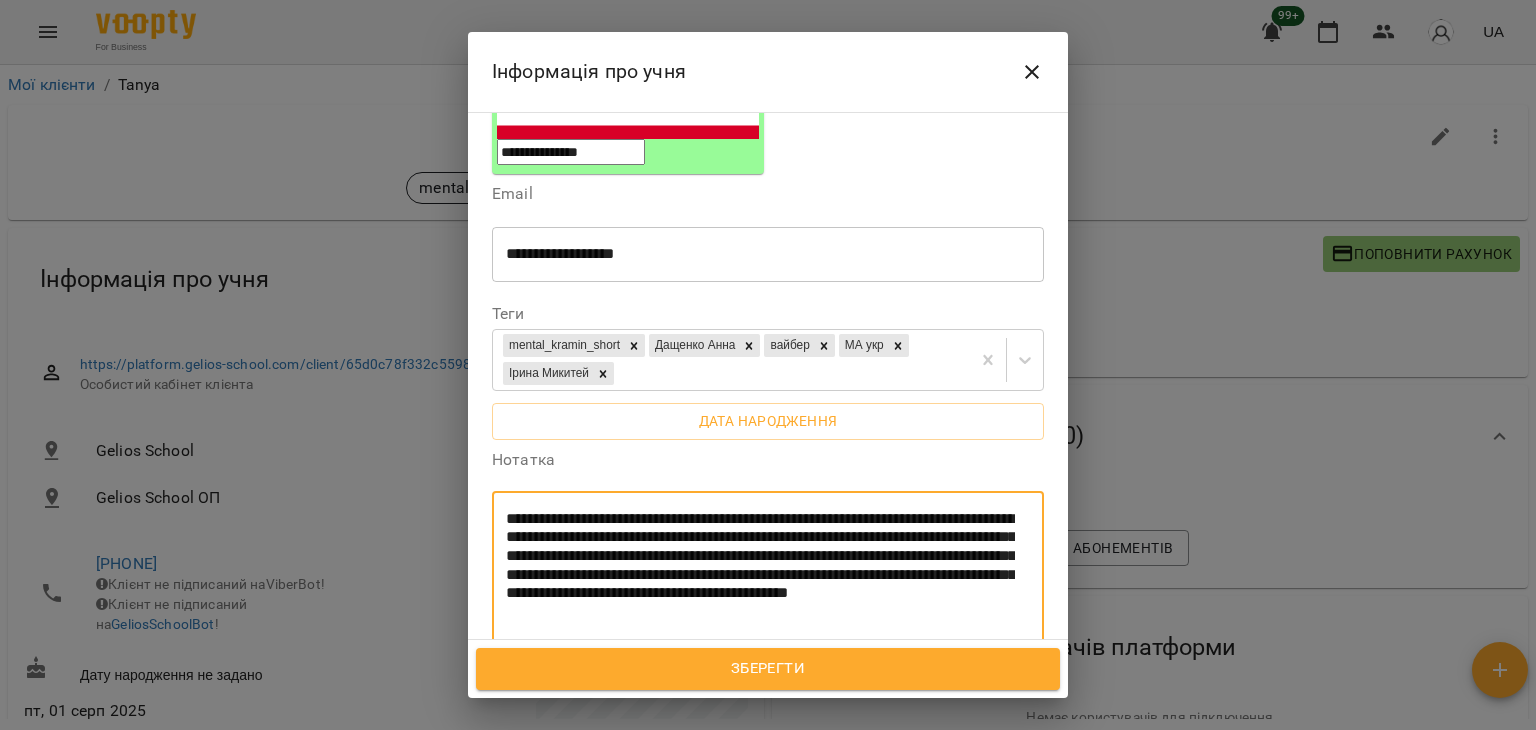type on "**********" 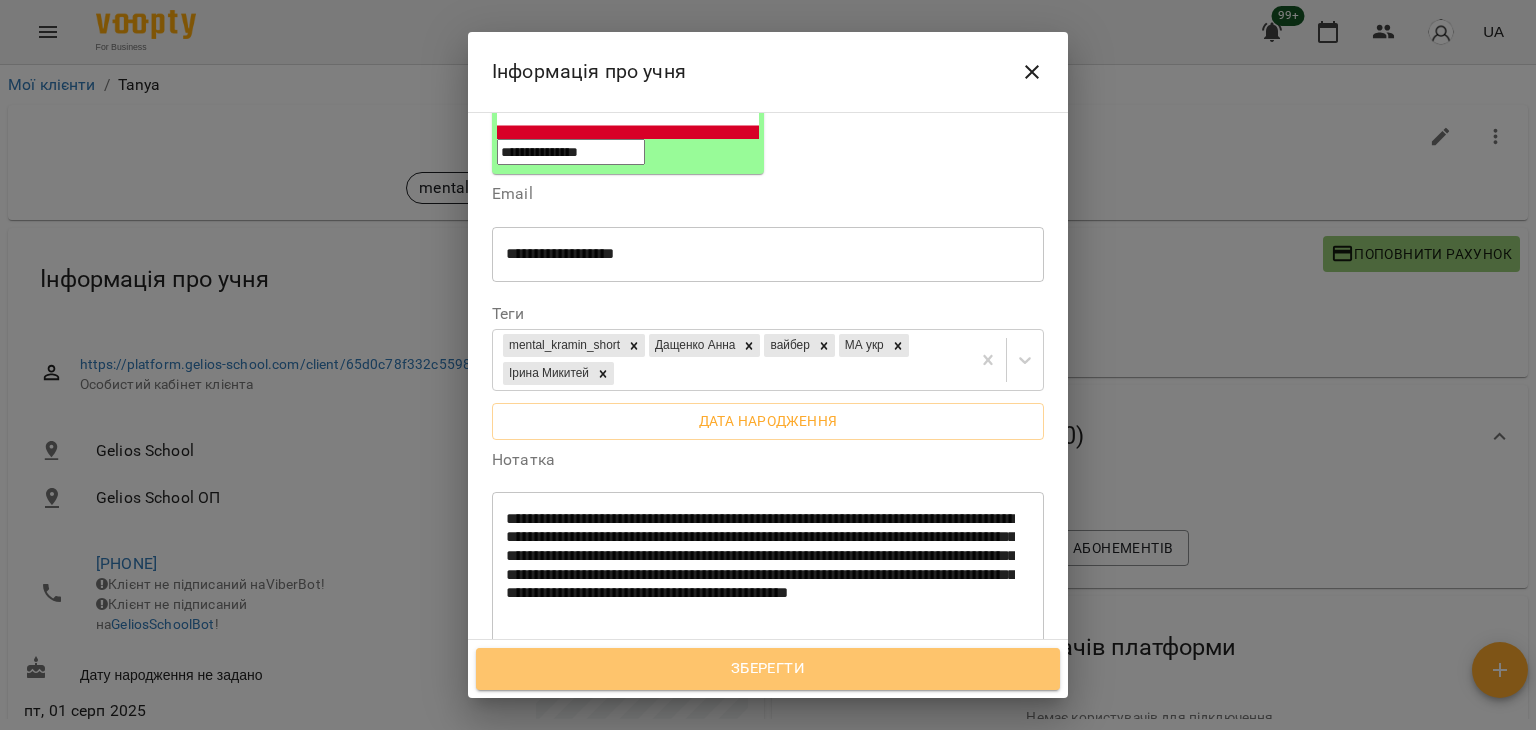click on "Зберегти" at bounding box center [768, 669] 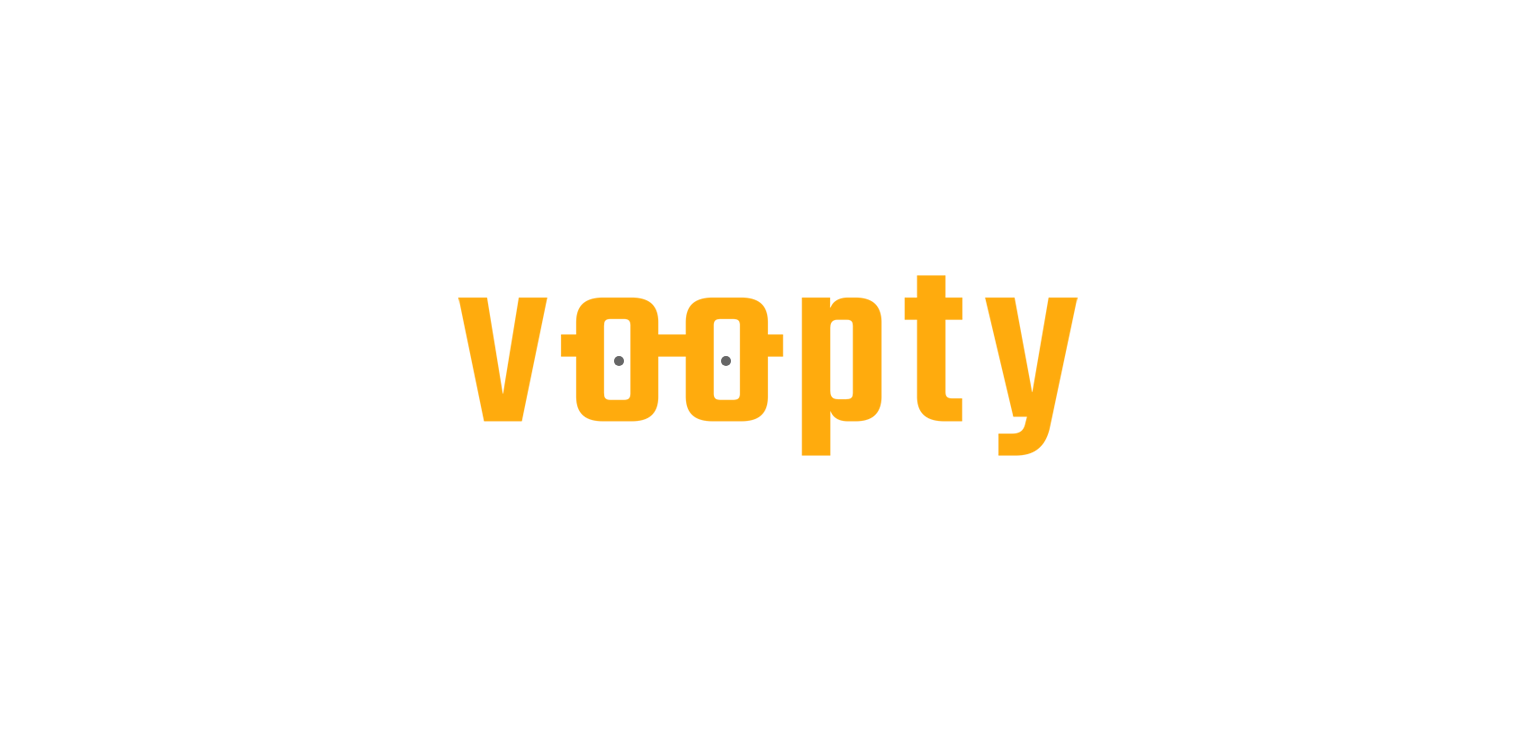 scroll, scrollTop: 0, scrollLeft: 0, axis: both 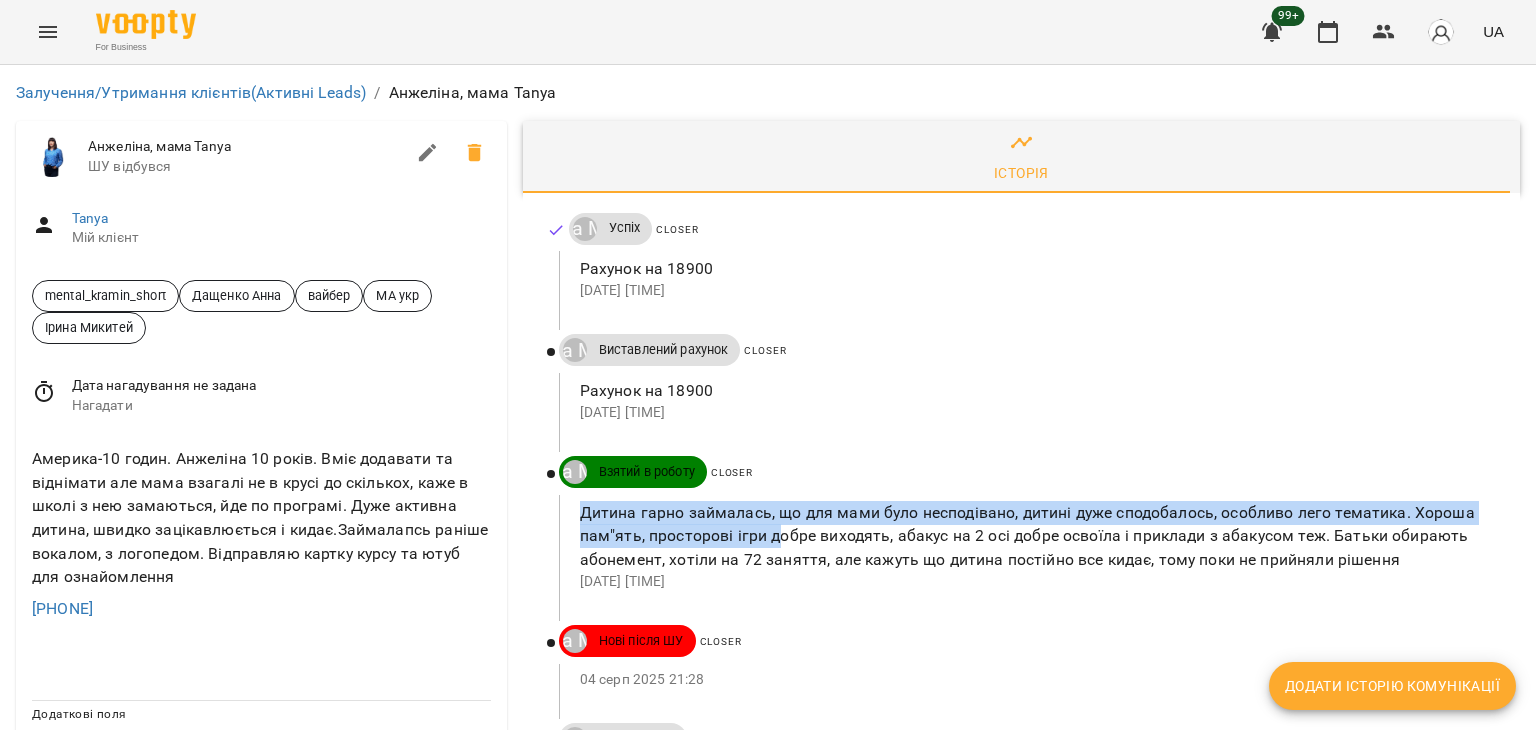 drag, startPoint x: 572, startPoint y: 509, endPoint x: 768, endPoint y: 545, distance: 199.2787 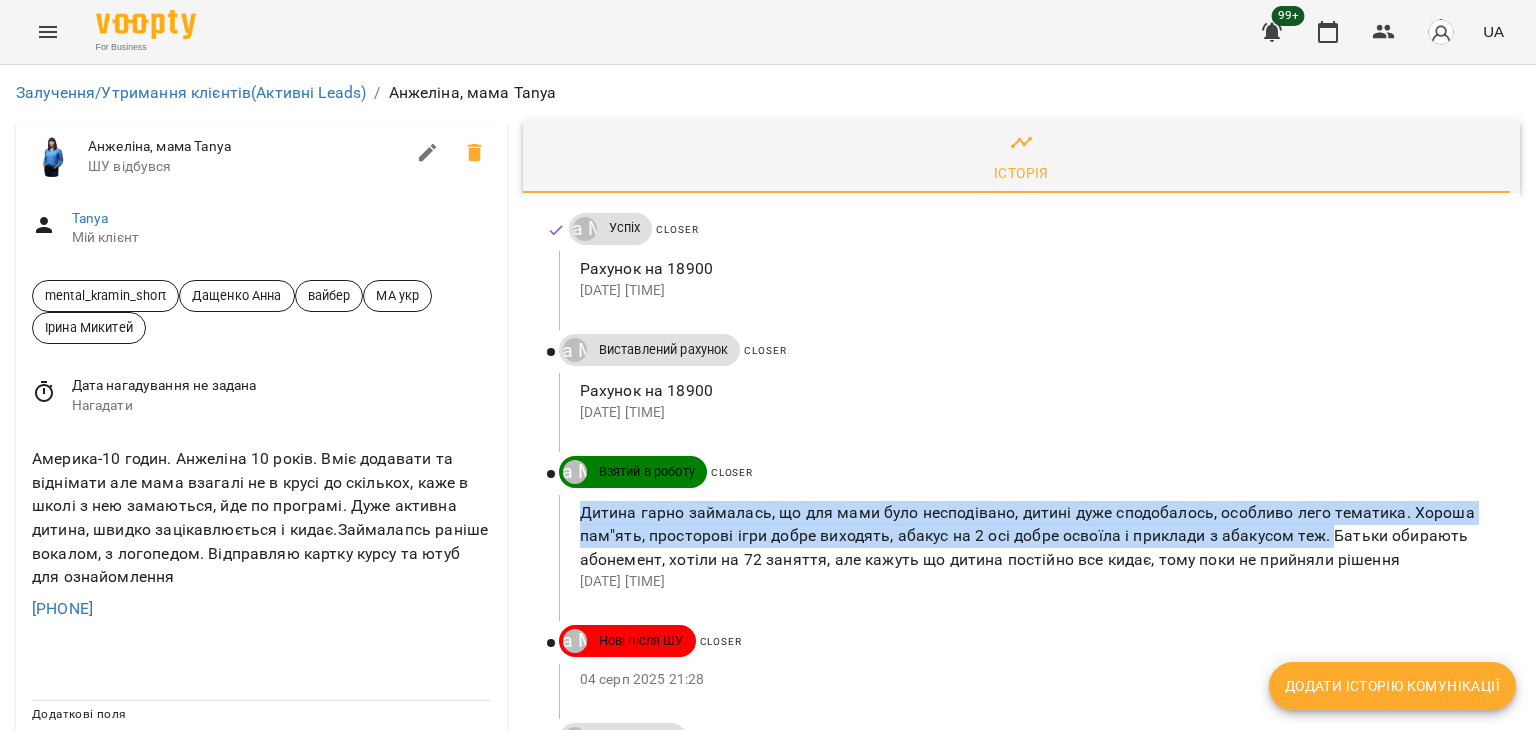 copy on "Дитина гарно займалась, що для мами було несподівано, дитині дуже сподобалось, особливо лего тематика. Хороша пам"ять, просторові ігри добре виходять, абакус на 2 осі добре освоїла і приклади з абакусом теж." 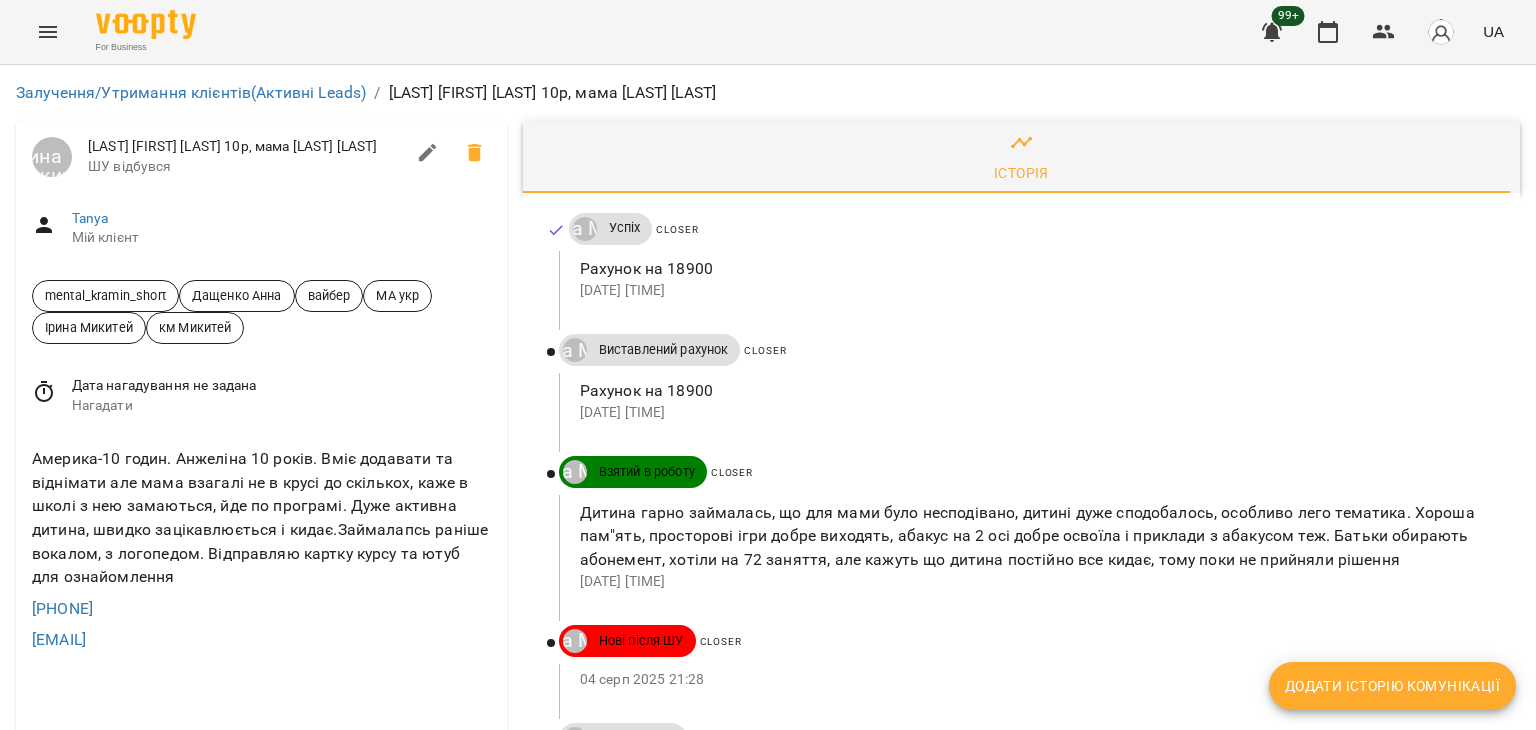 scroll, scrollTop: 0, scrollLeft: 0, axis: both 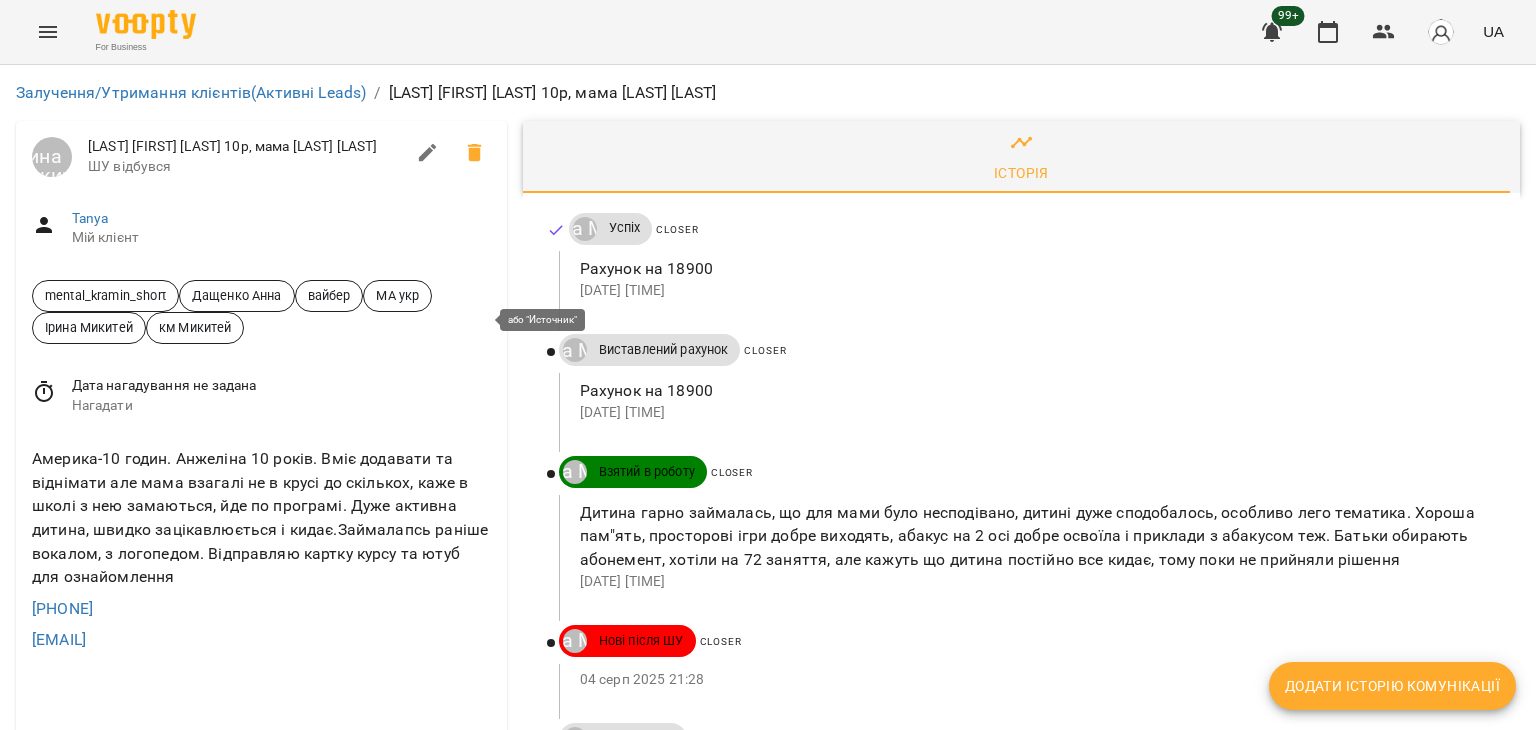 click on "Джерело трафіку" at bounding box center (261, 901) 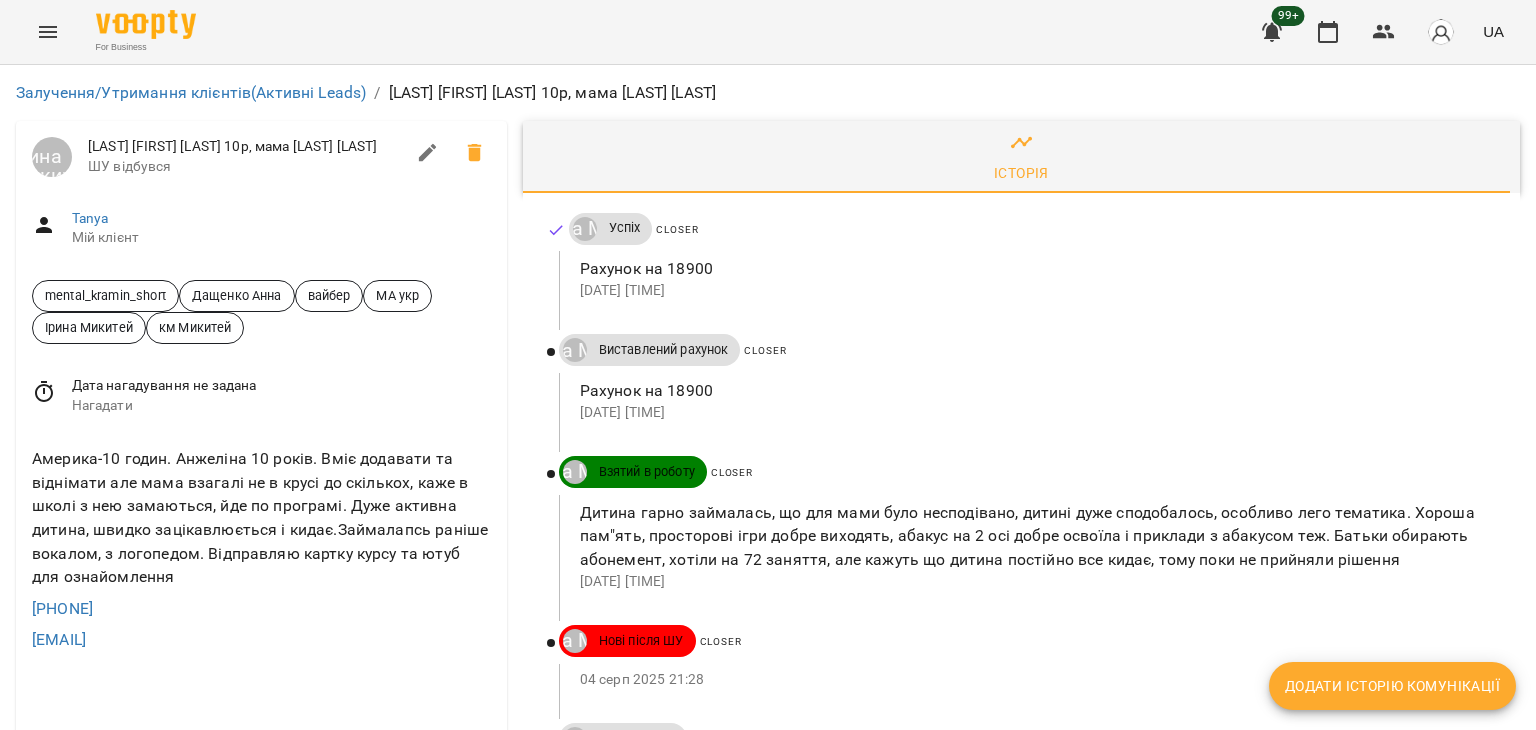 scroll, scrollTop: 0, scrollLeft: 0, axis: both 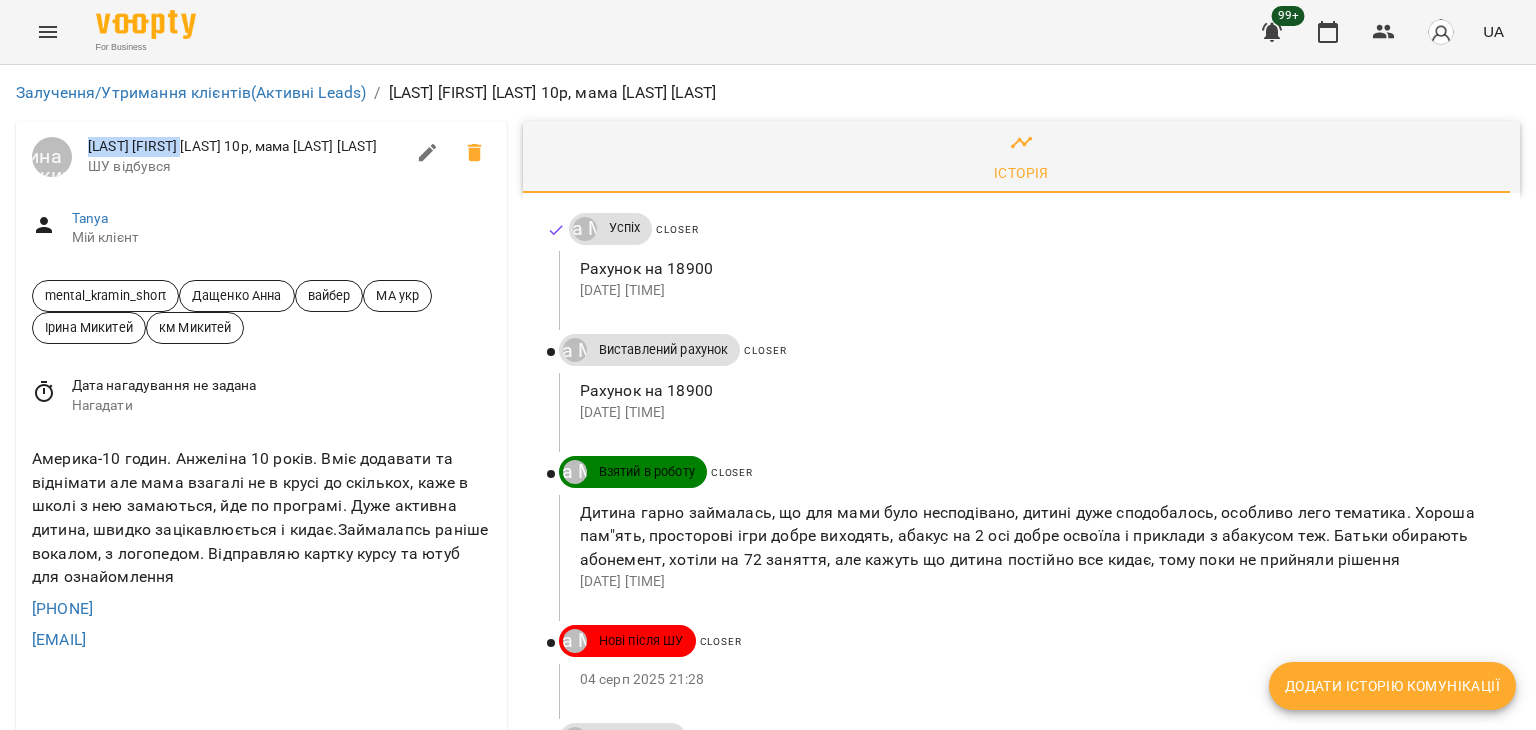 copy on "[LAST] [FIRST]" 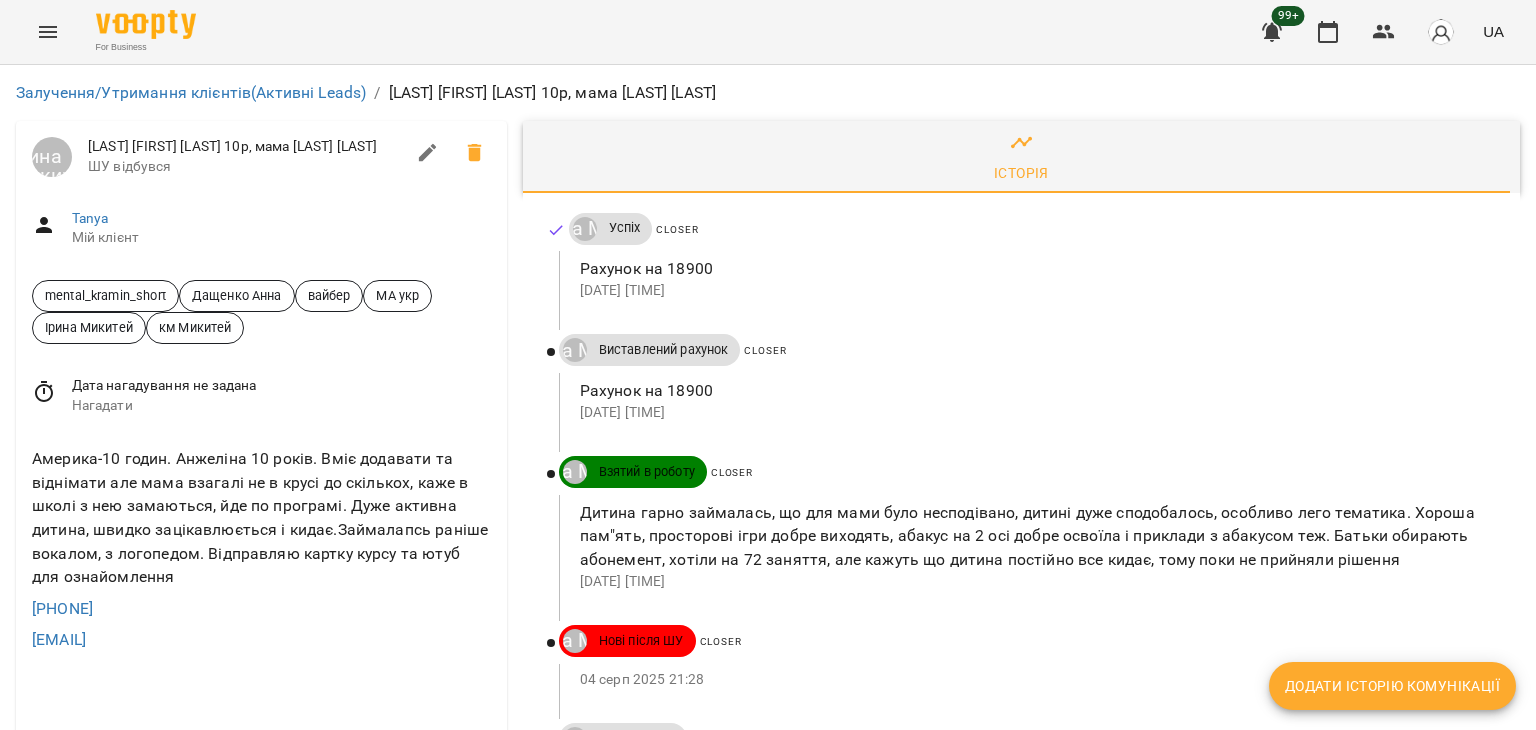 click on "Мій клієнт" at bounding box center (281, 238) 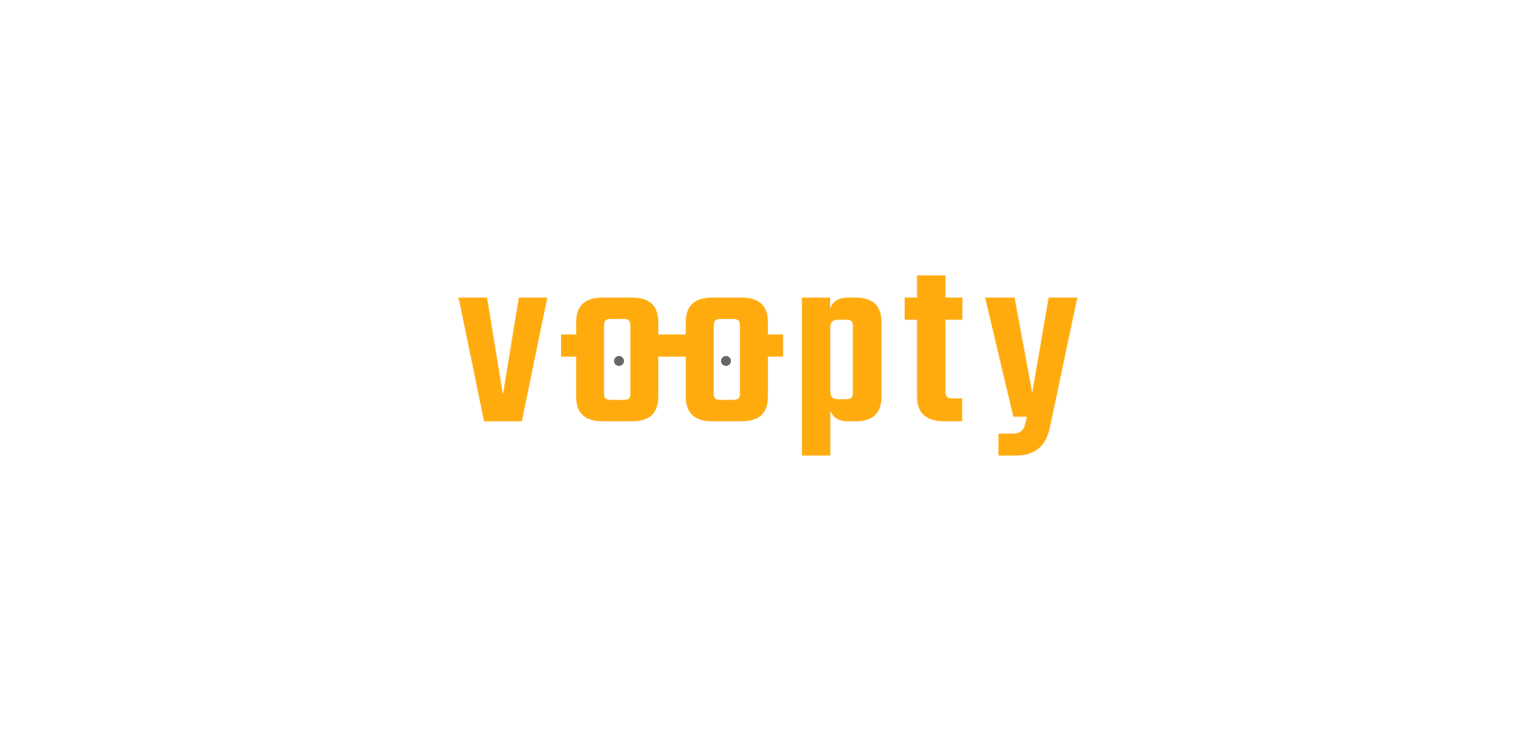 scroll, scrollTop: 0, scrollLeft: 0, axis: both 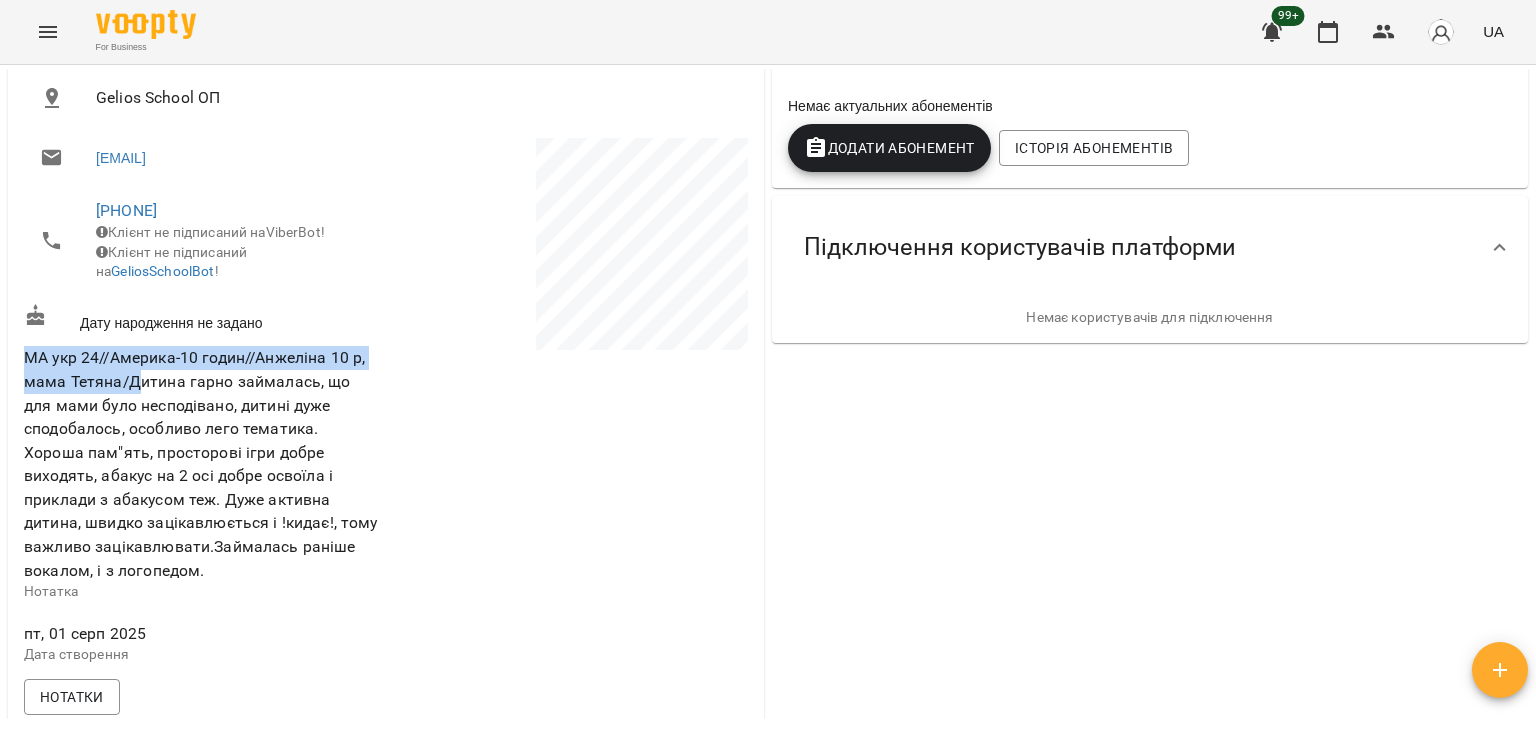 copy on "МА укр 24//Америка-10 годин//Анжеліна 10 р, мама Тетяна/Д" 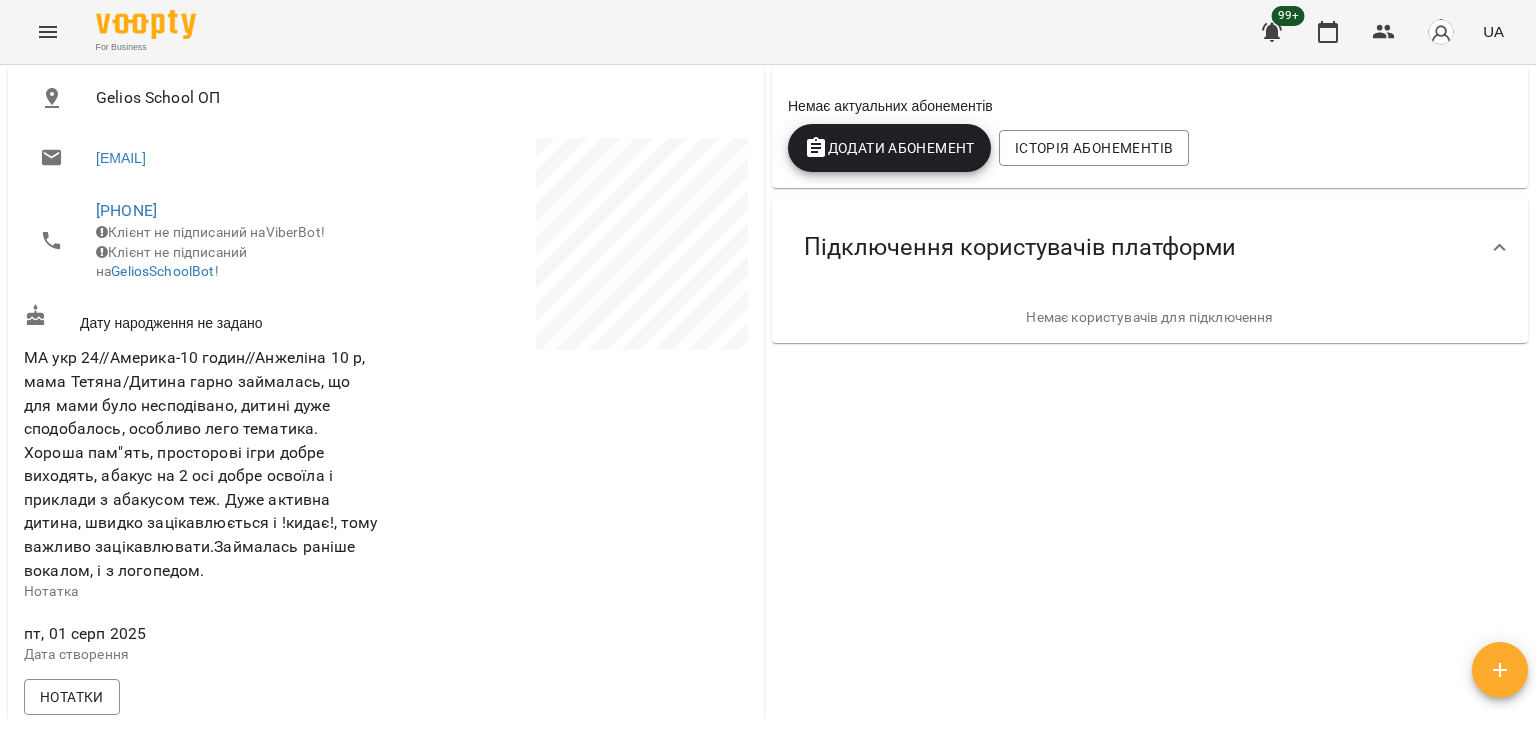 click at bounding box center [569, 404] 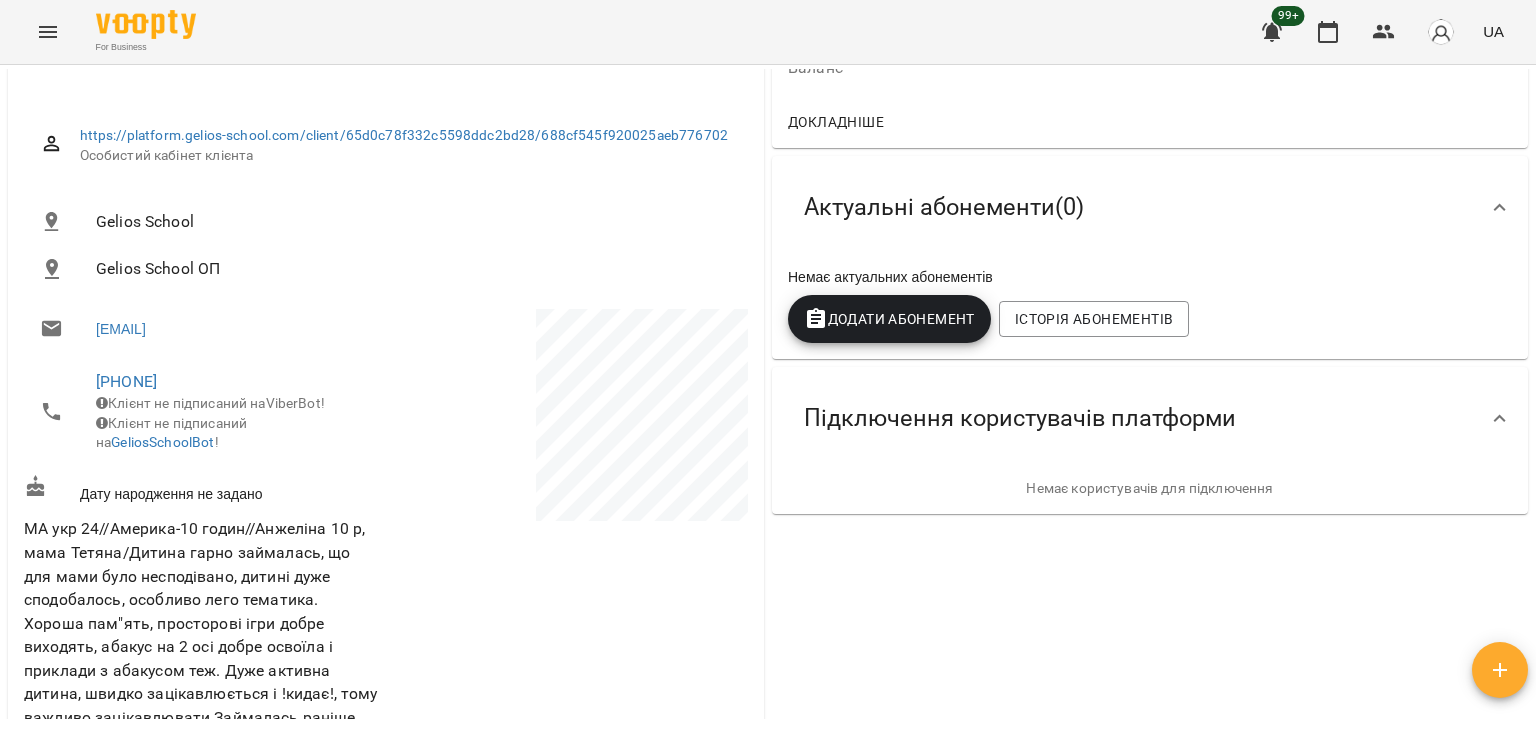 scroll, scrollTop: 200, scrollLeft: 0, axis: vertical 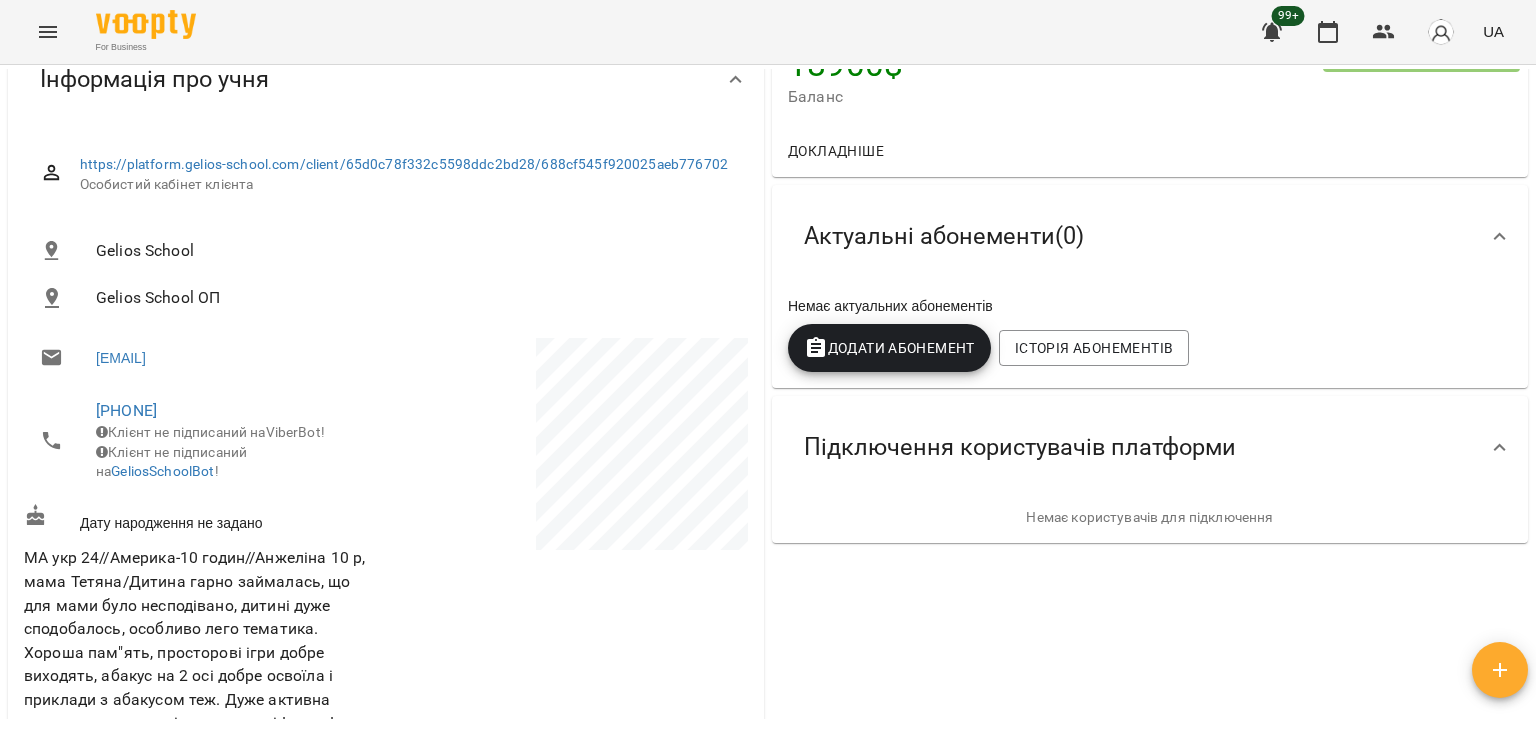 copy on "andriyvb@yahoo.com" 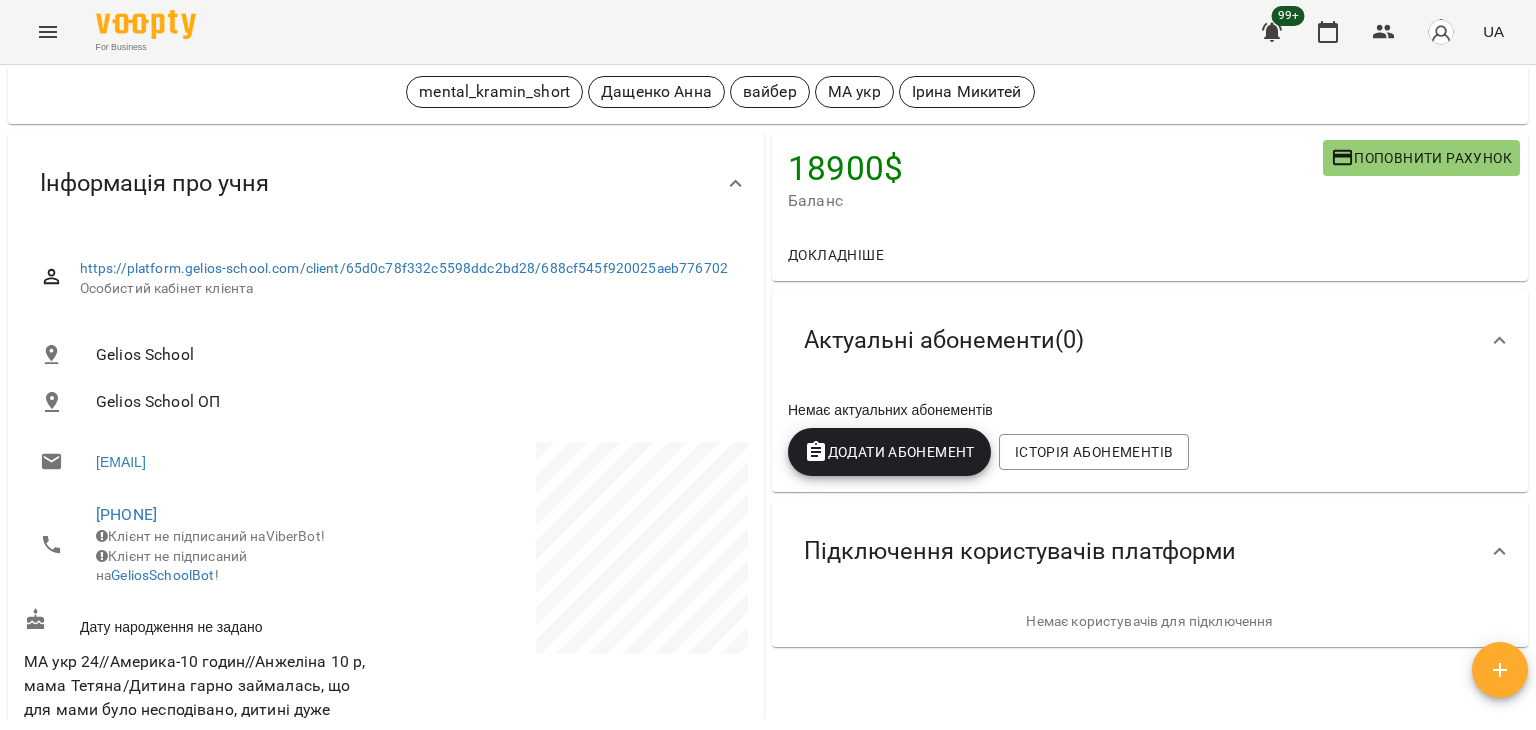 scroll, scrollTop: 0, scrollLeft: 0, axis: both 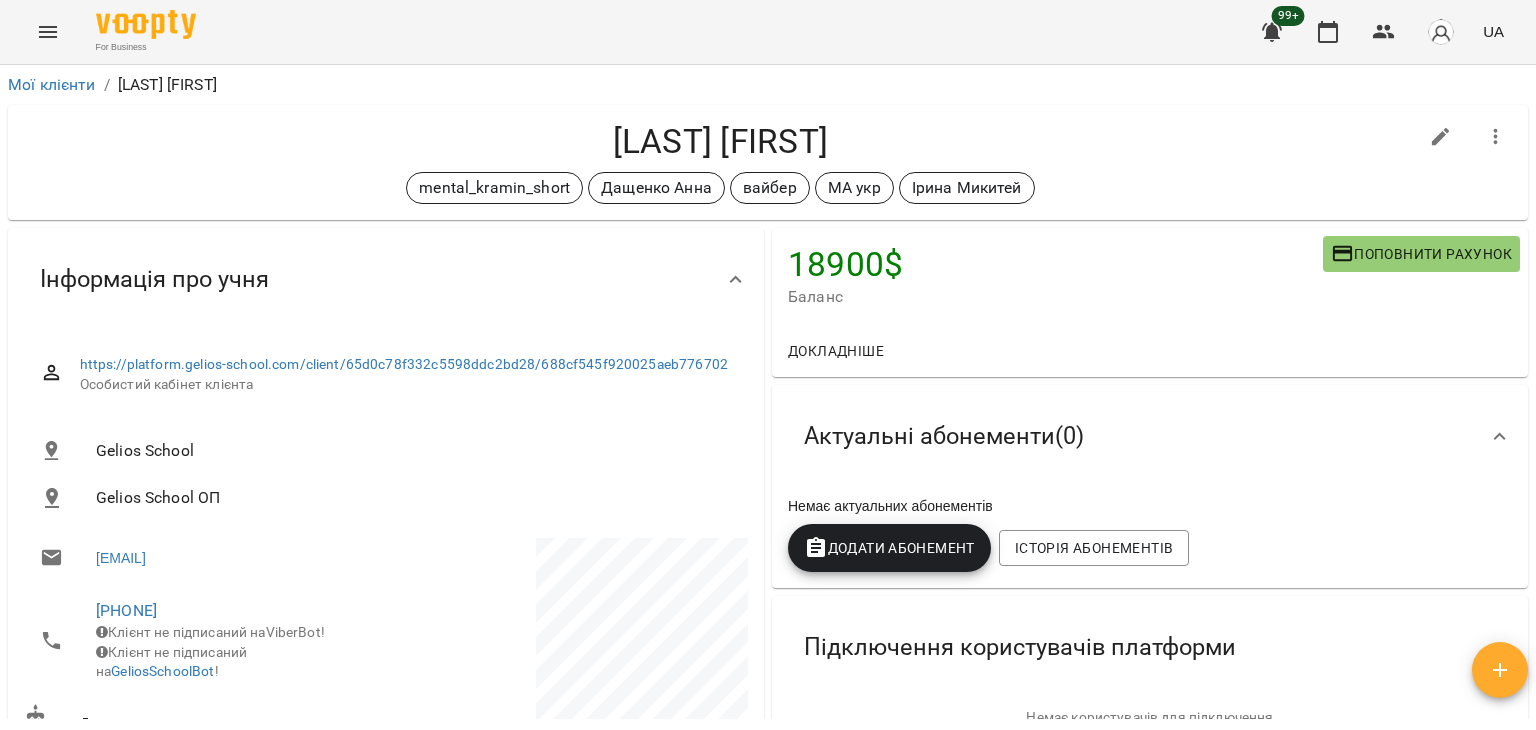 click on "+12532189825 Клієнт не підписаний на  ViberBot! Клієнт не підписаний на  GeliosSchoolBot !" at bounding box center (203, 640) 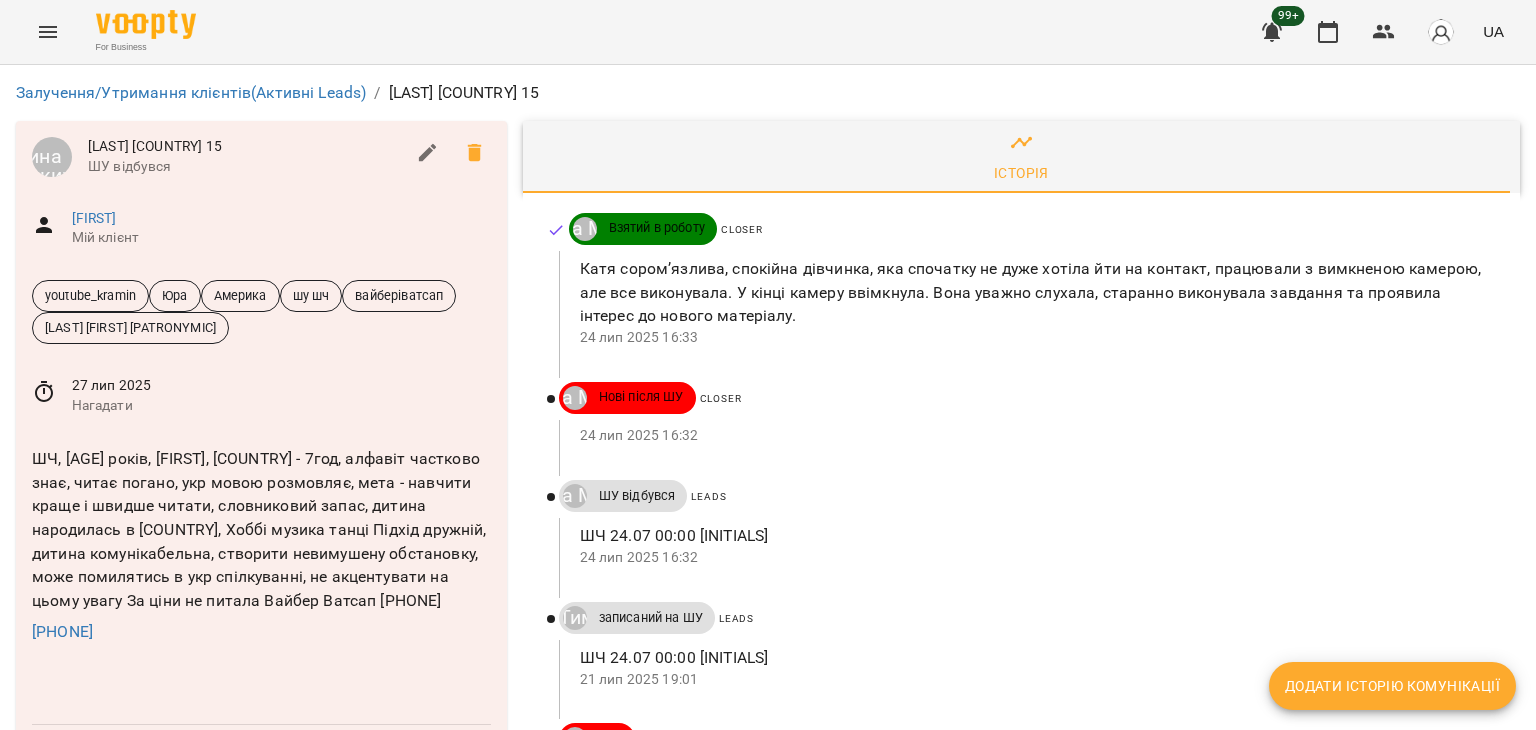 scroll, scrollTop: 0, scrollLeft: 0, axis: both 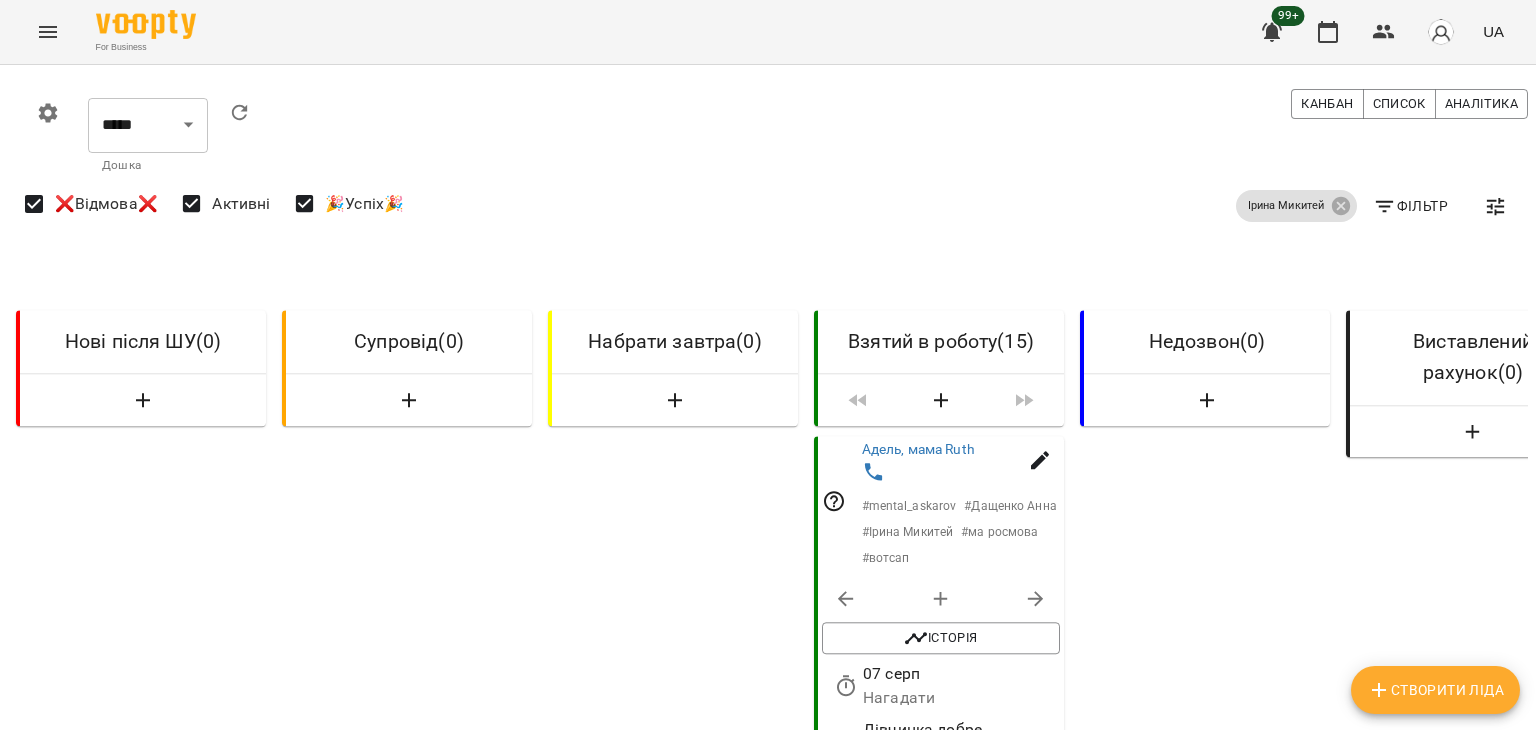 select on "**********" 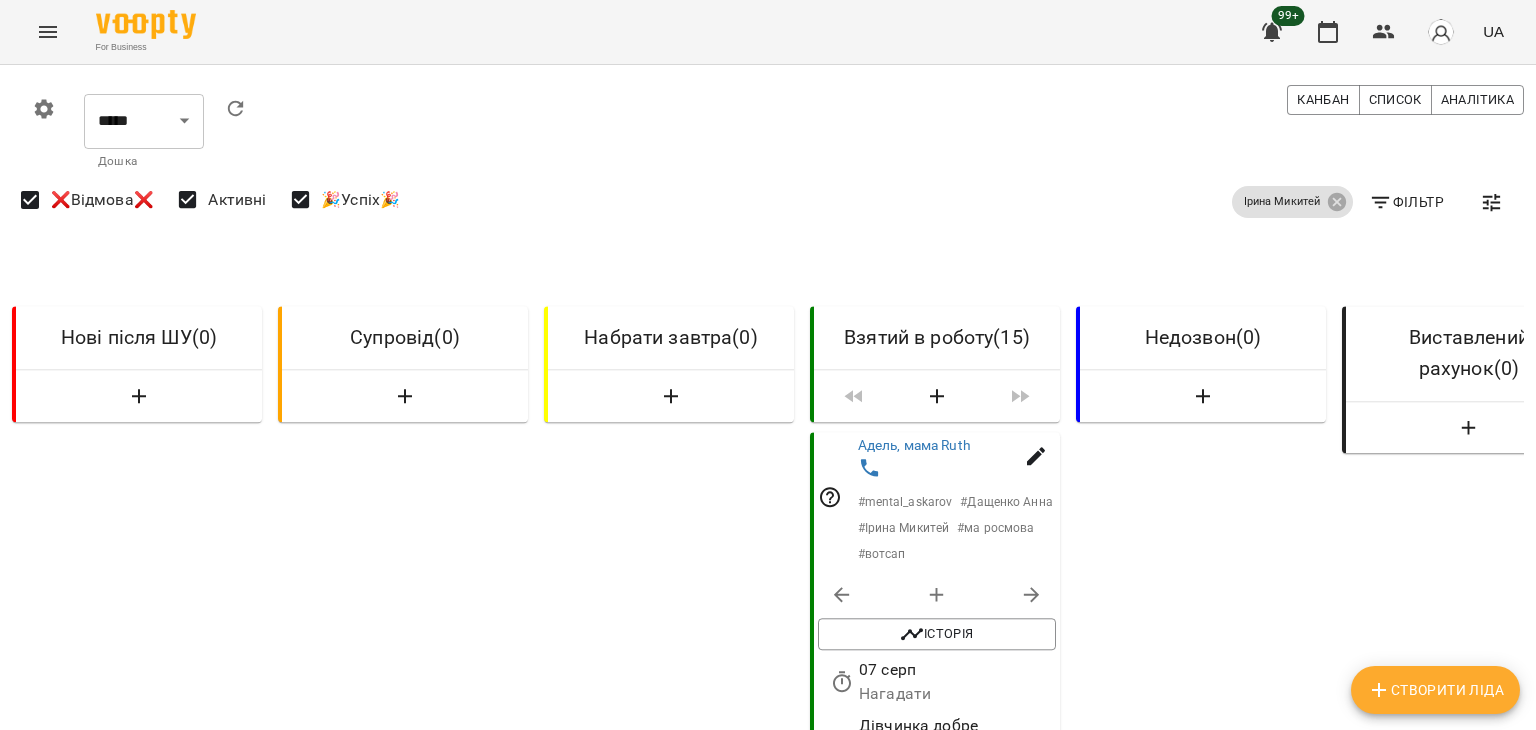 scroll, scrollTop: 4760, scrollLeft: 4, axis: both 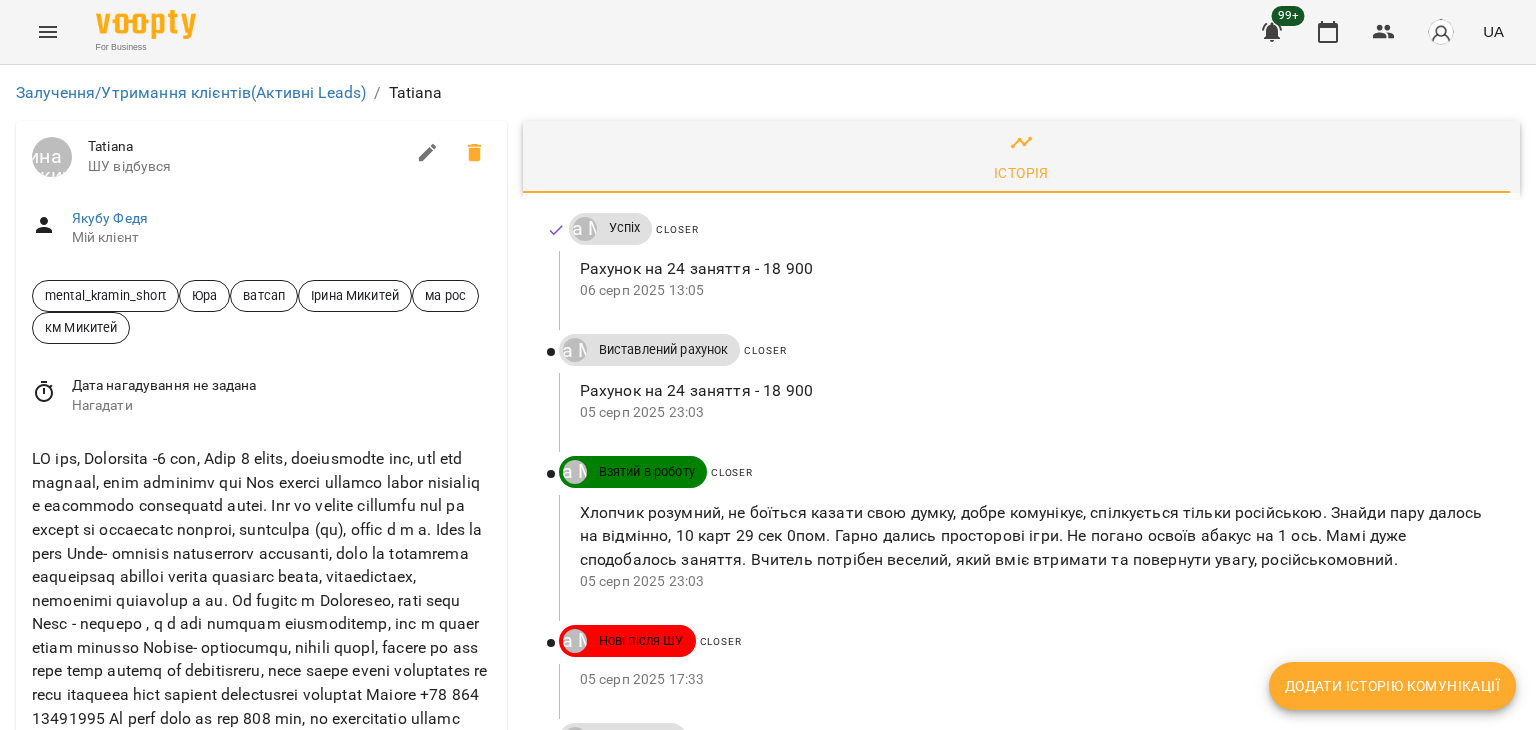 click on "Нагадати" at bounding box center (281, 406) 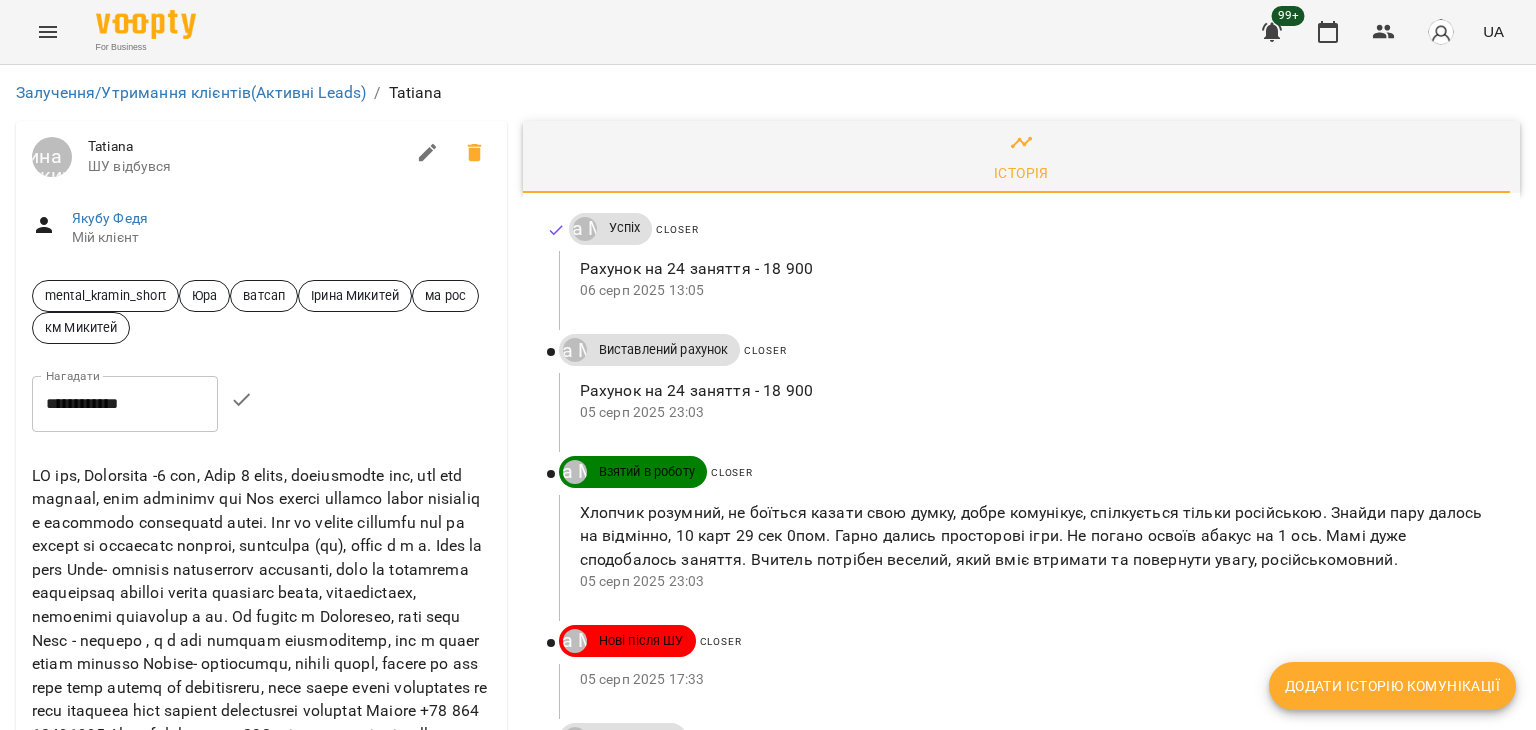 click on "**********" at bounding box center (125, 404) 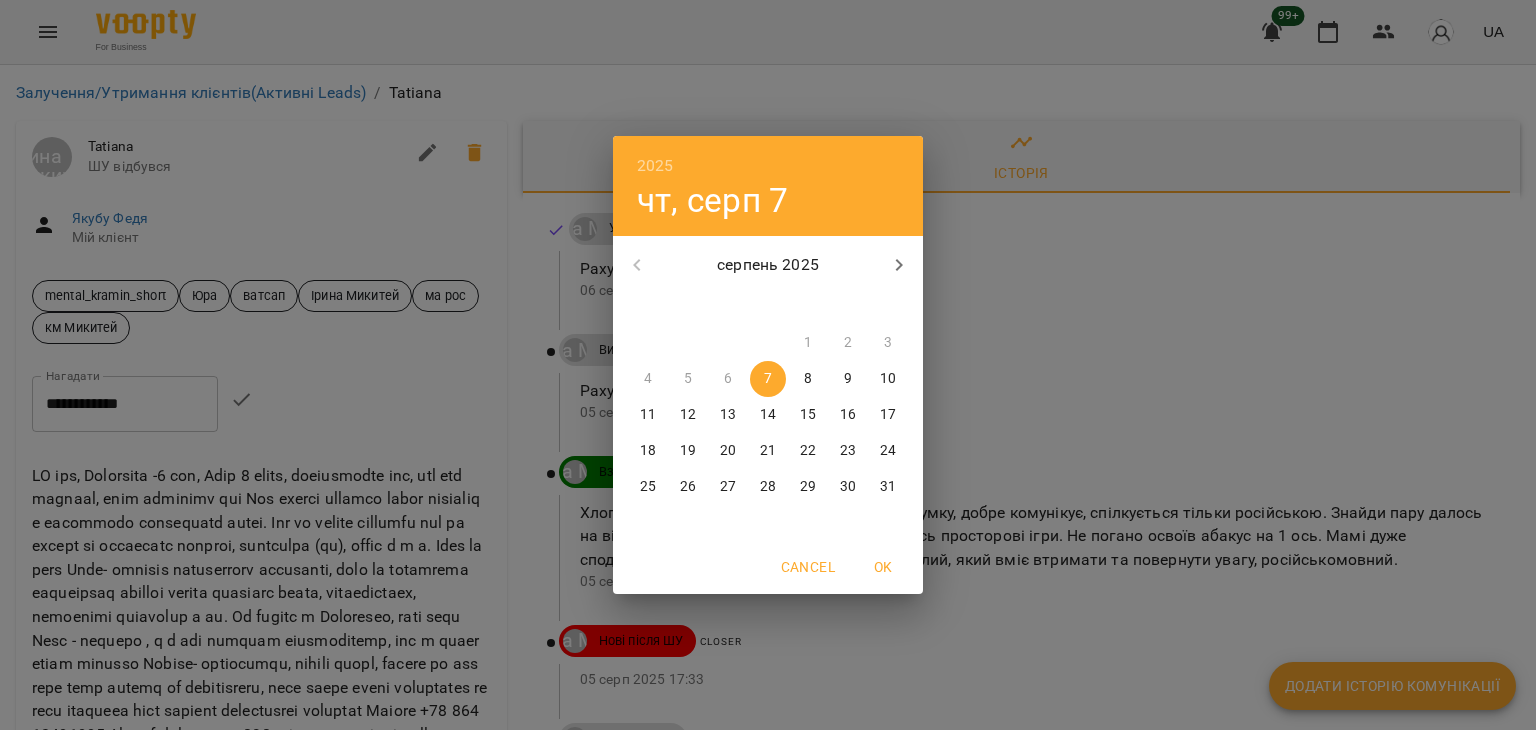 click on "9" at bounding box center (848, 379) 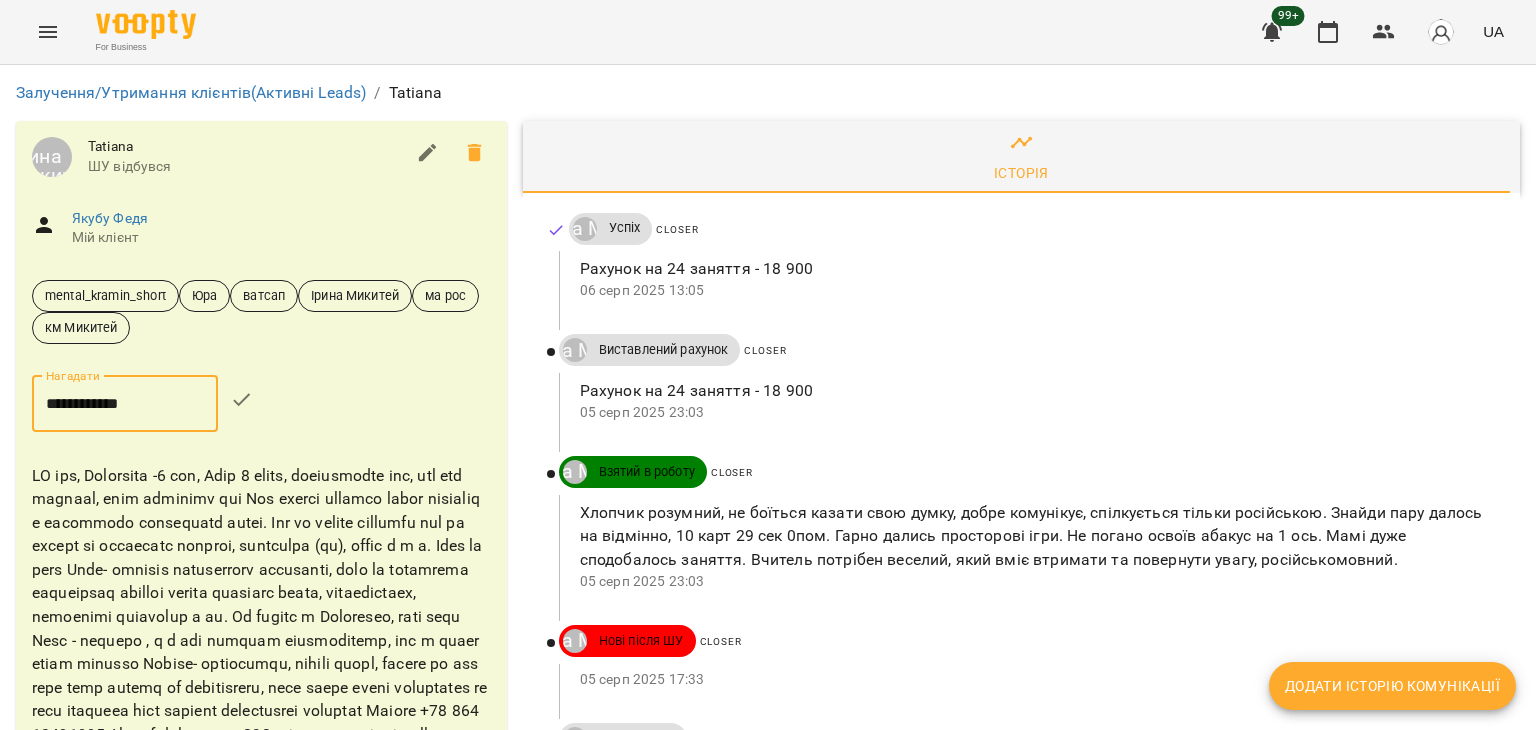 click 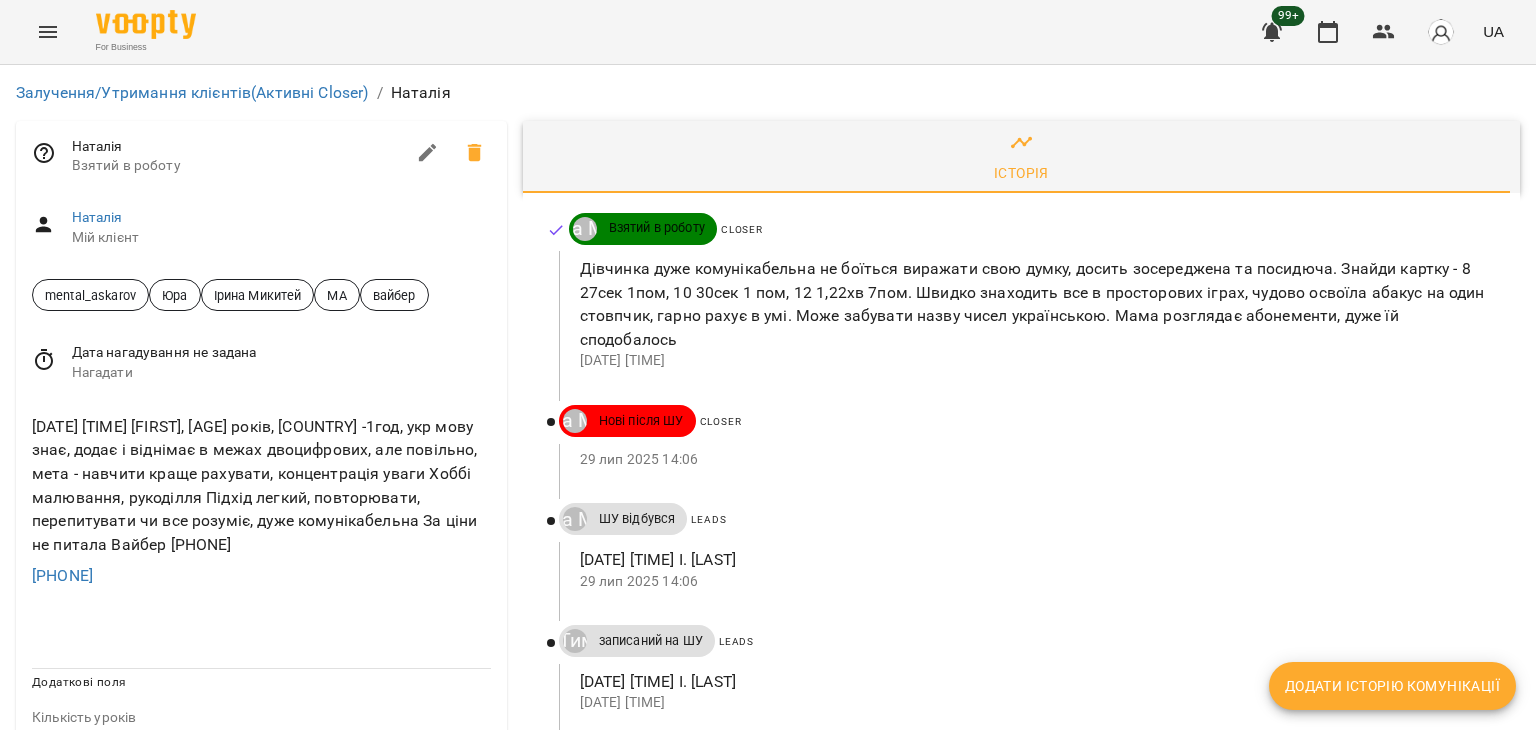 scroll, scrollTop: 0, scrollLeft: 0, axis: both 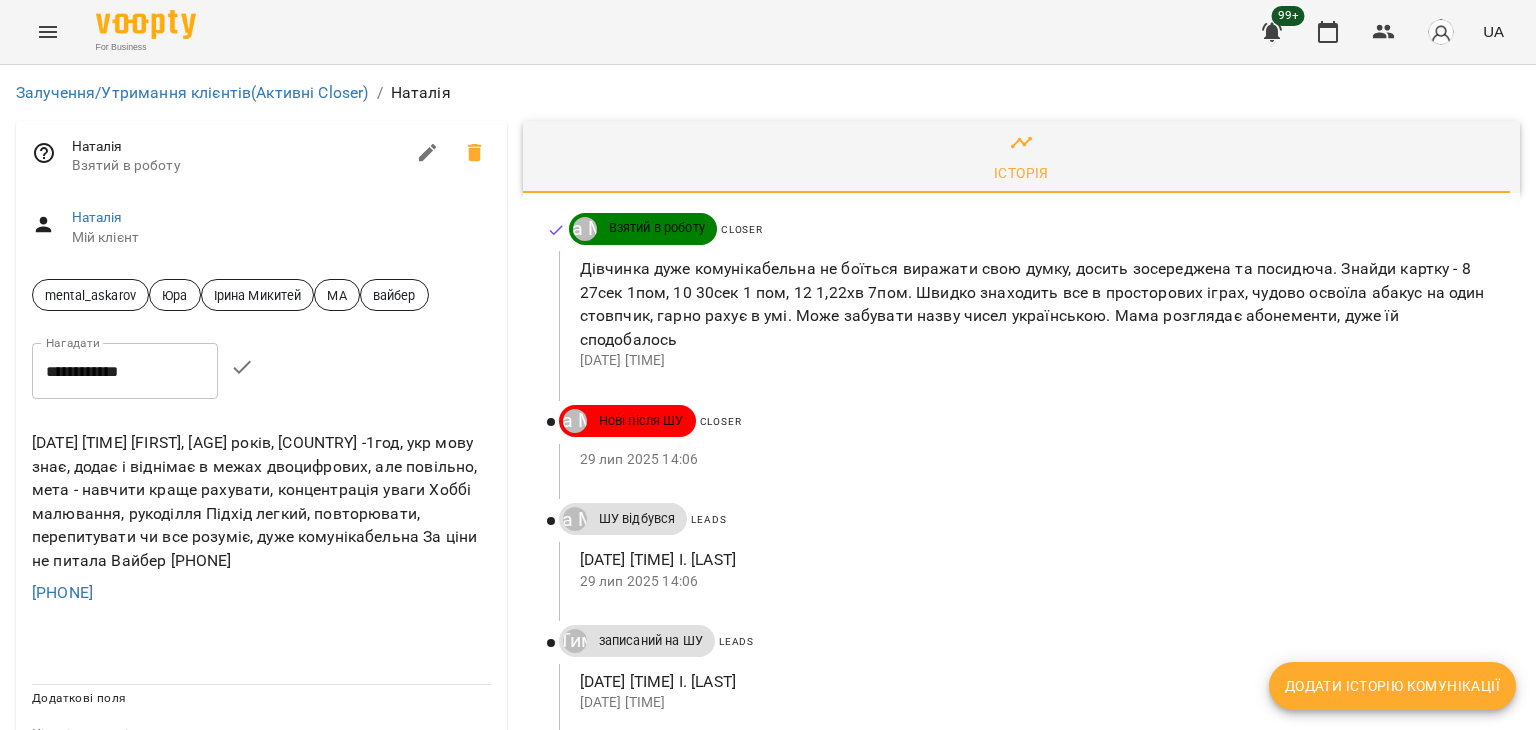click on "**********" at bounding box center [125, 371] 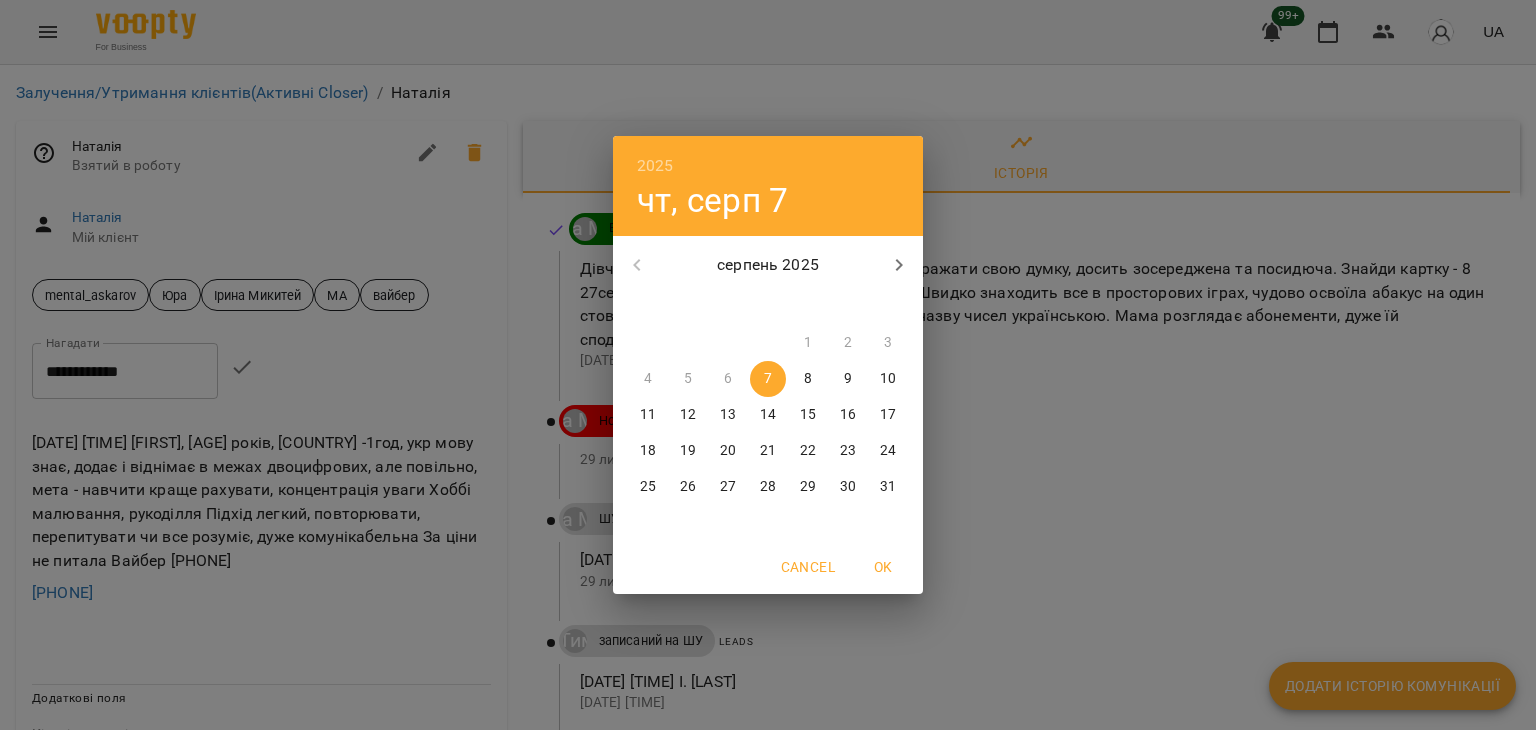 click on "9" at bounding box center [848, 379] 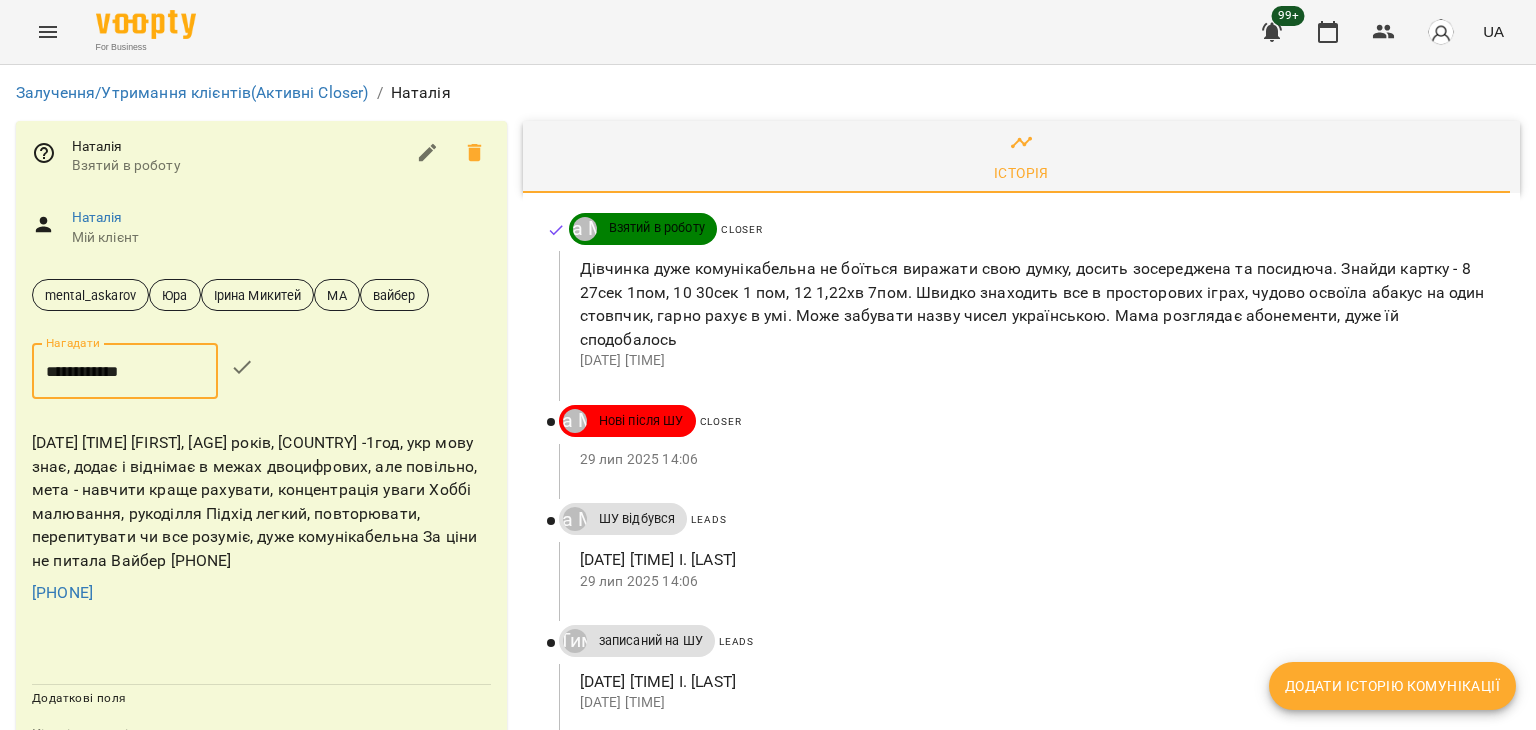 click 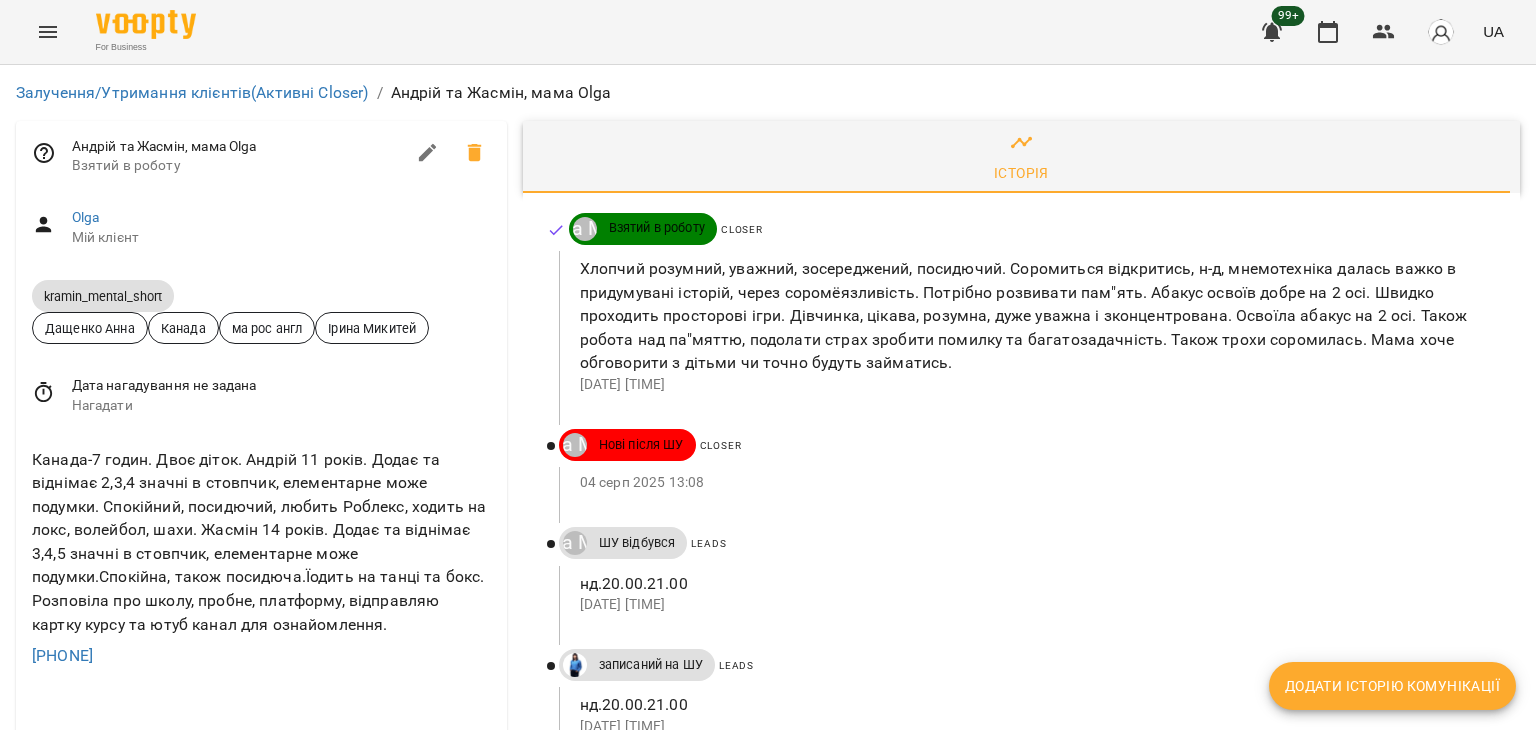 scroll, scrollTop: 0, scrollLeft: 0, axis: both 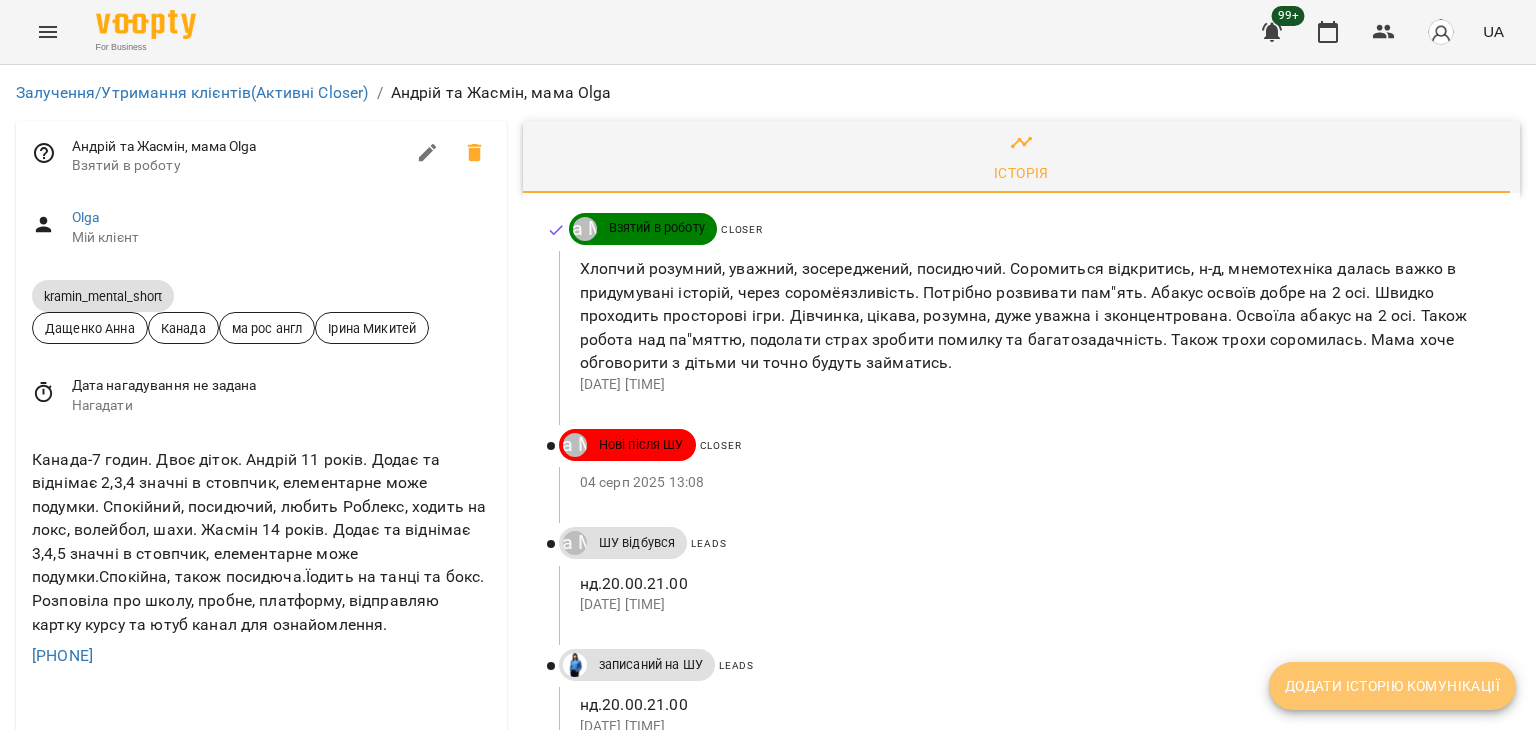 click on "Додати історію комунікації" at bounding box center [1392, 686] 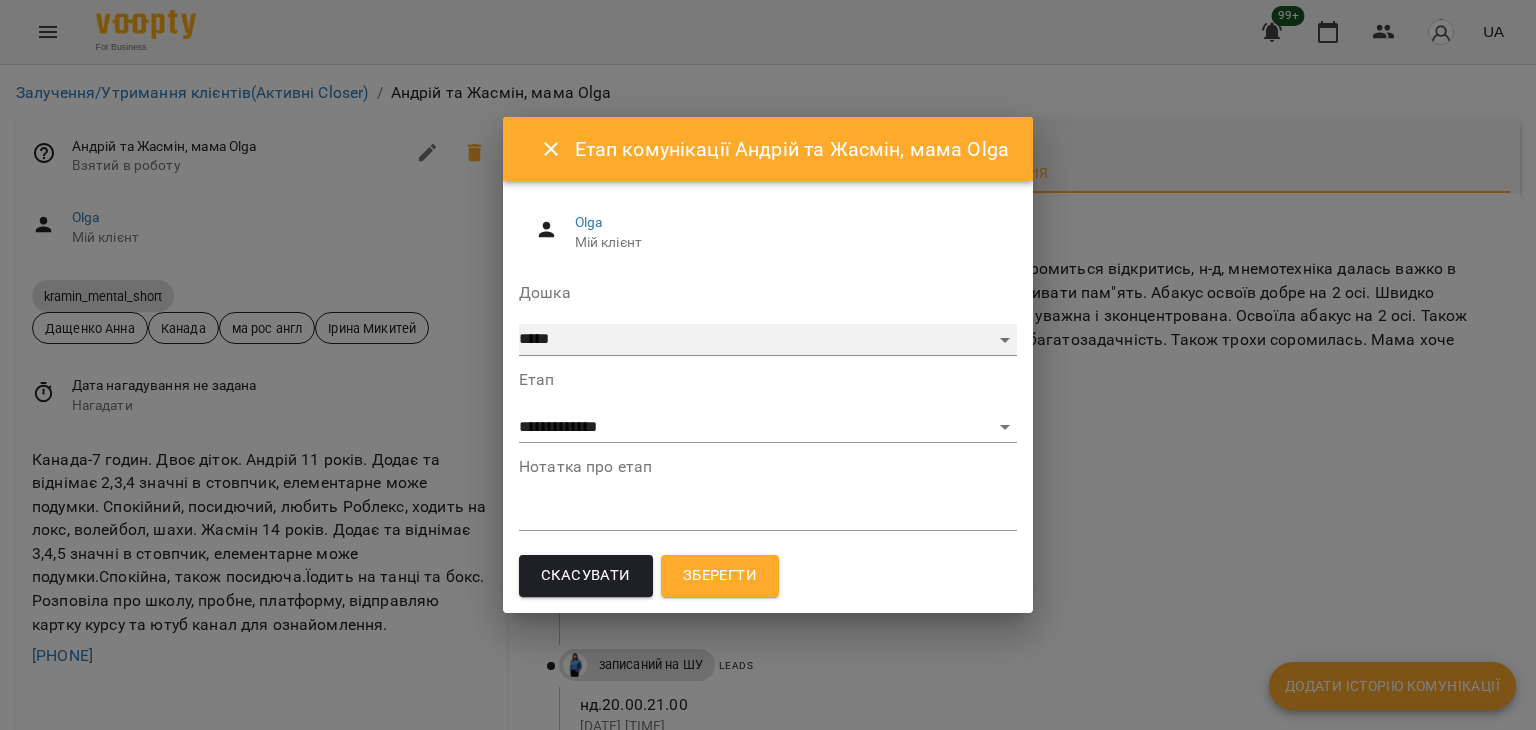 click on "***** ******** ****** ********" at bounding box center (768, 340) 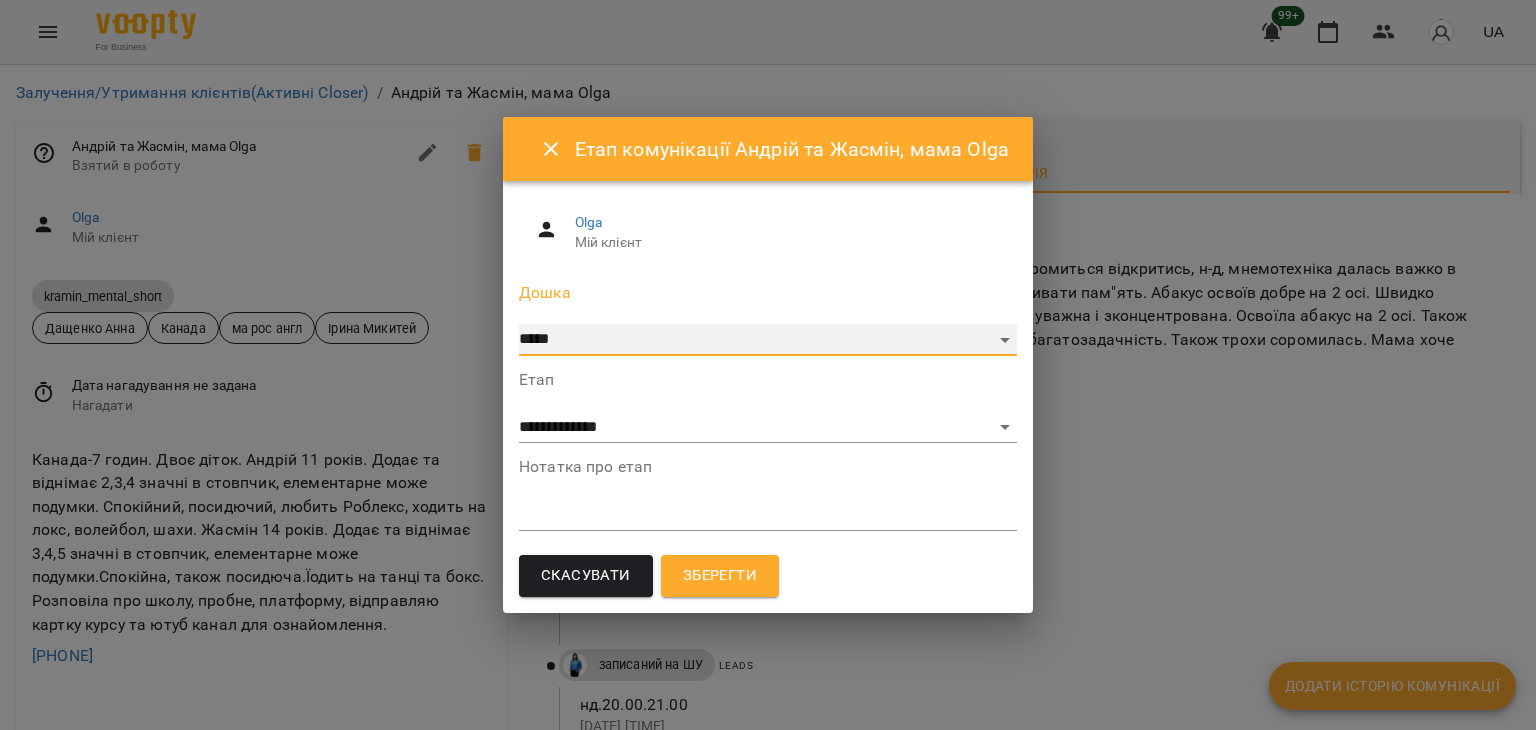click on "***** ******** ****** ********" at bounding box center [768, 340] 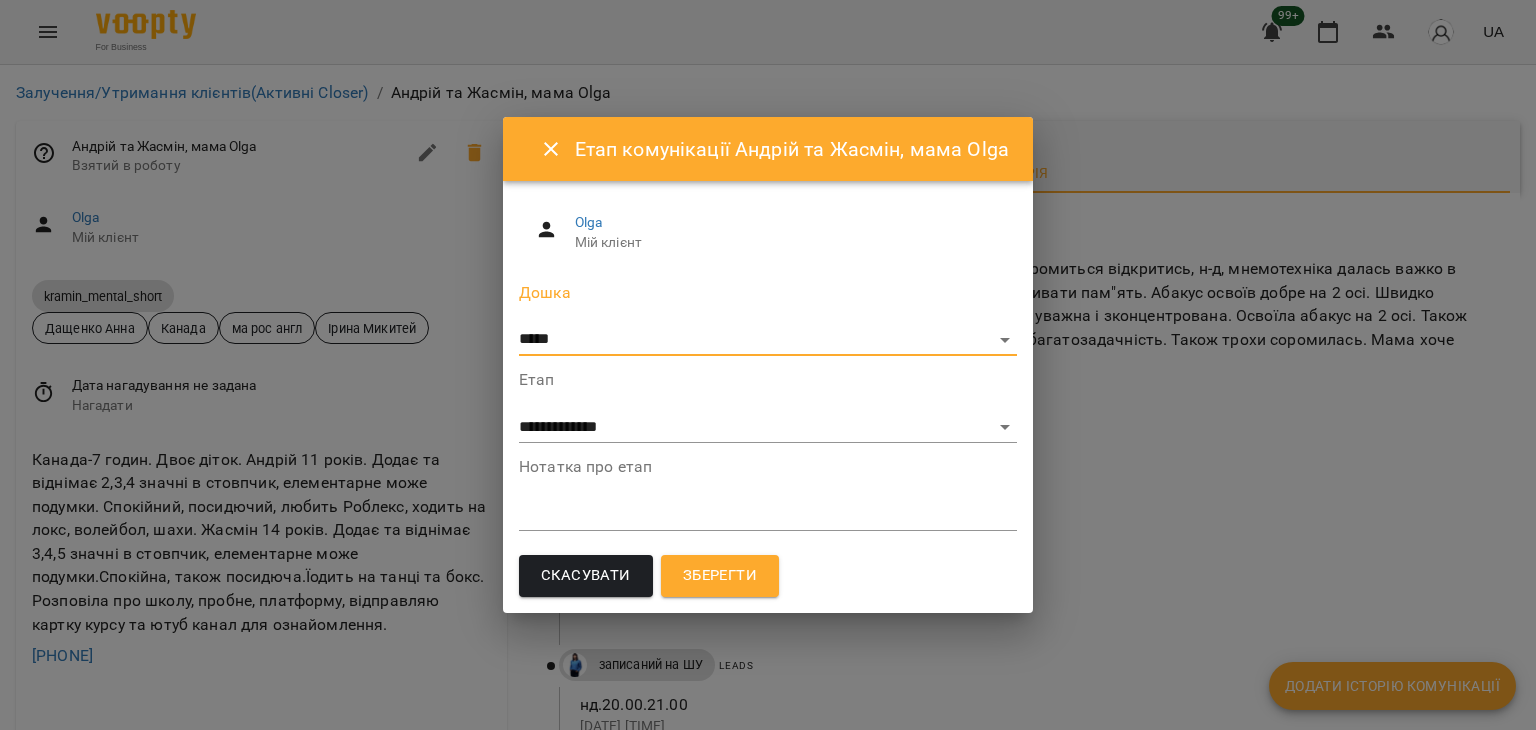 click on "**********" at bounding box center (768, 443) 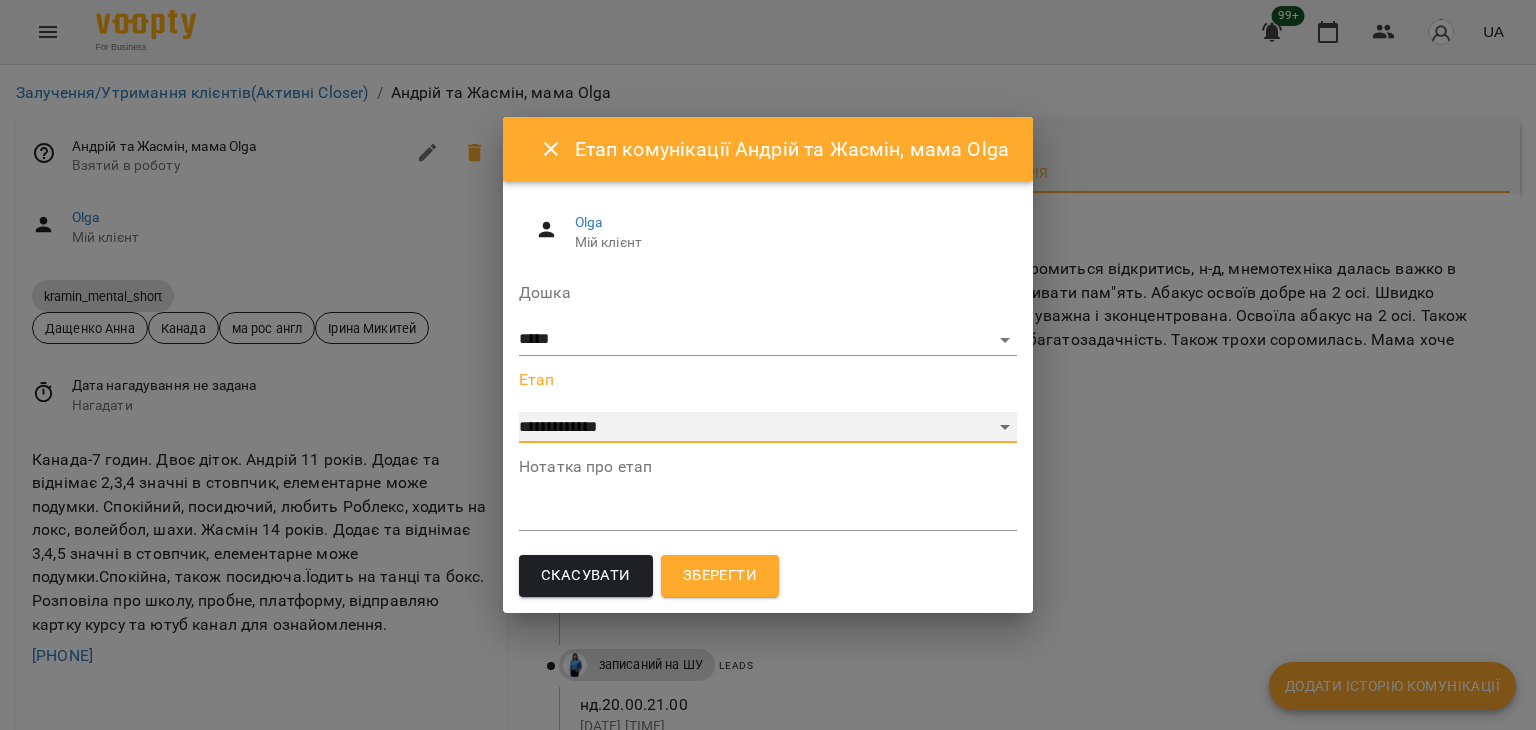 click on "**********" at bounding box center [768, 428] 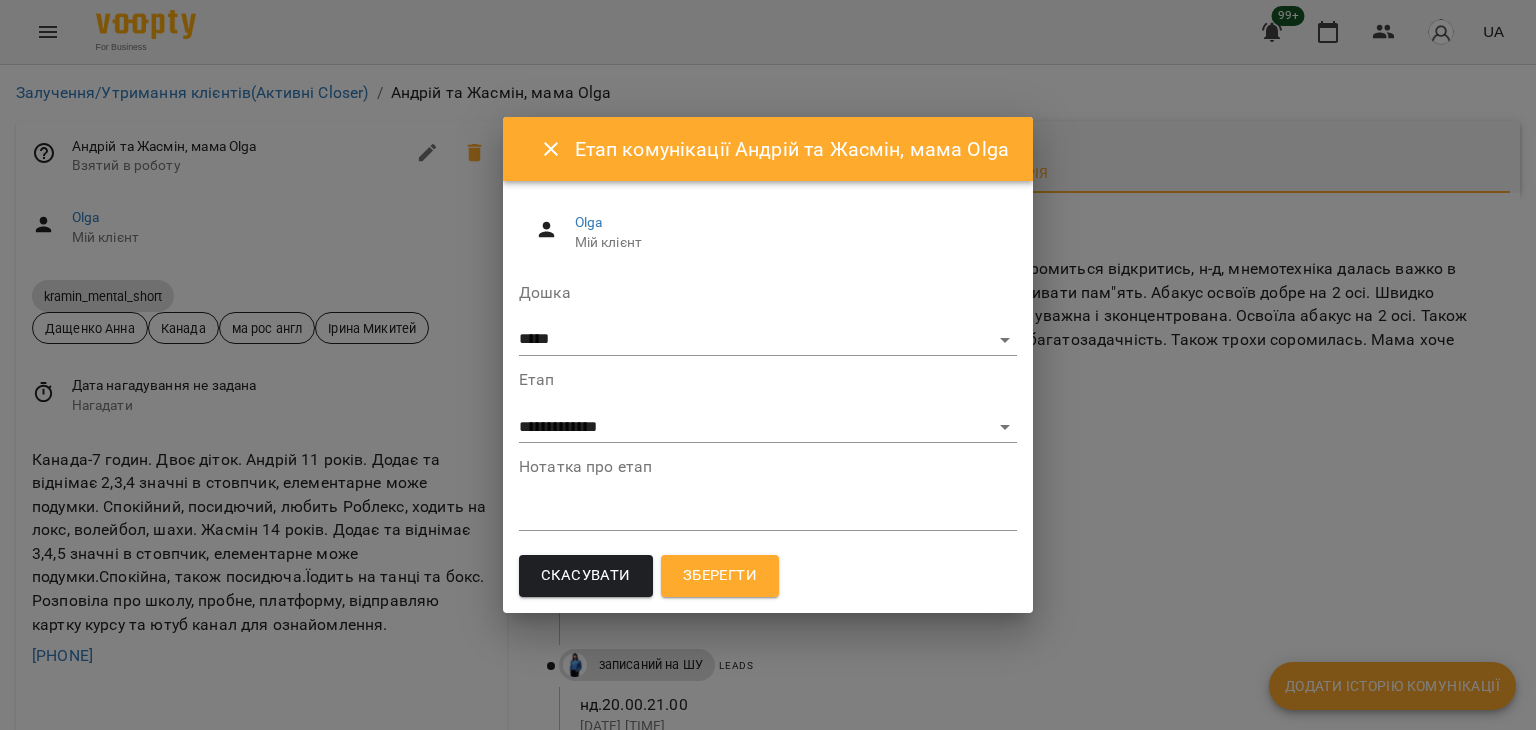 click on "Нотатка про етап *" at bounding box center [768, 499] 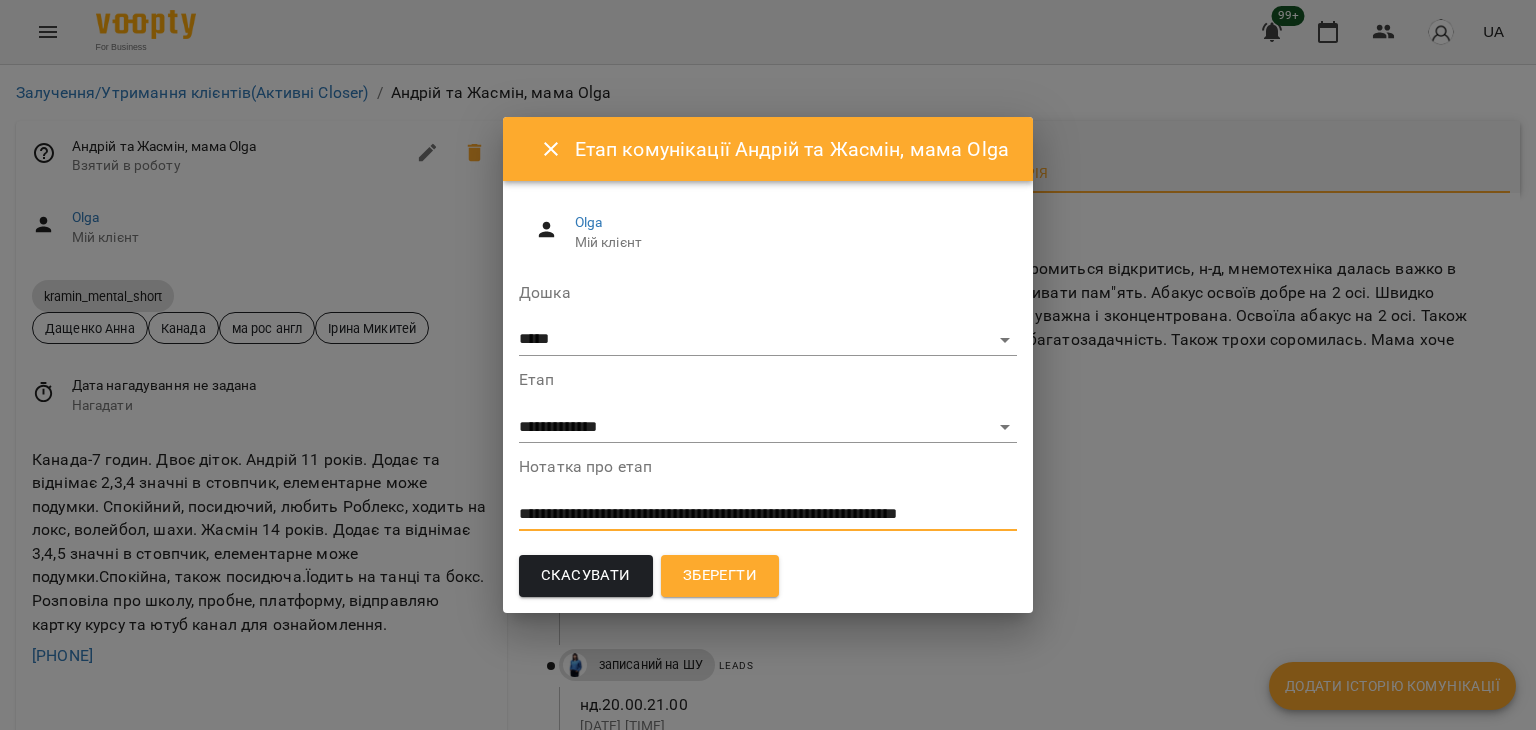 scroll, scrollTop: 0, scrollLeft: 0, axis: both 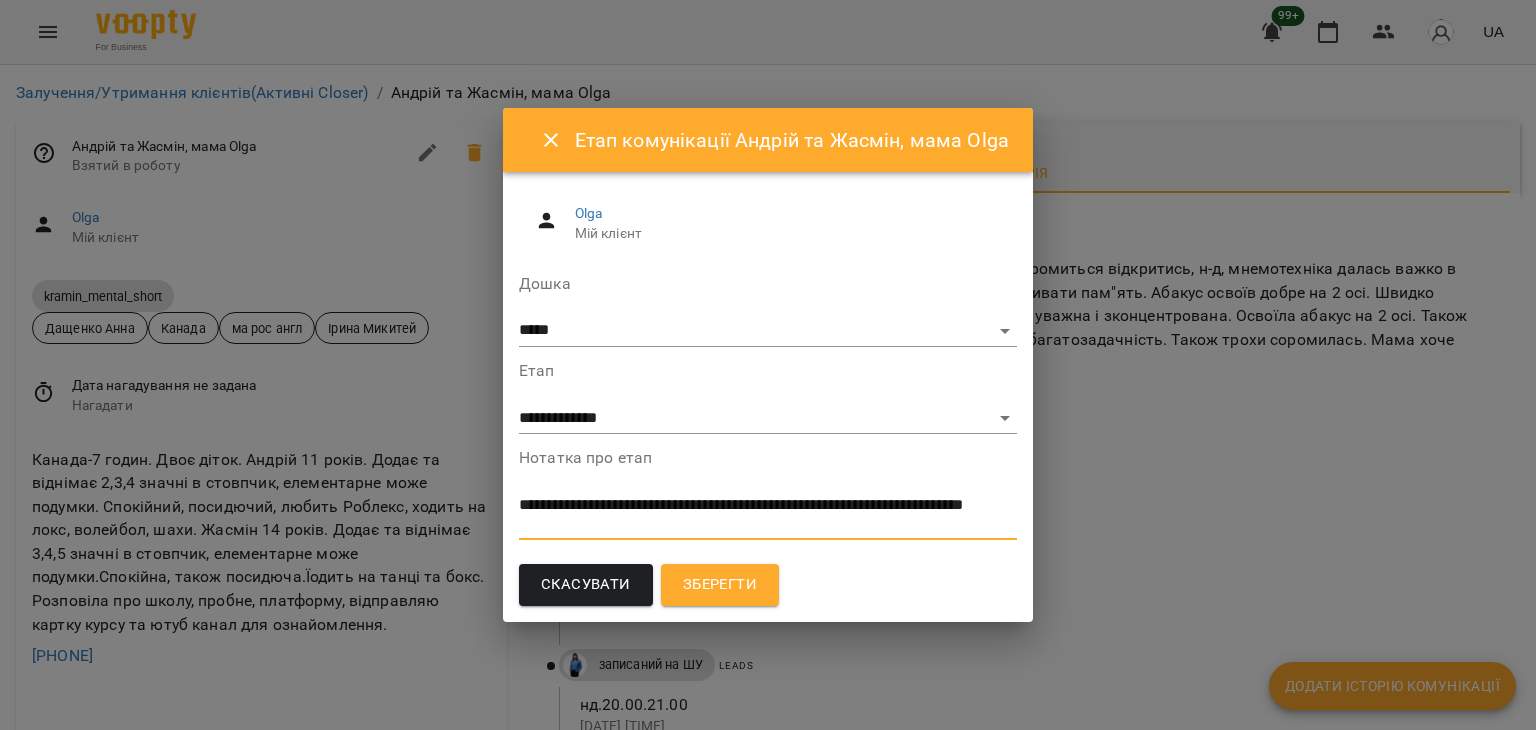 type on "**********" 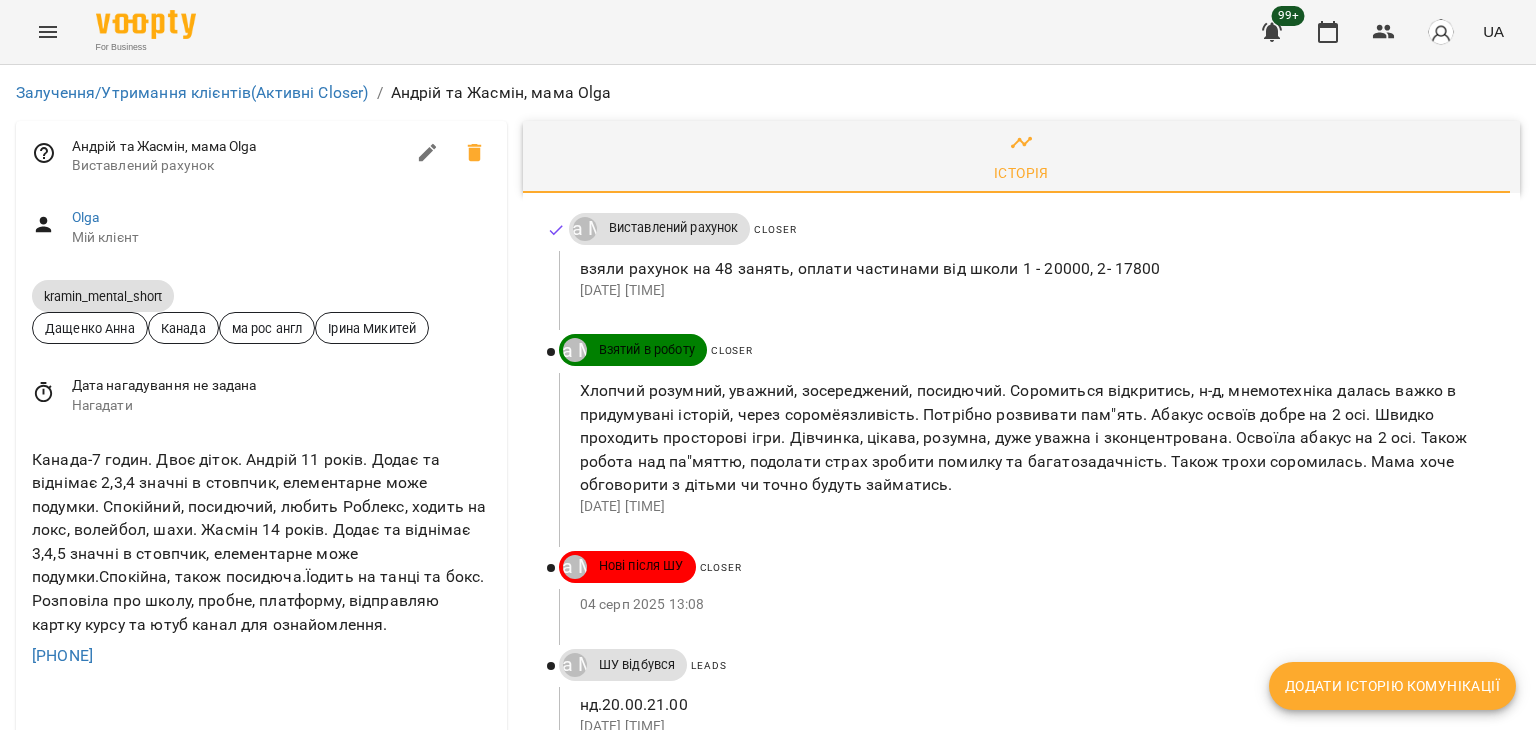 click on "Дата нагадування не задана Нагадати" at bounding box center (261, 395) 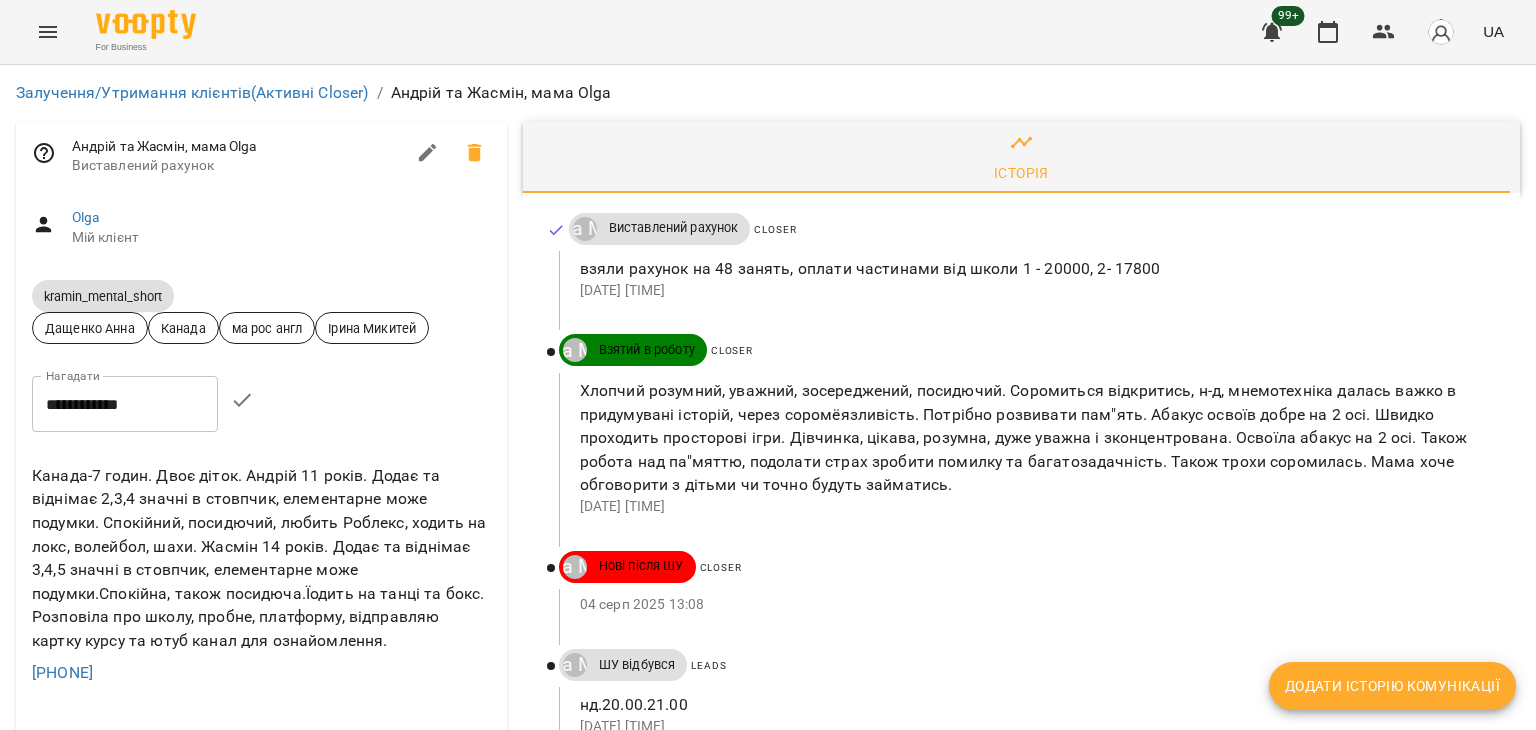 click on "**********" at bounding box center [125, 404] 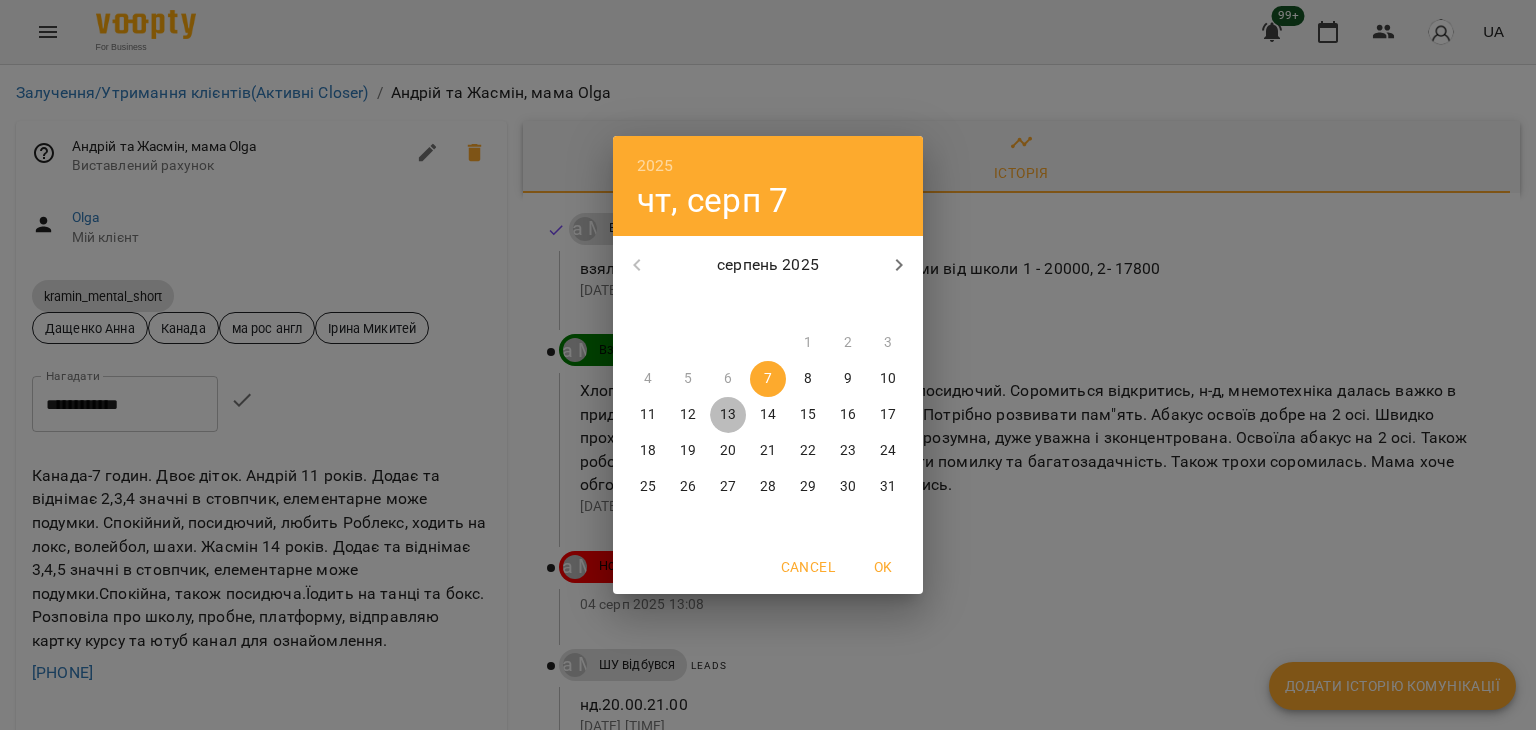 click on "13" at bounding box center (728, 415) 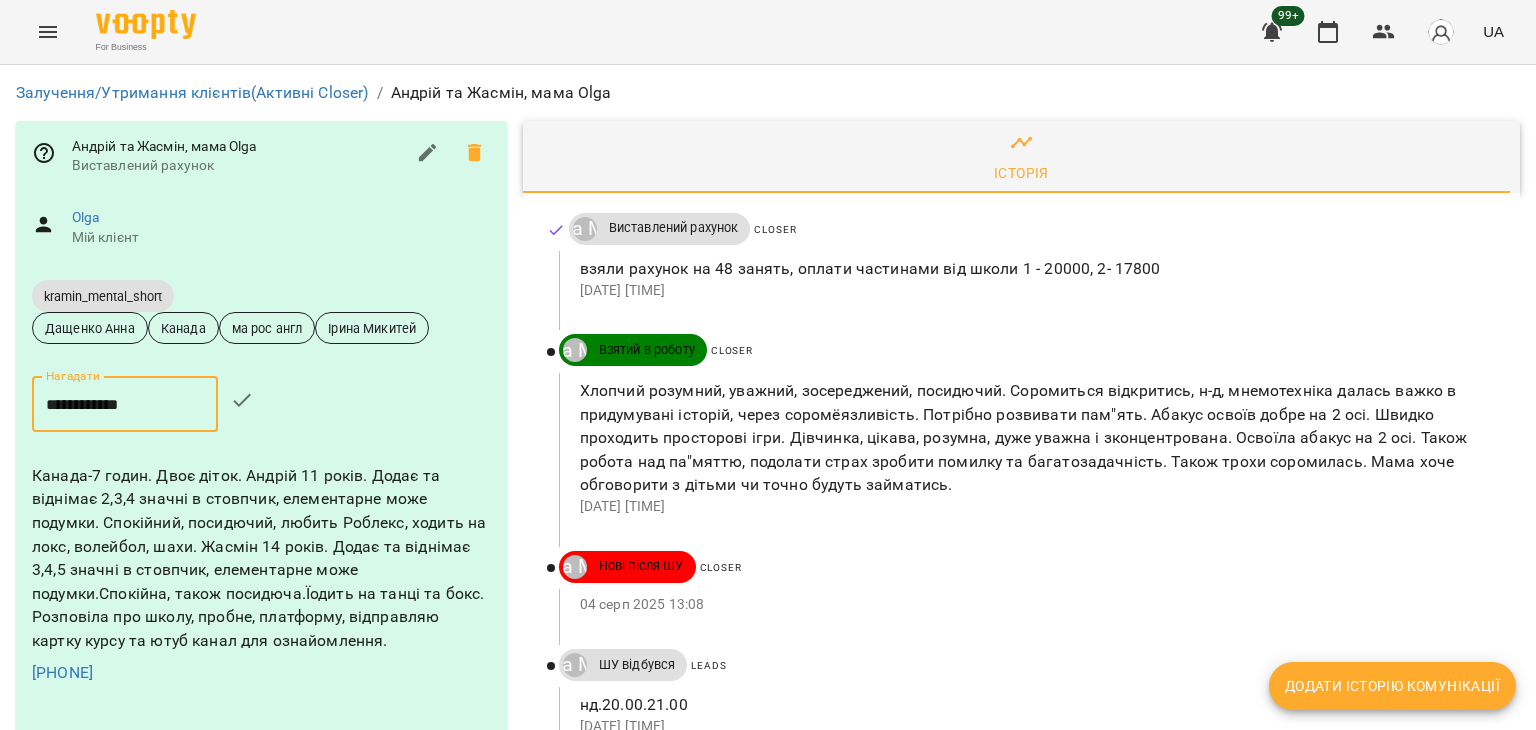 click 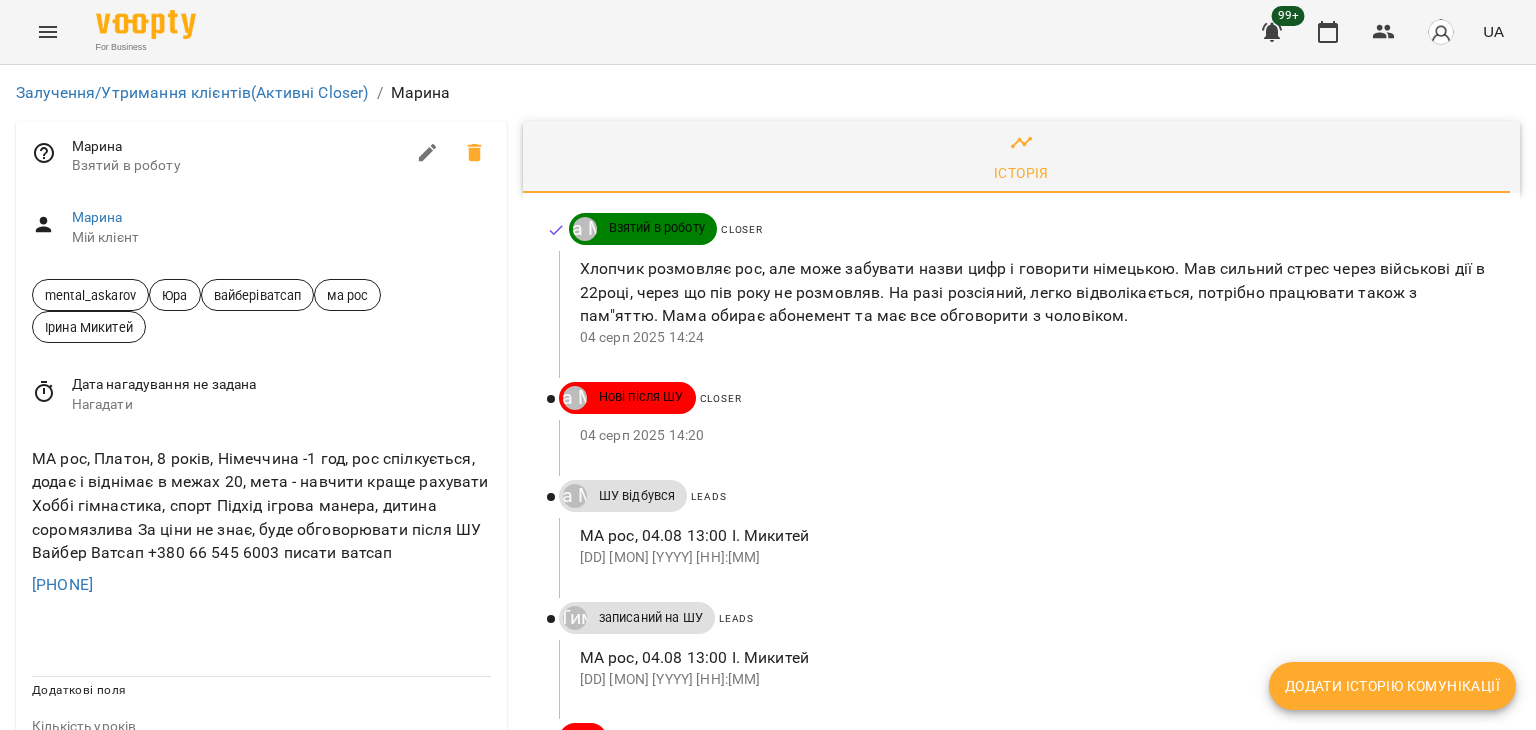 scroll, scrollTop: 0, scrollLeft: 0, axis: both 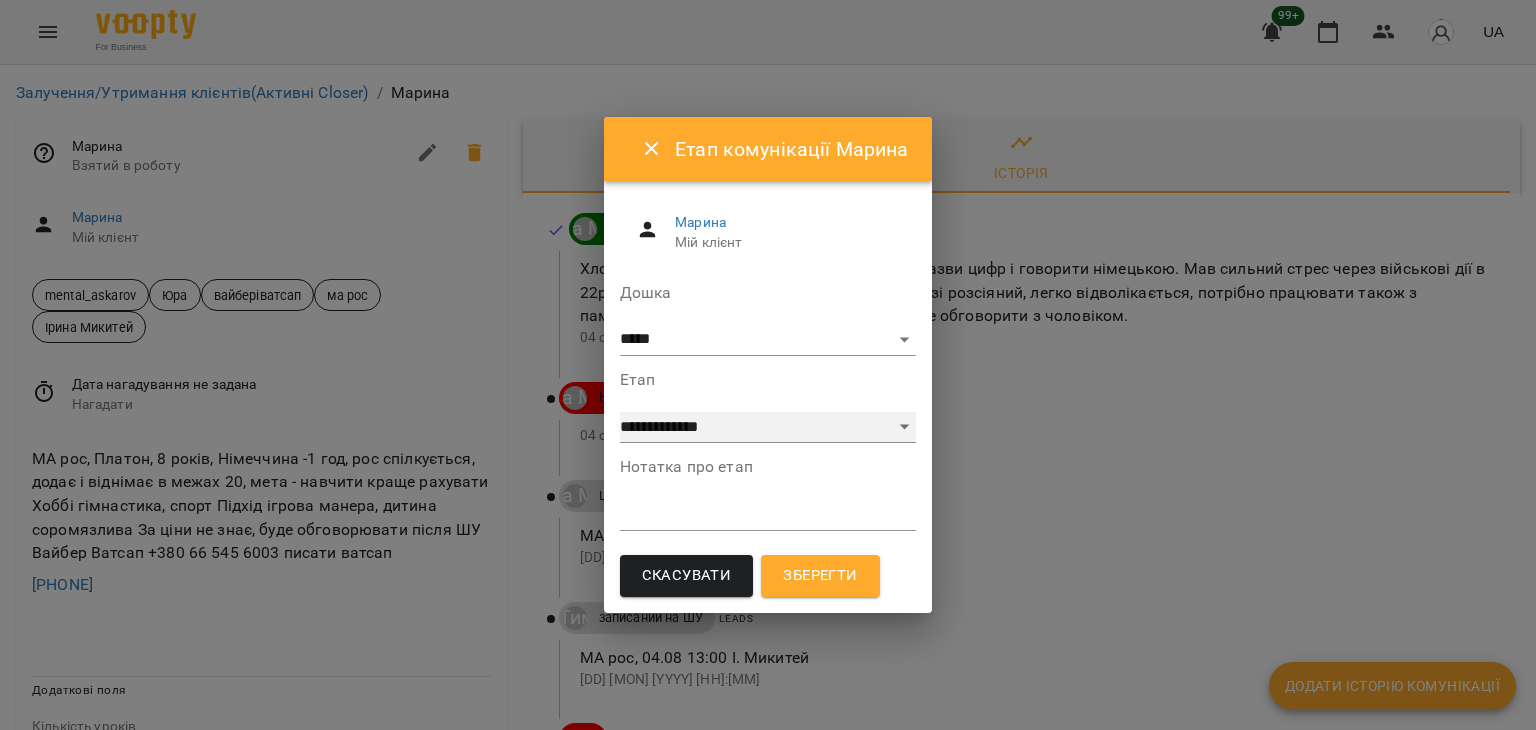 click on "**********" at bounding box center (768, 428) 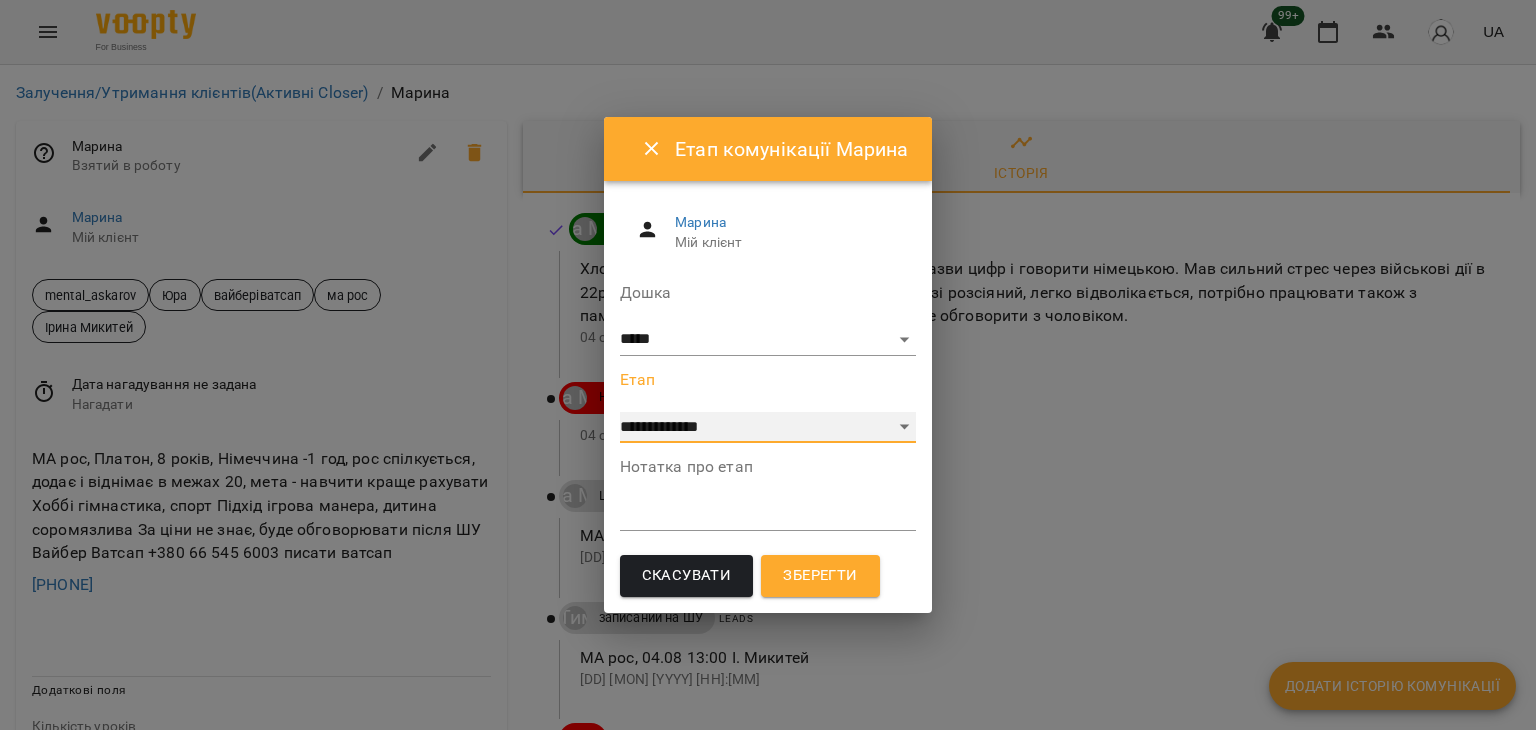 select on "**" 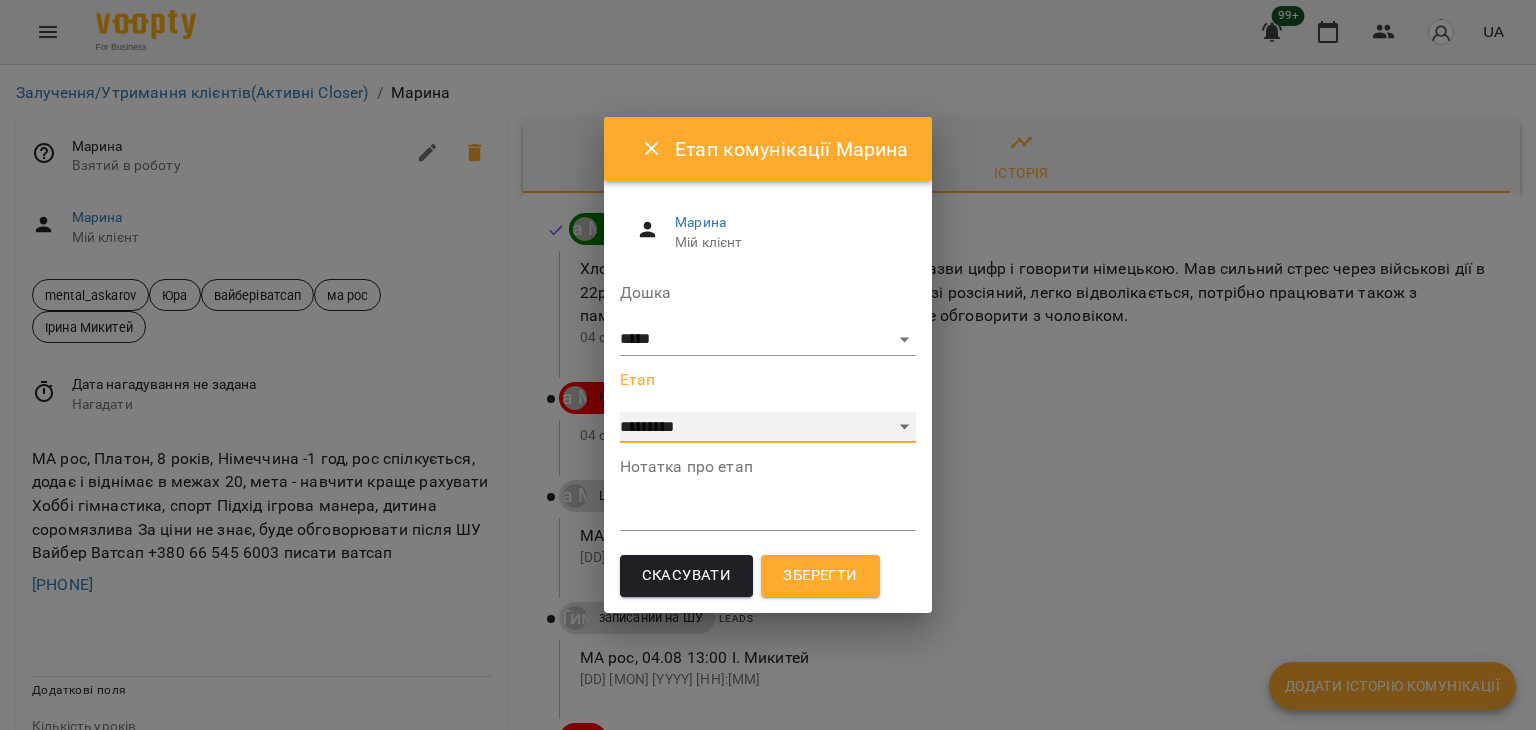 click on "**********" at bounding box center [768, 428] 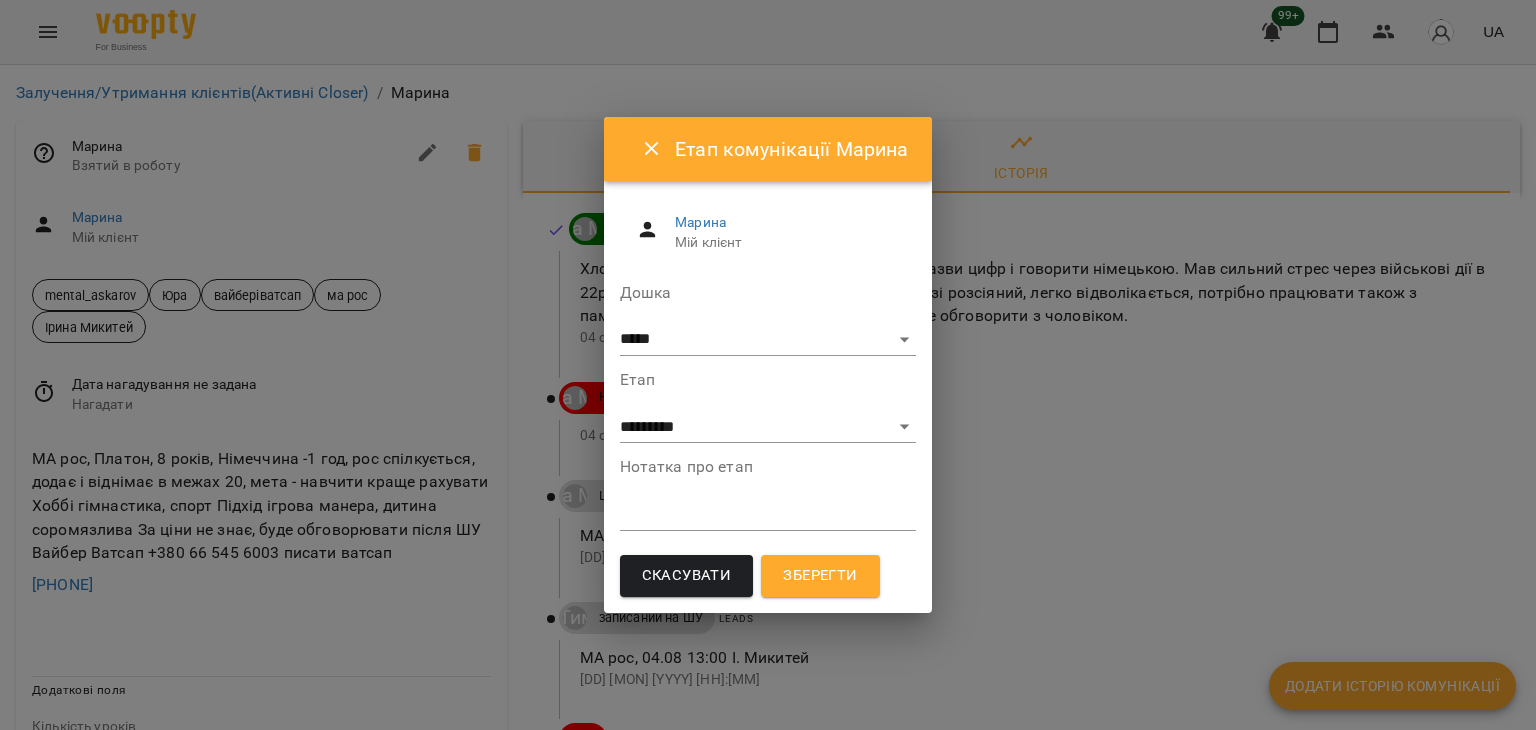 click on "*" at bounding box center [768, 515] 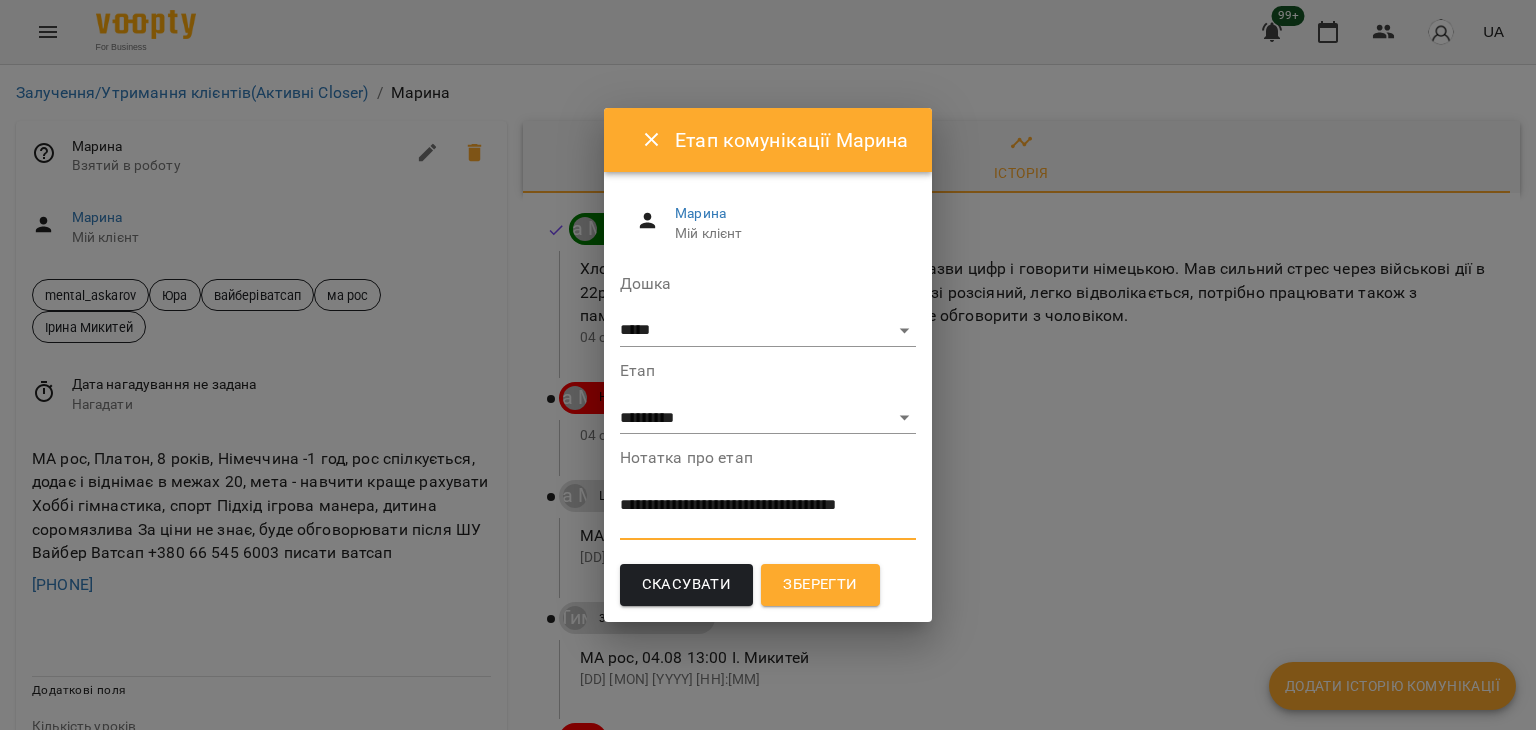 scroll, scrollTop: 0, scrollLeft: 0, axis: both 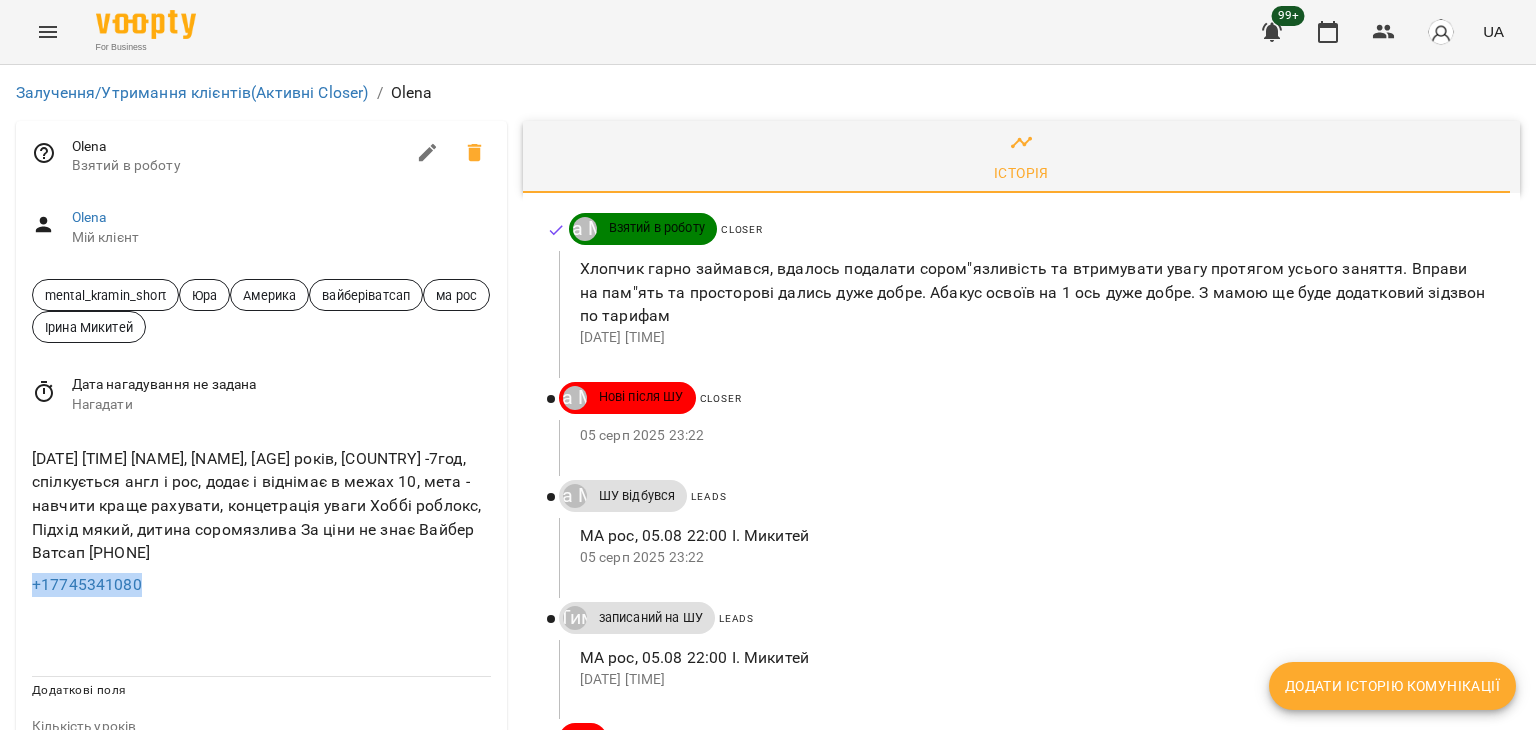 drag, startPoint x: 188, startPoint y: 590, endPoint x: 35, endPoint y: 572, distance: 154.05519 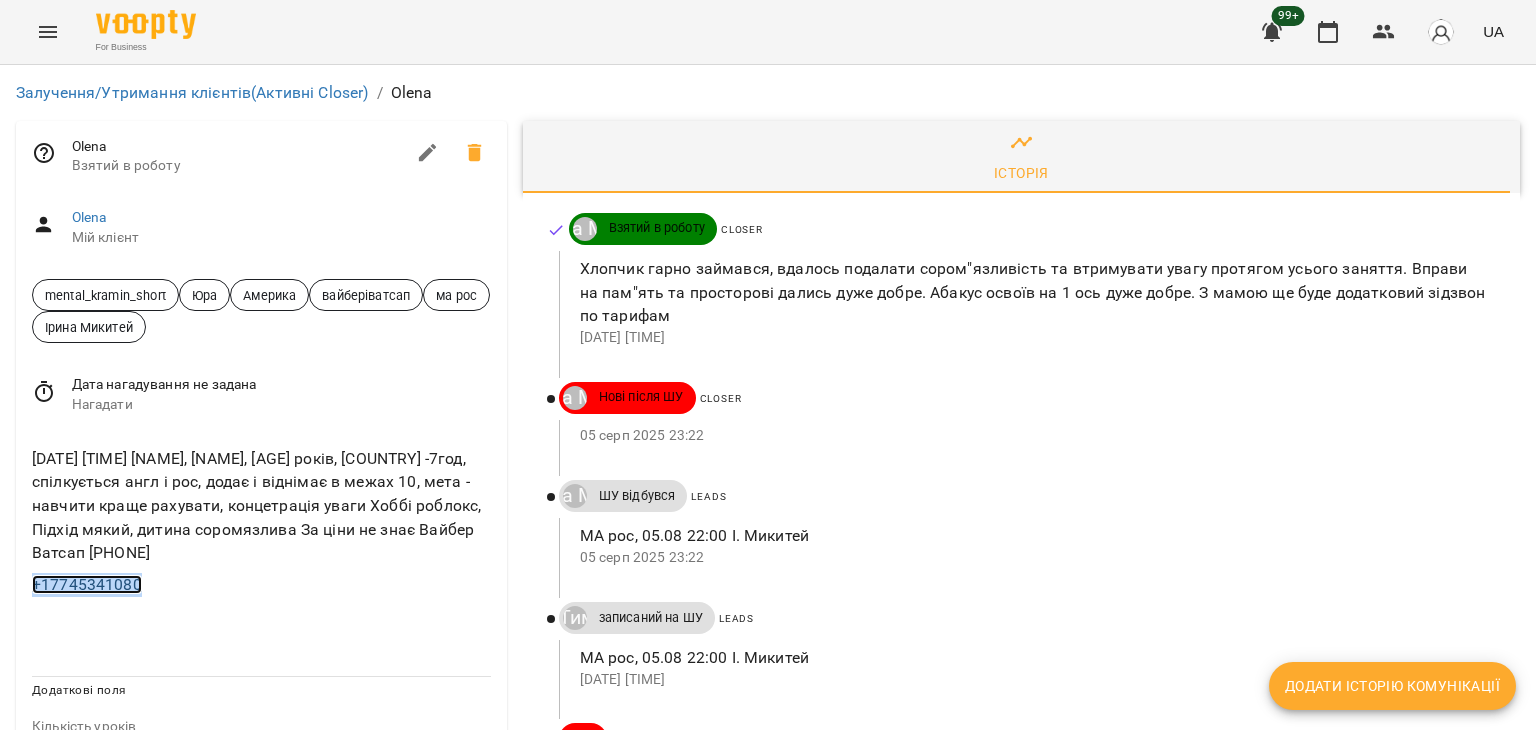 copy on "+17745341080" 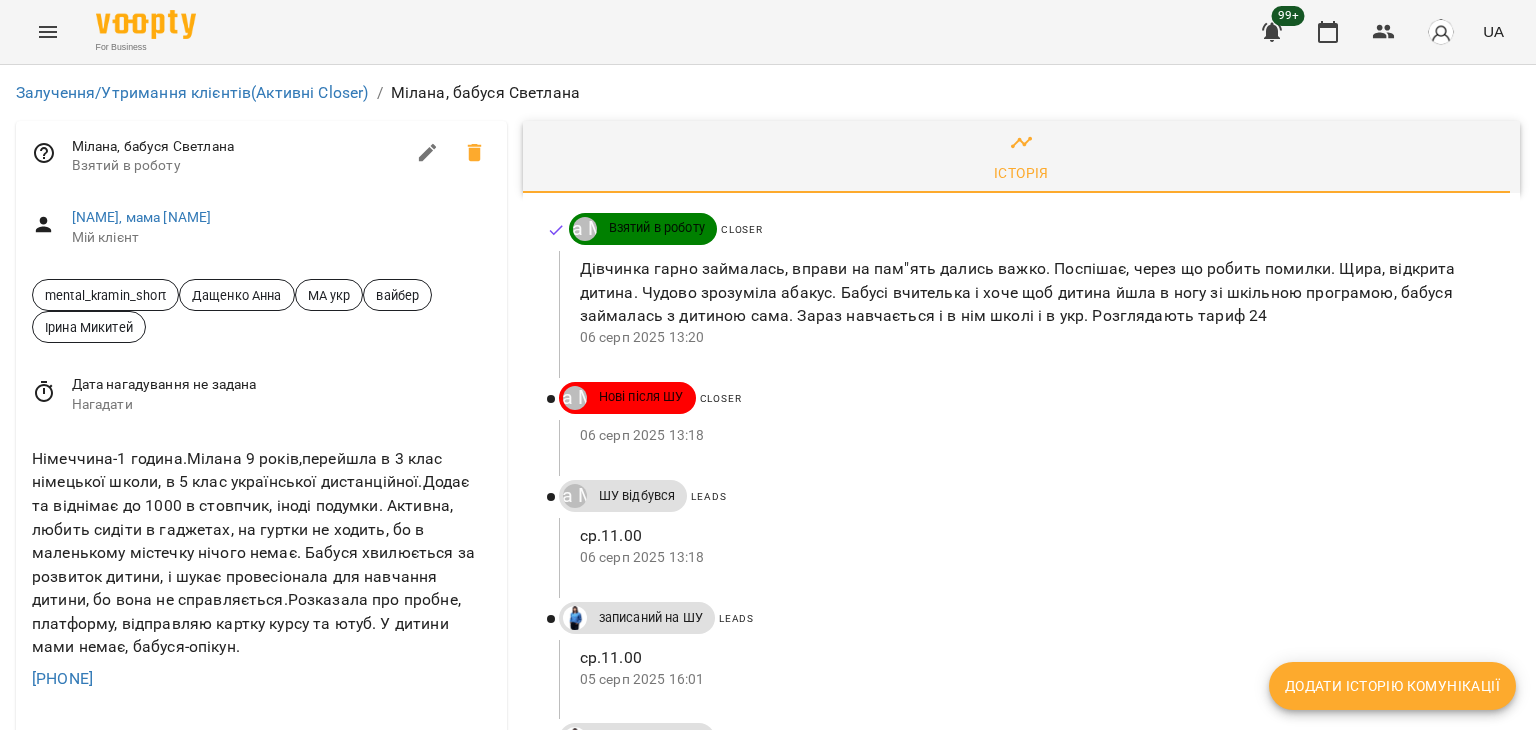 scroll, scrollTop: 0, scrollLeft: 0, axis: both 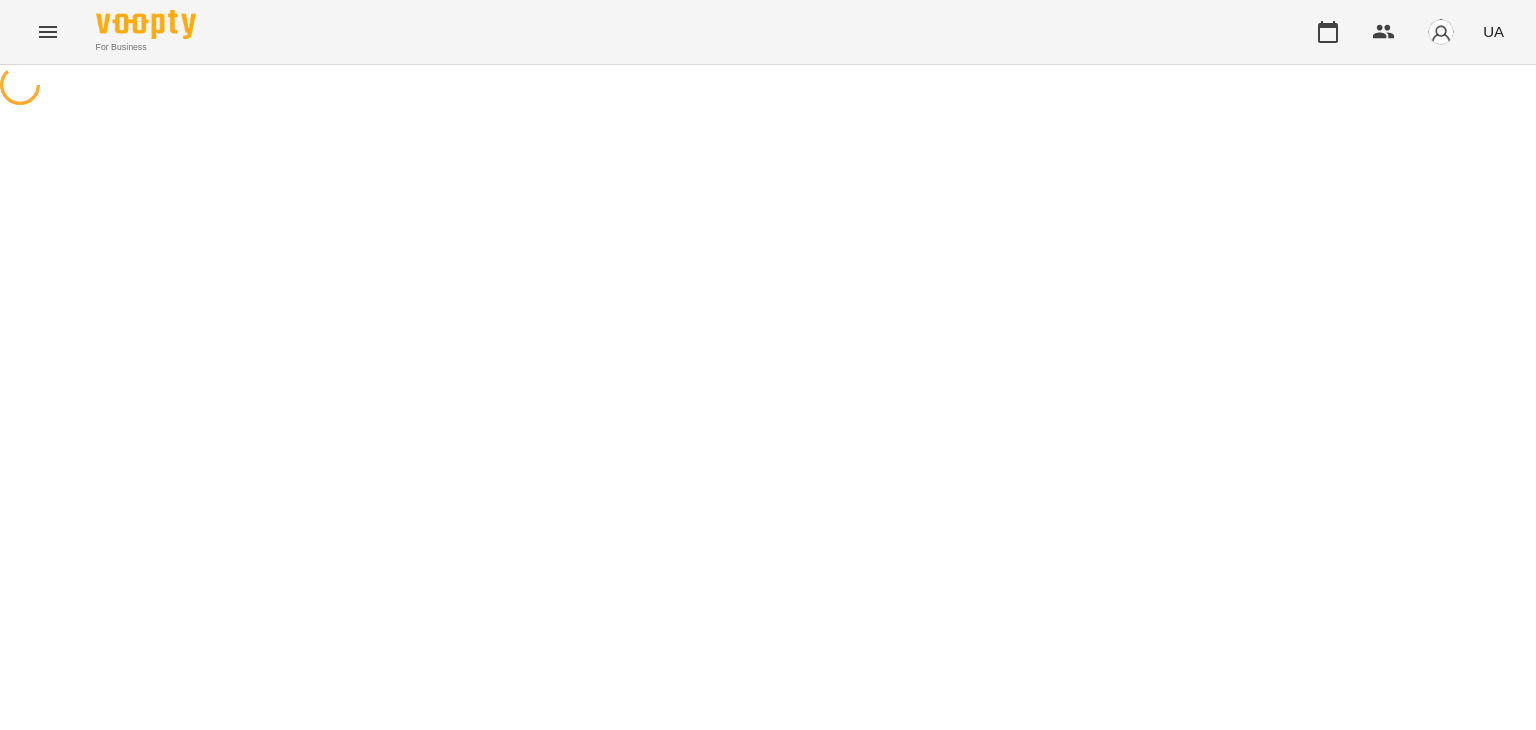 select on "**********" 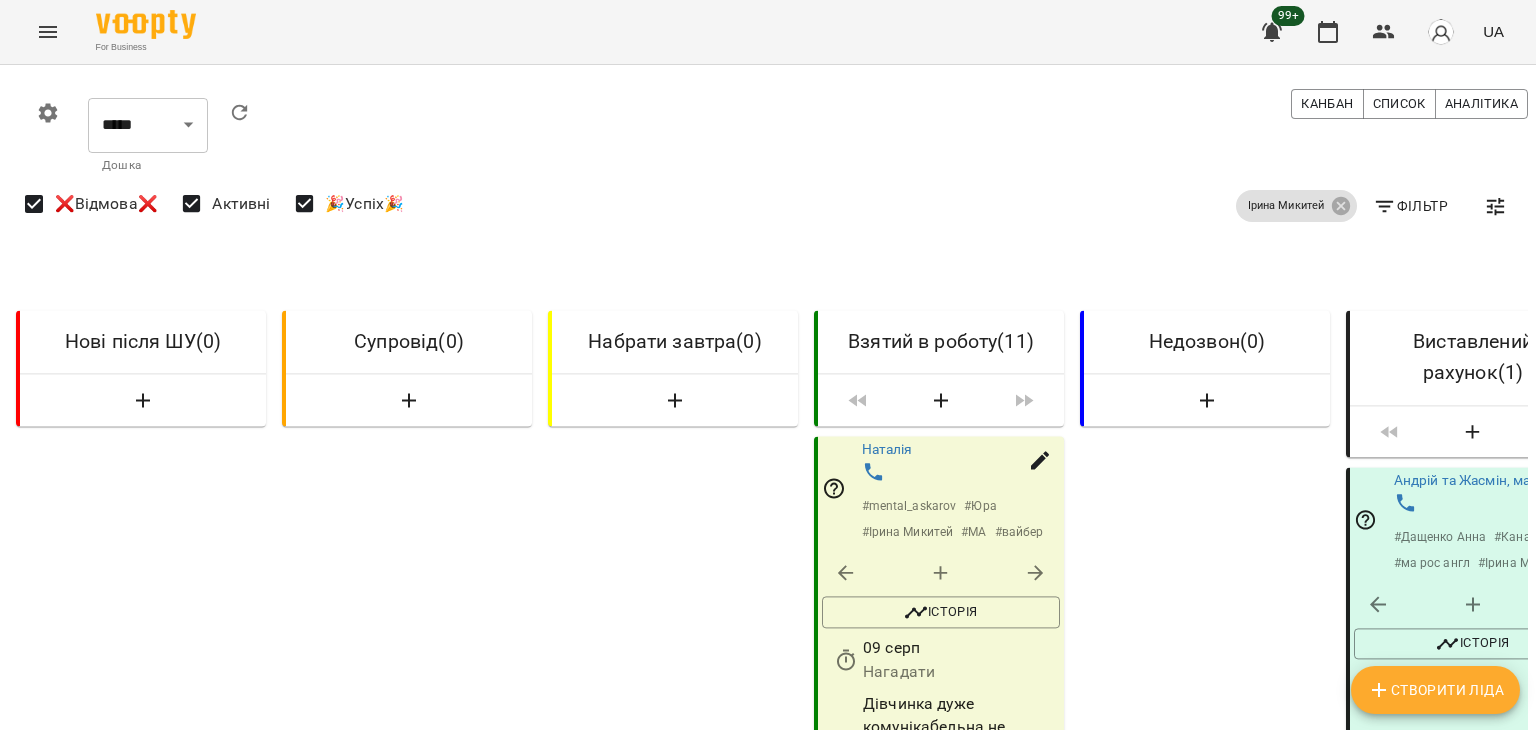 scroll, scrollTop: 0, scrollLeft: 4, axis: horizontal 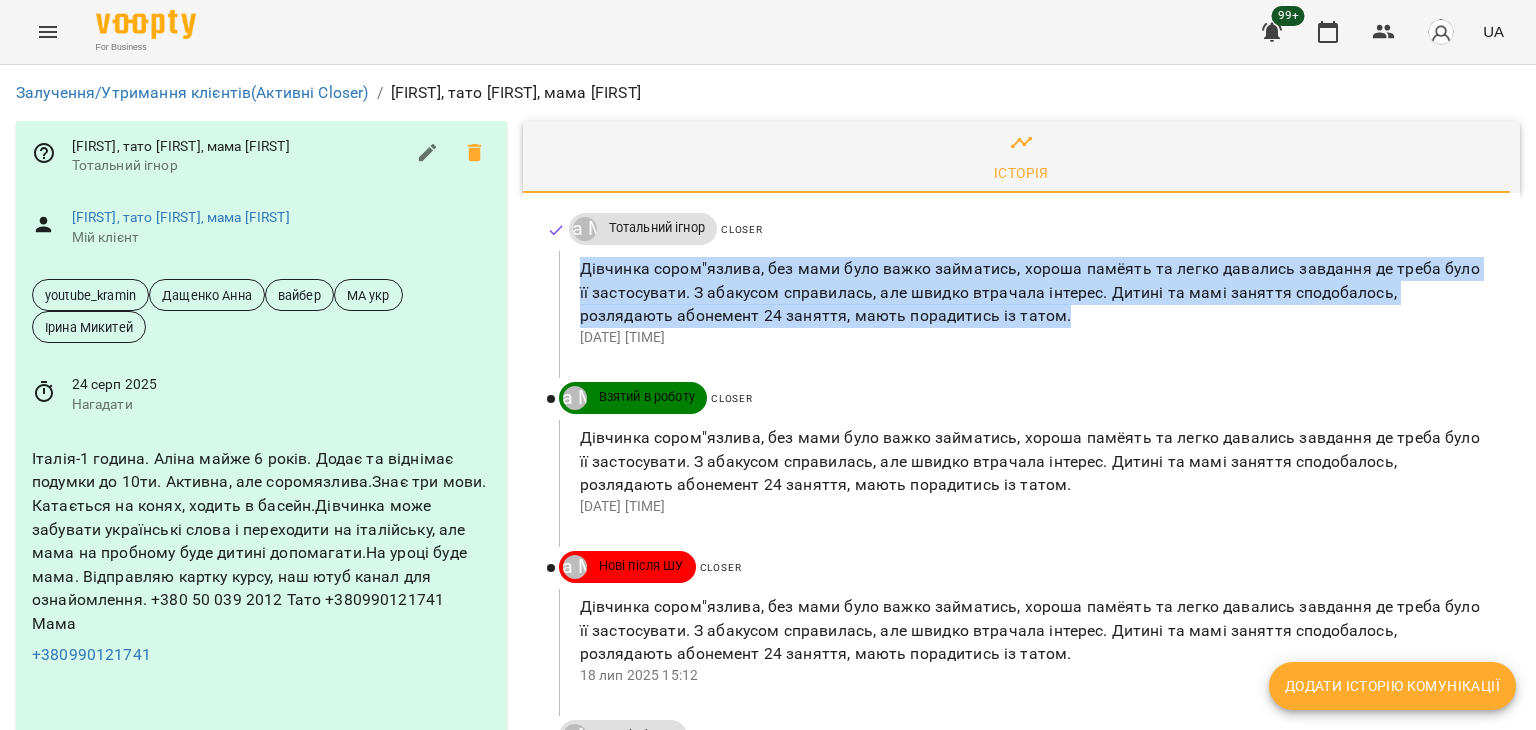 copy on "Дівчинка сором"язлива, без мами було важко займатись, хороша памёять та легко давались завдання де треба було її застосувати. З абакусом справилась, але швидко втрачала інтерес. Дитині та мамі заняття сподобалось, розлядають абонемент 24 заняття, мають порадитись із татом." 